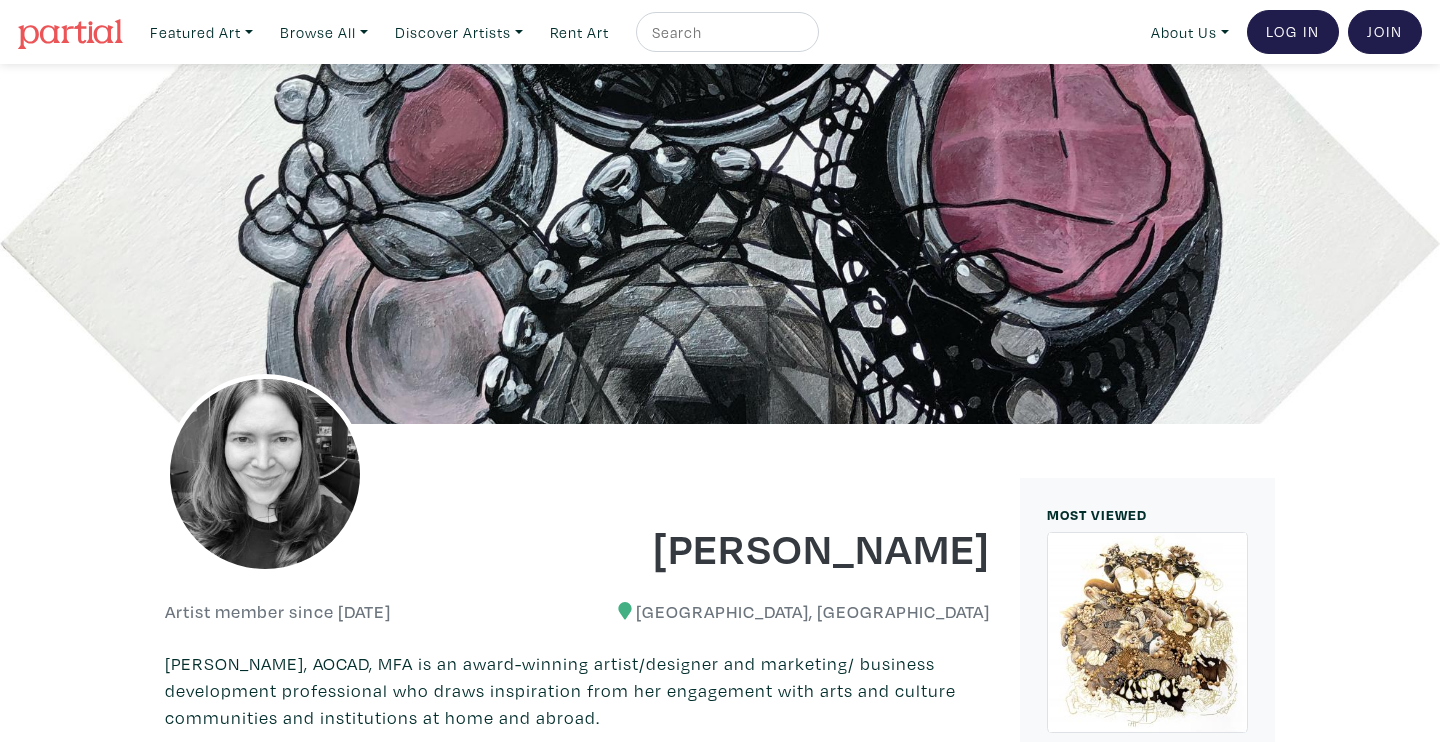 scroll, scrollTop: 0, scrollLeft: 0, axis: both 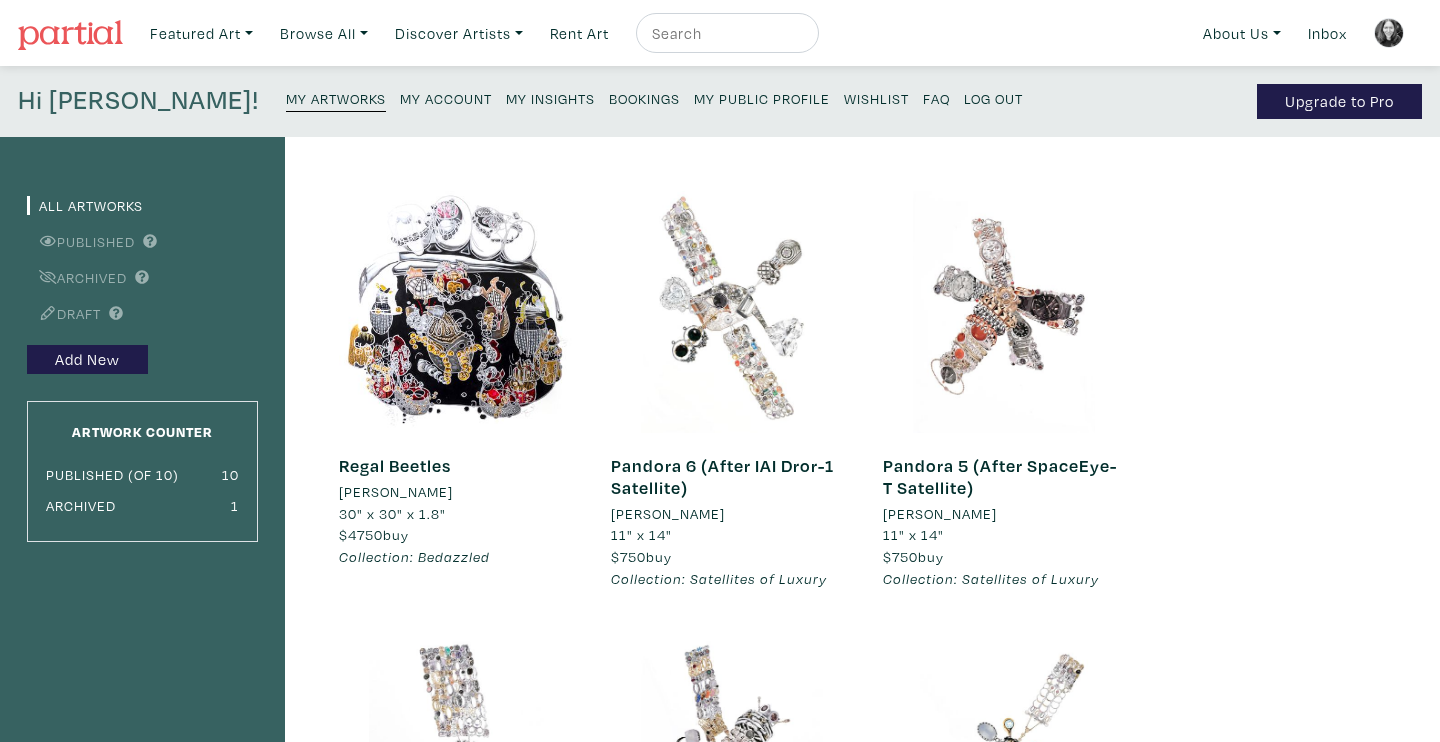 click on "All Artworks" at bounding box center [85, 205] 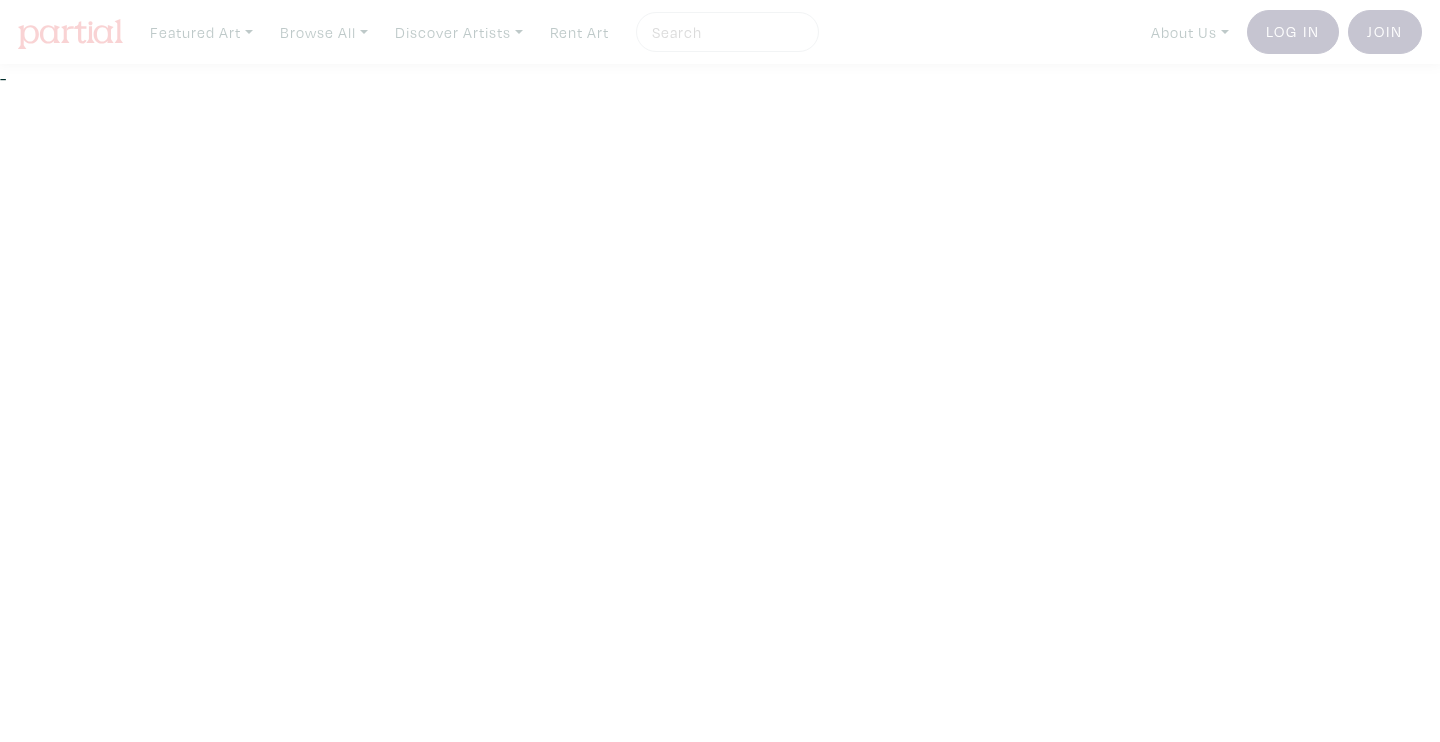 scroll, scrollTop: 0, scrollLeft: 0, axis: both 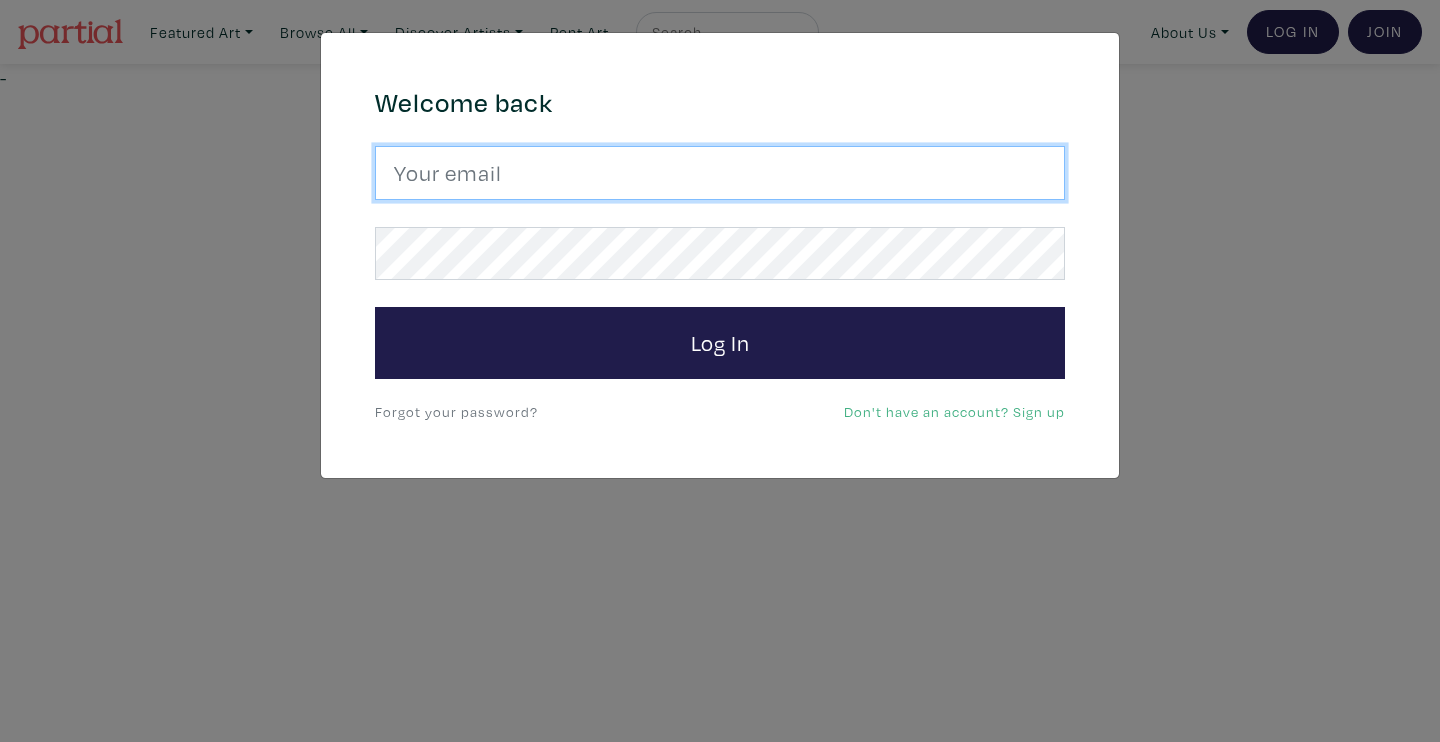 click at bounding box center (720, 173) 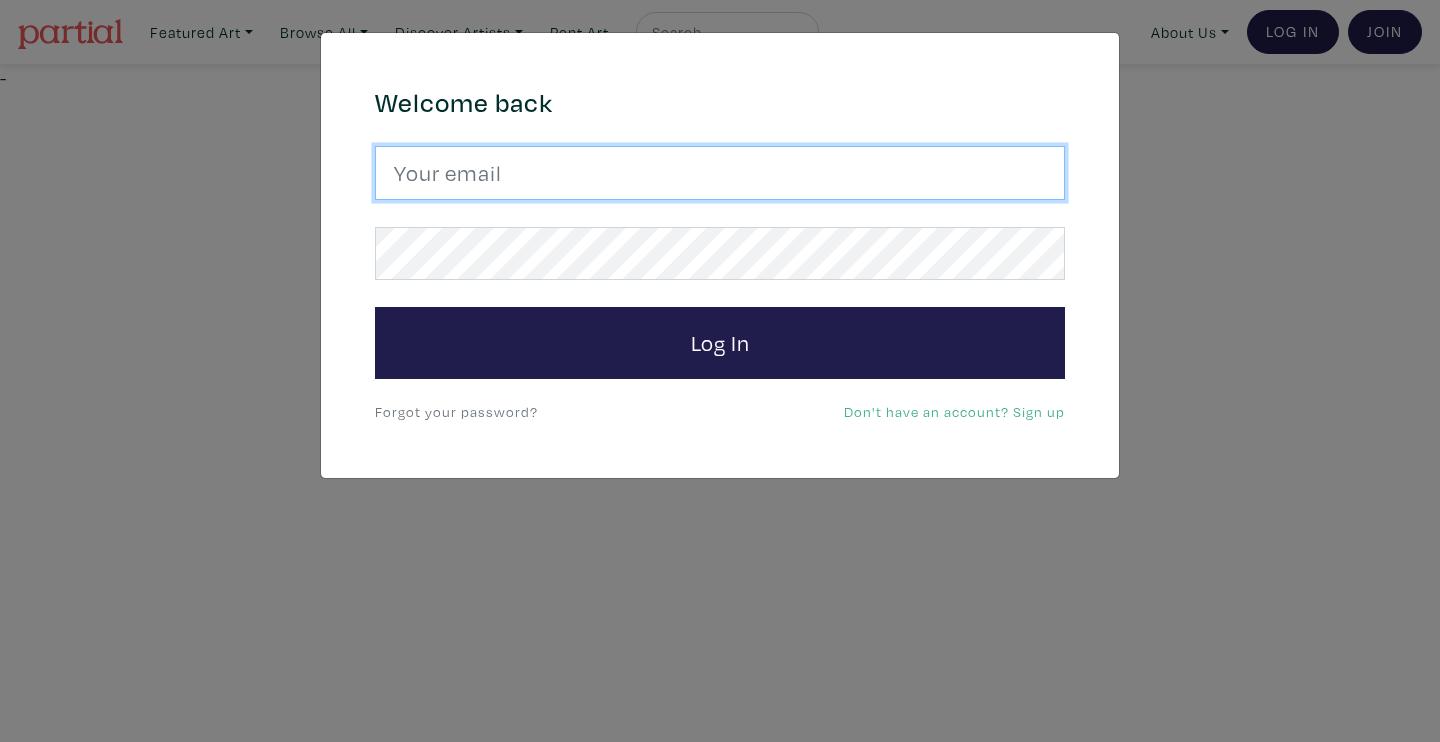 type on "info@carriechisholm.com" 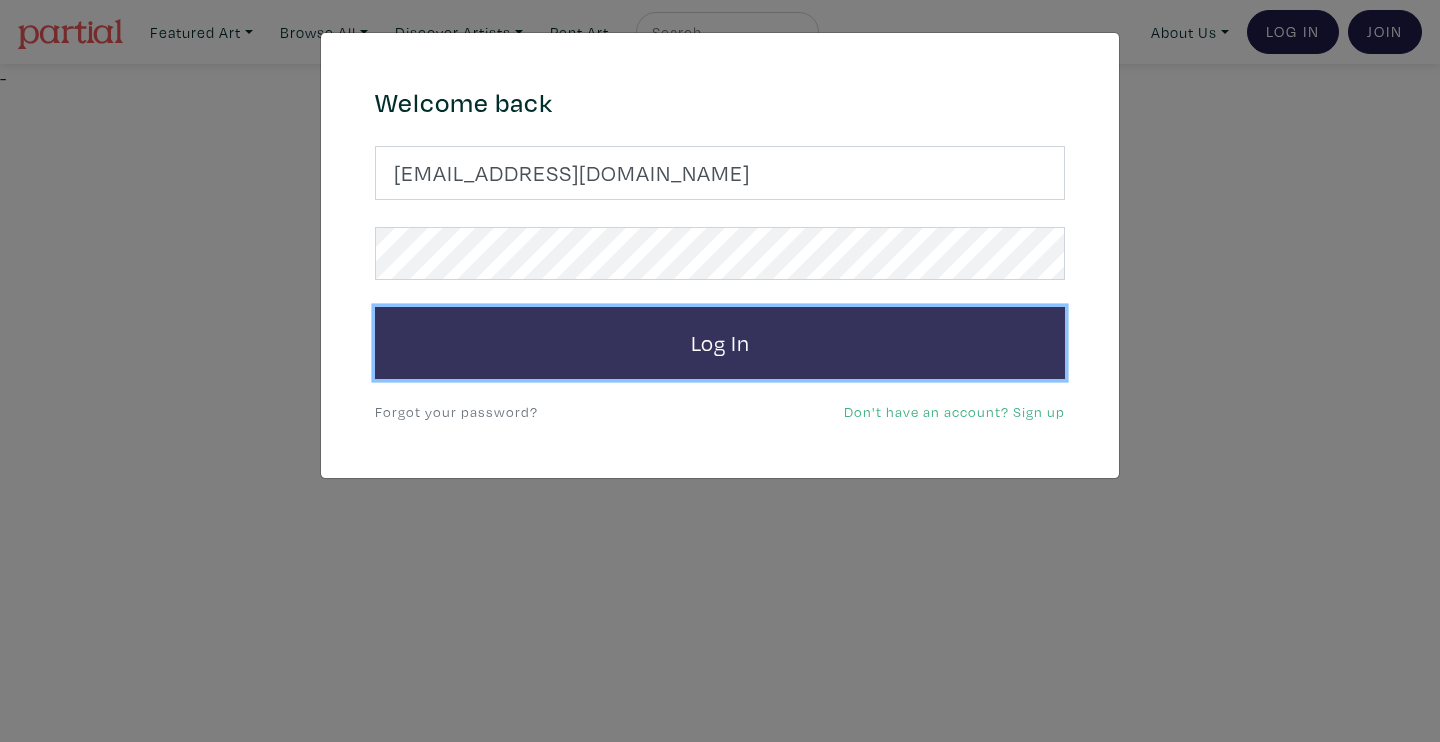 click on "Log In" at bounding box center [720, 343] 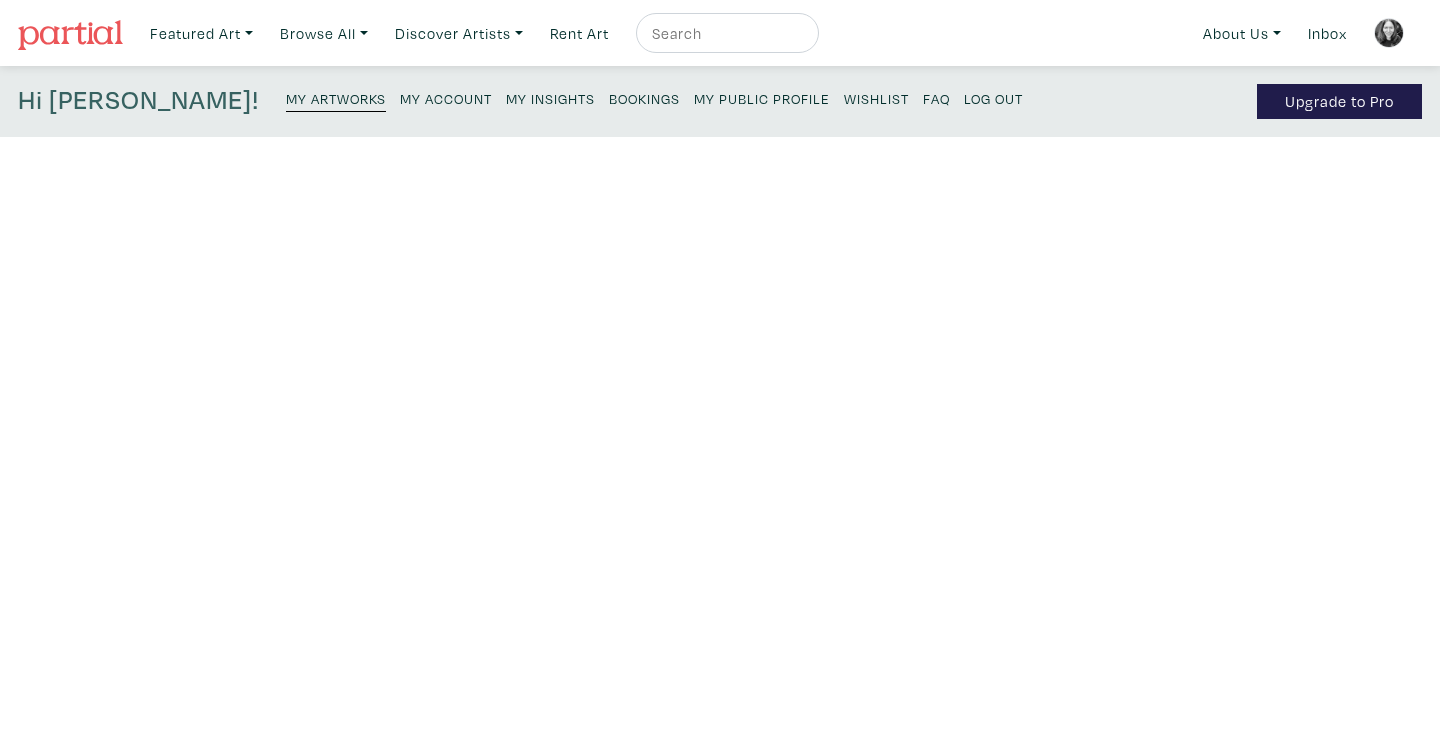 scroll, scrollTop: 0, scrollLeft: 0, axis: both 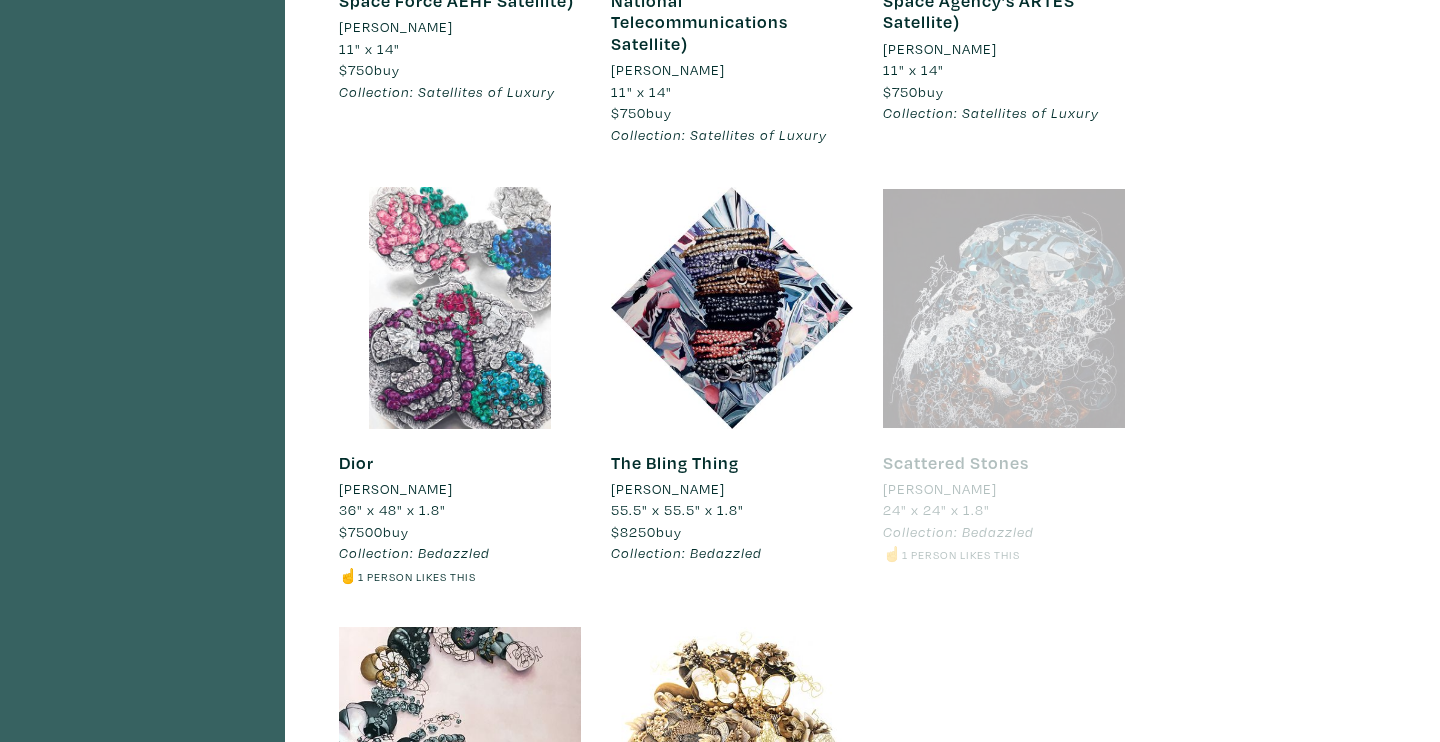 click on "The Bling Thing
Carrie Chisholm
55.5" x 55.5"
x 1.8"
$8250  buy
Collection: Bedazzled
#surrealism
#expressionism
#distortion
#abstracts
#fashion art" at bounding box center [732, 508] 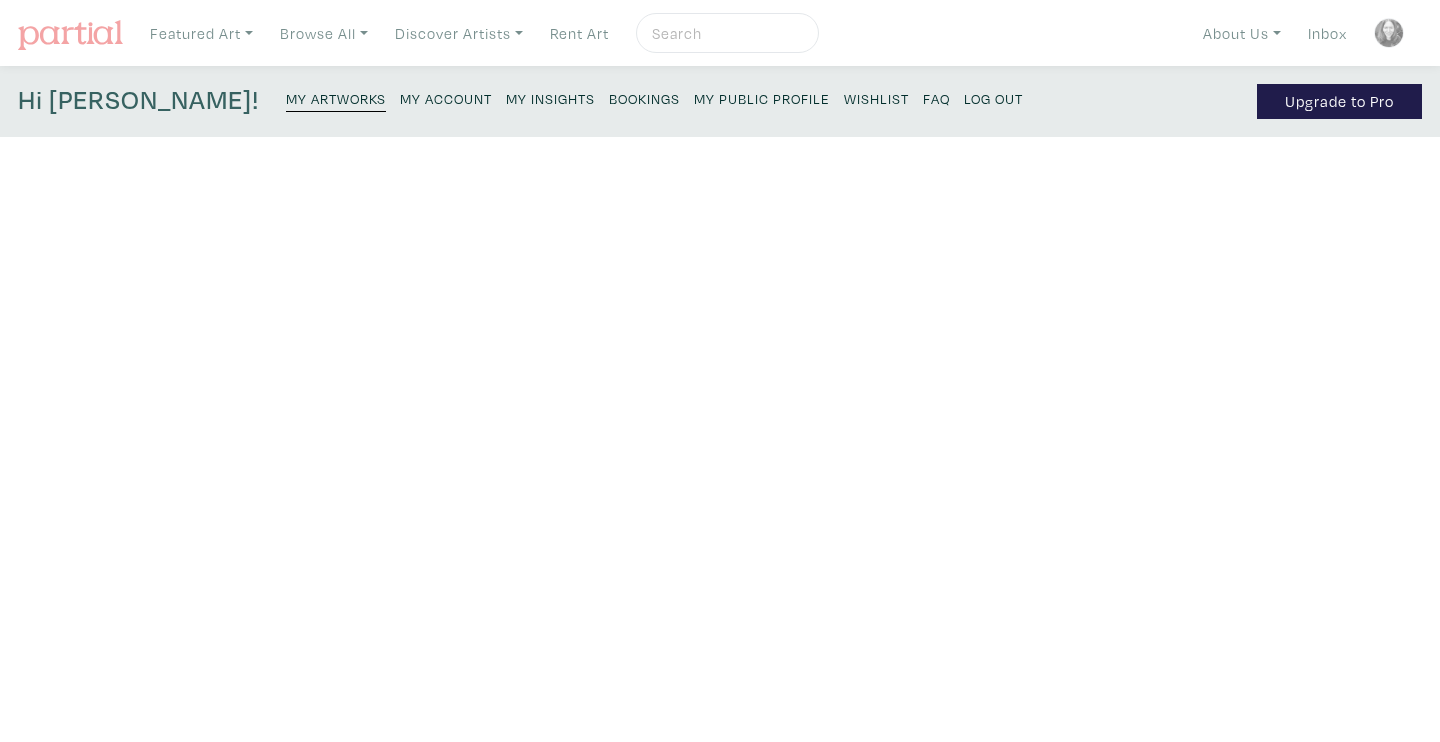 scroll, scrollTop: 0, scrollLeft: 0, axis: both 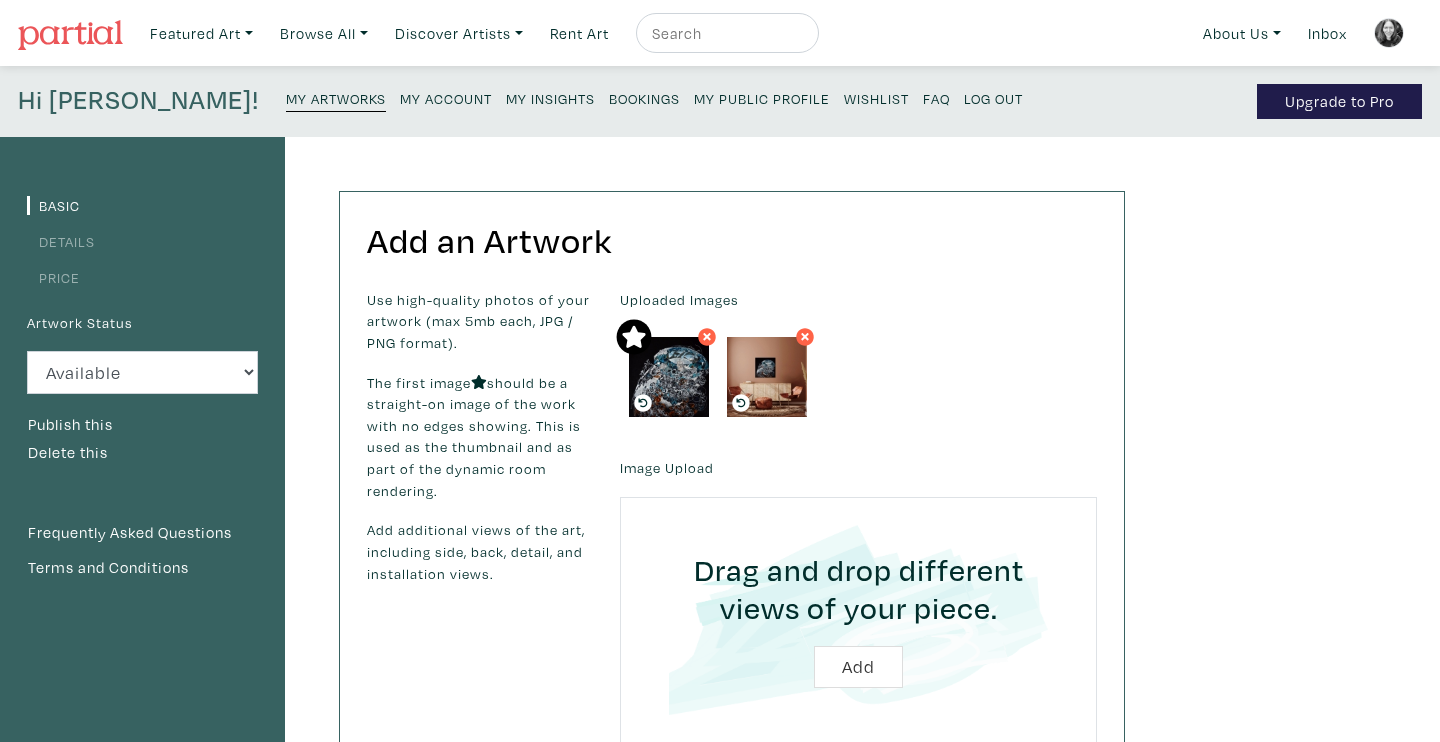 click on "My Account" at bounding box center (446, 98) 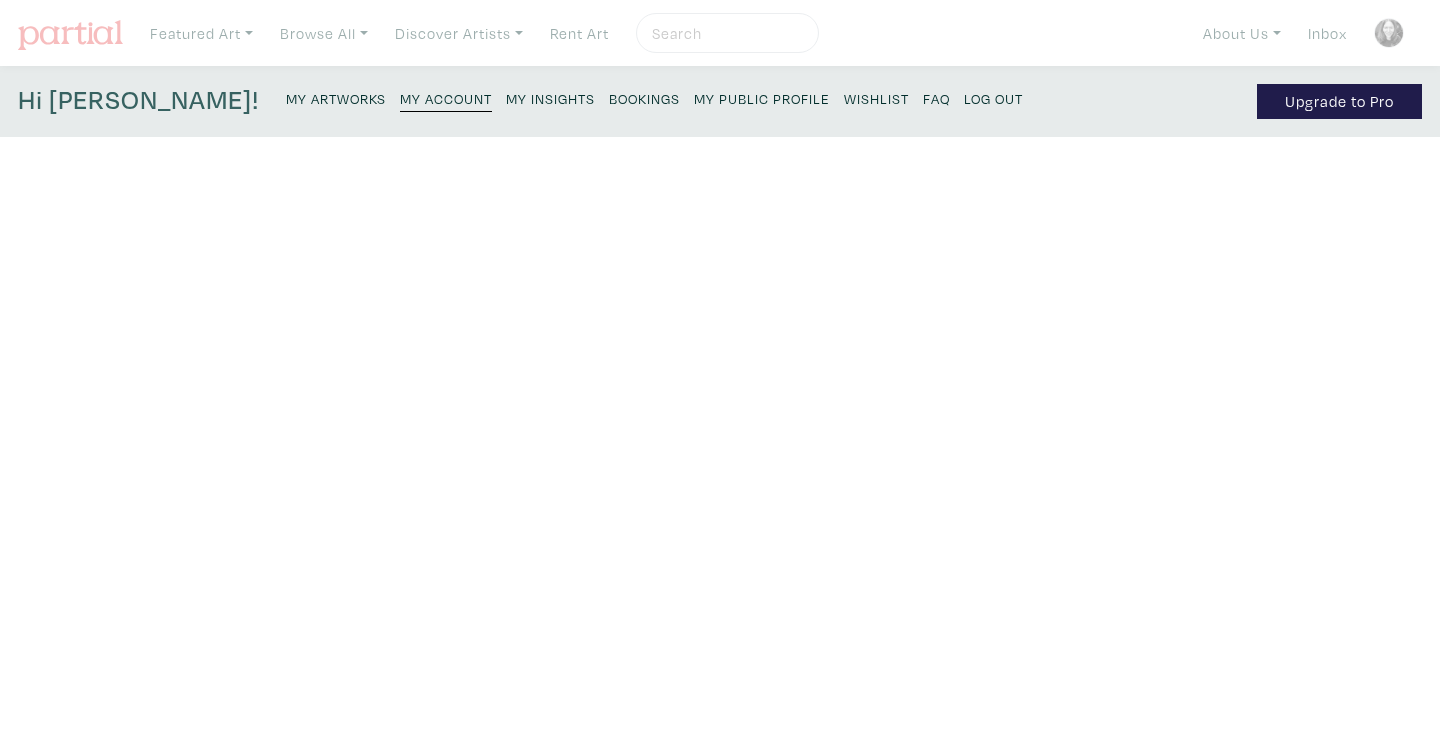 scroll, scrollTop: 0, scrollLeft: 0, axis: both 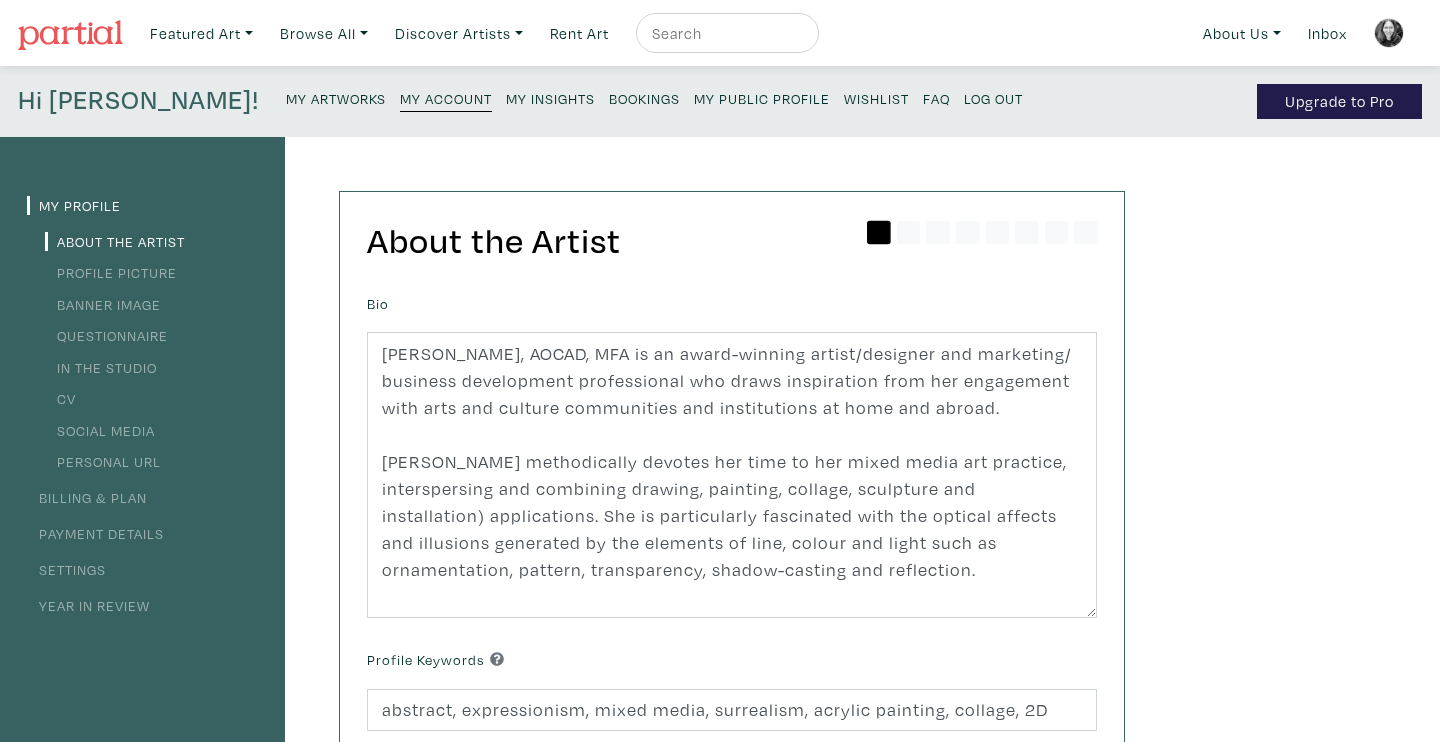 click on "About the Artist" at bounding box center [115, 241] 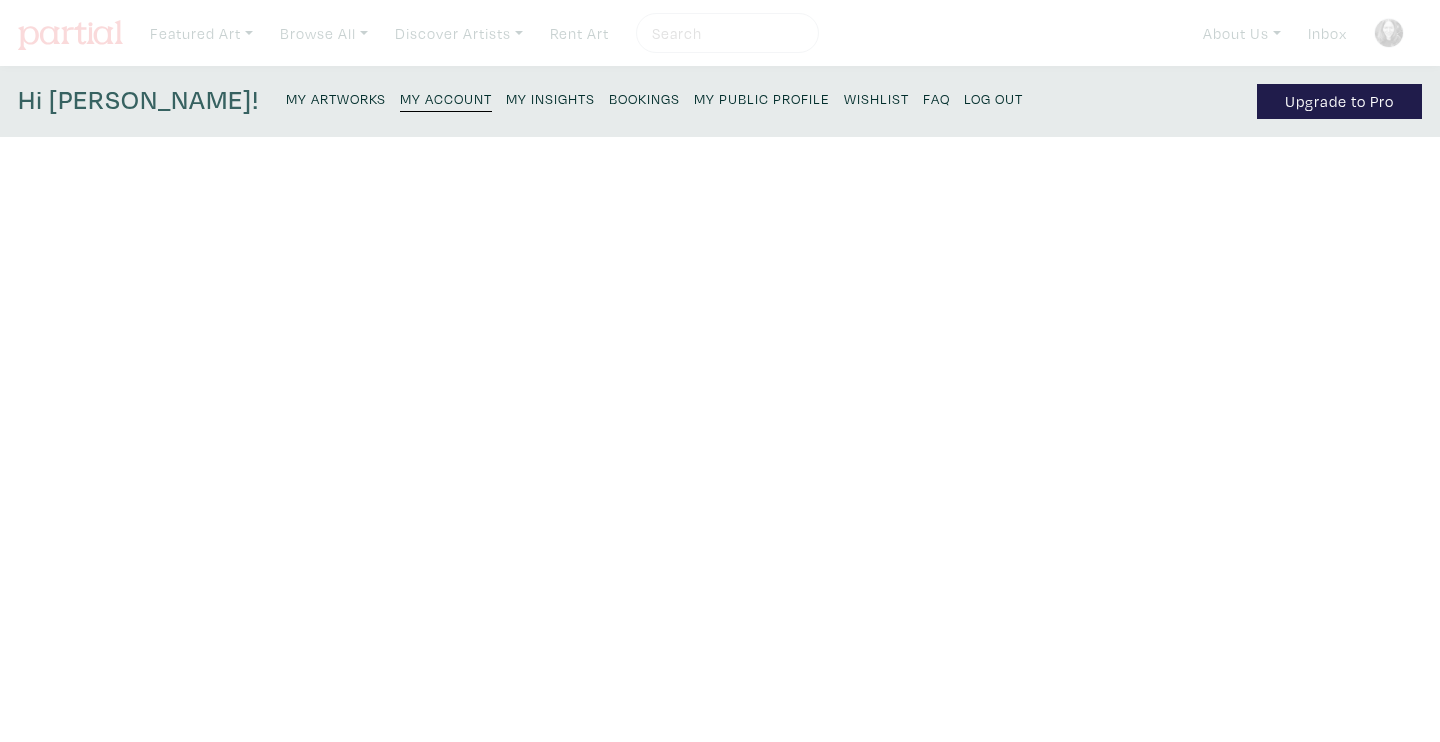 scroll, scrollTop: 0, scrollLeft: 0, axis: both 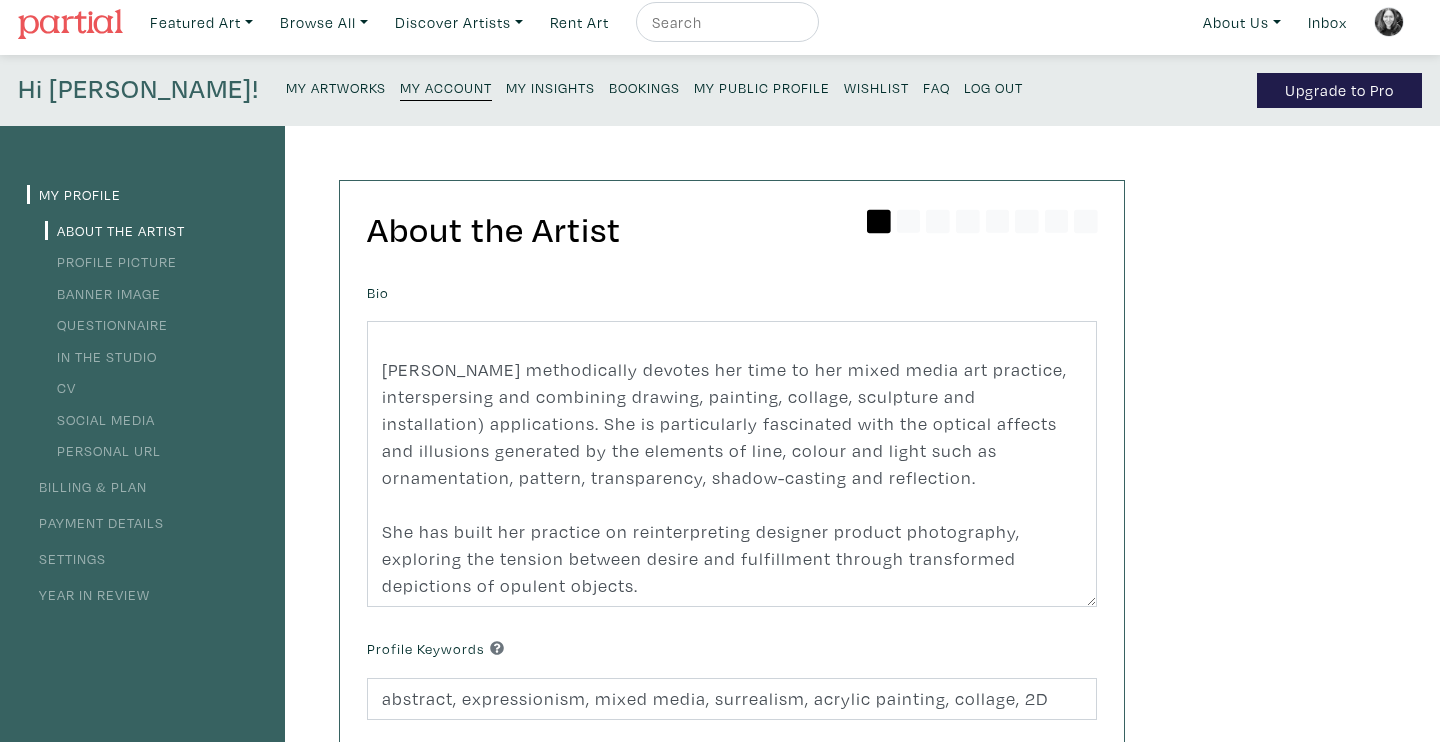 click on "CV" at bounding box center (60, 387) 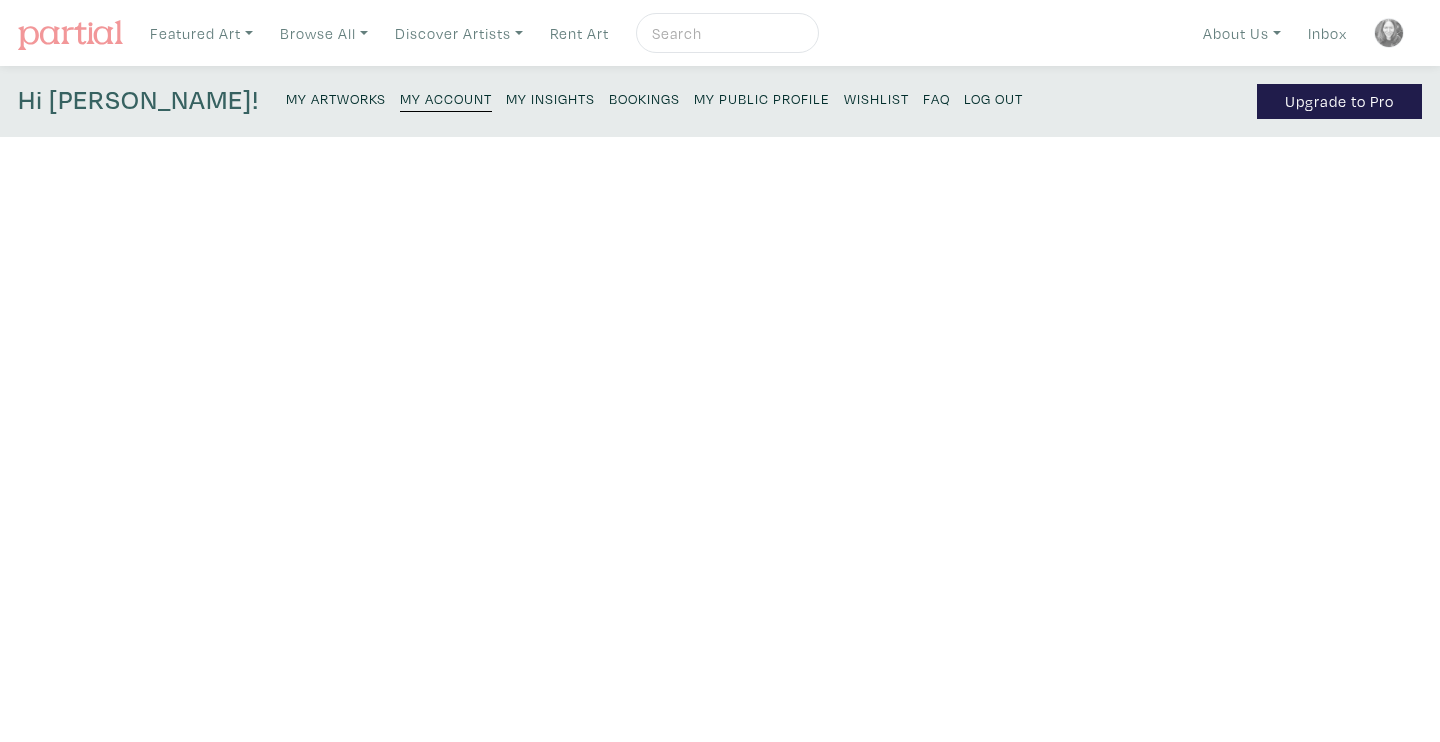 type on "2021" 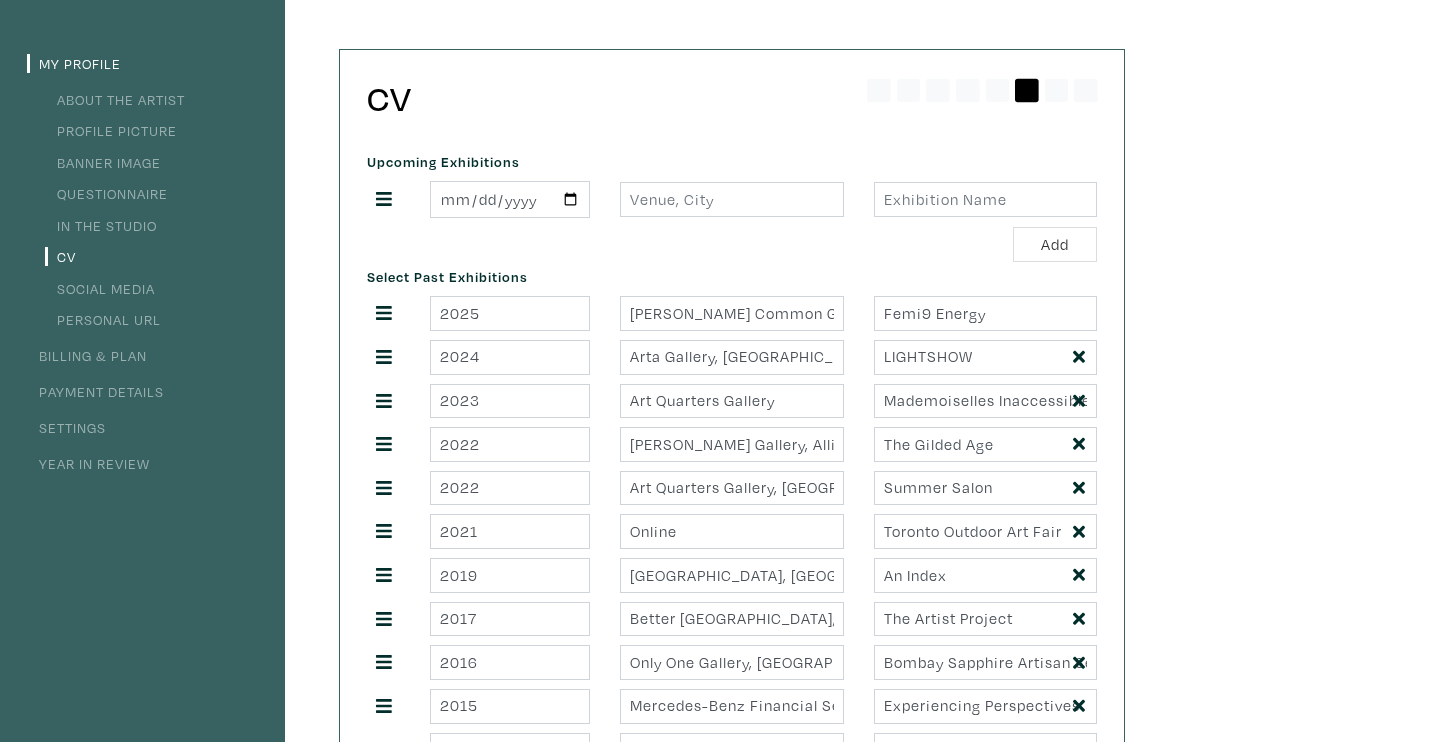 scroll, scrollTop: 147, scrollLeft: 0, axis: vertical 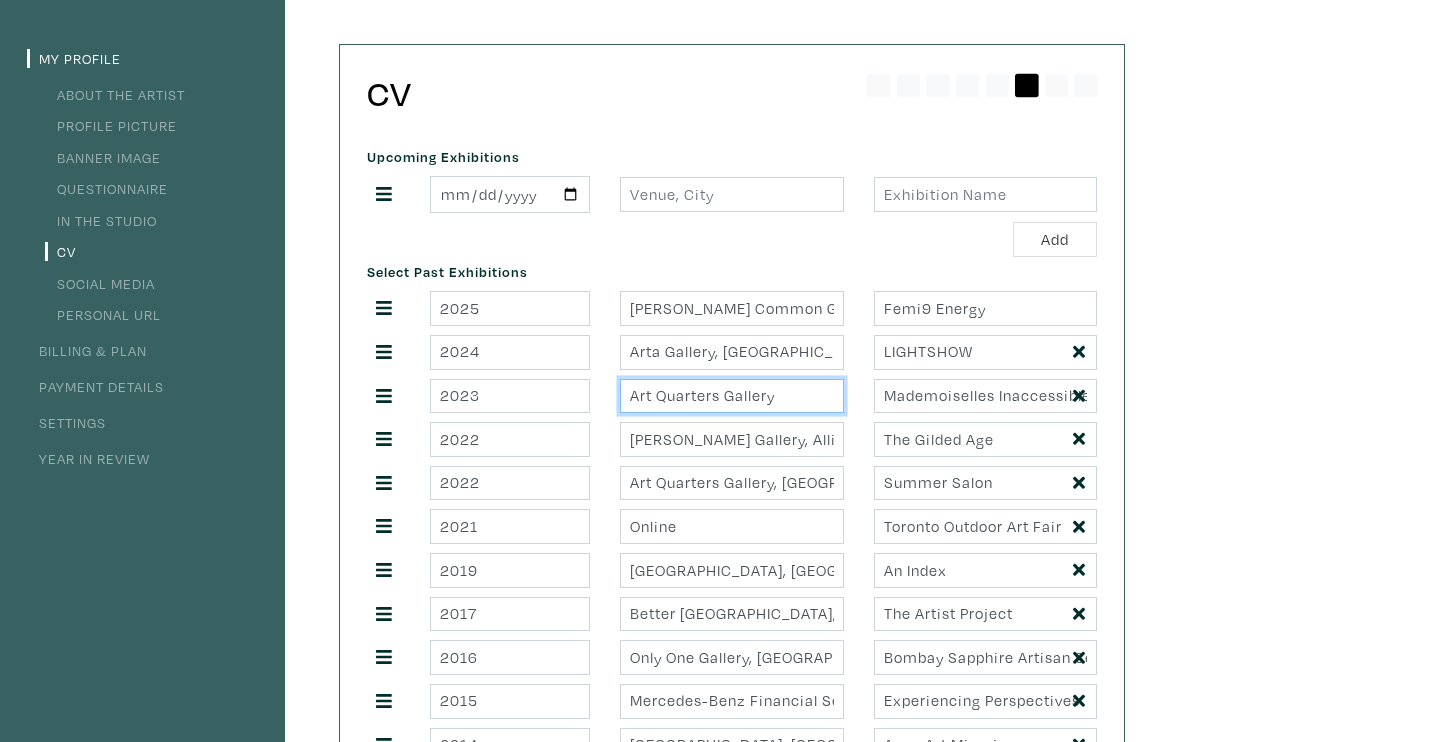 click on "Art Quarters Gallery" at bounding box center (731, 396) 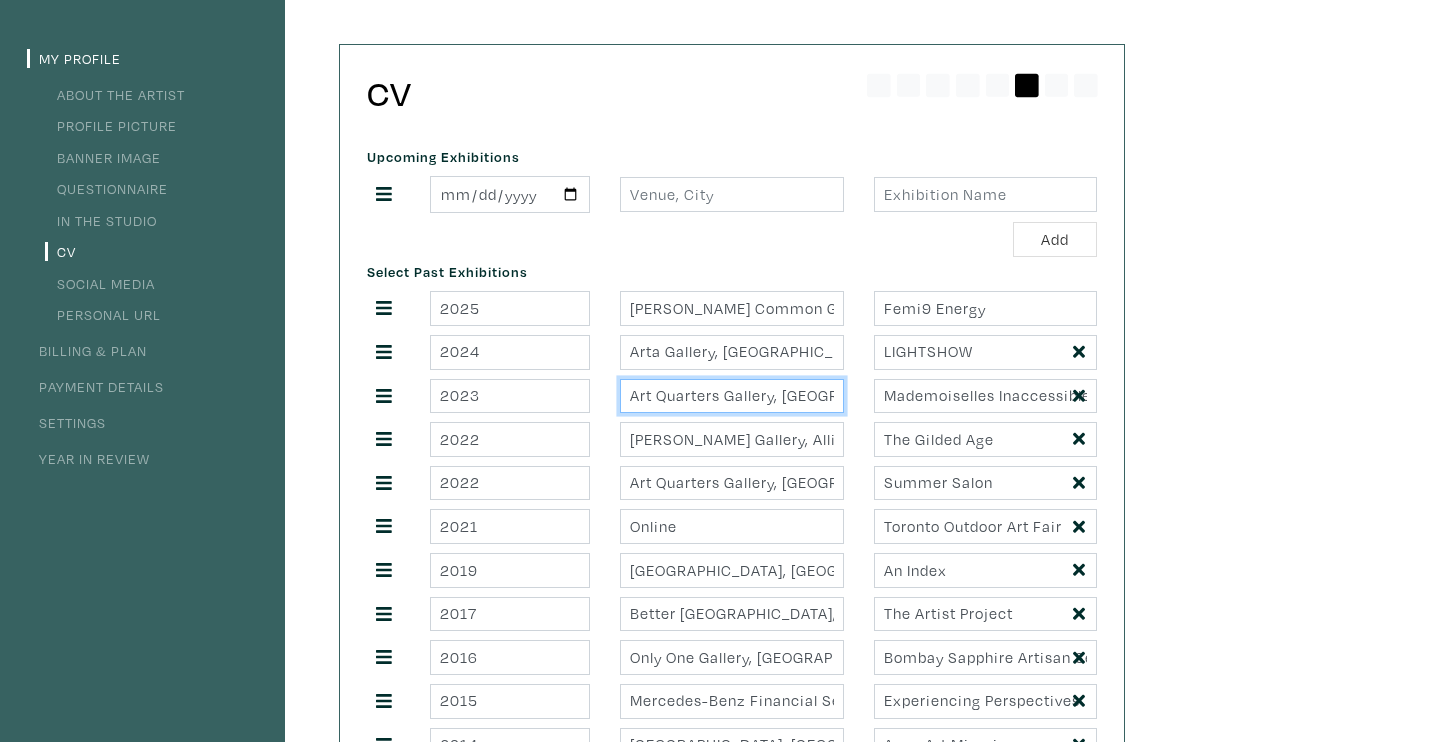 scroll, scrollTop: 0, scrollLeft: 9, axis: horizontal 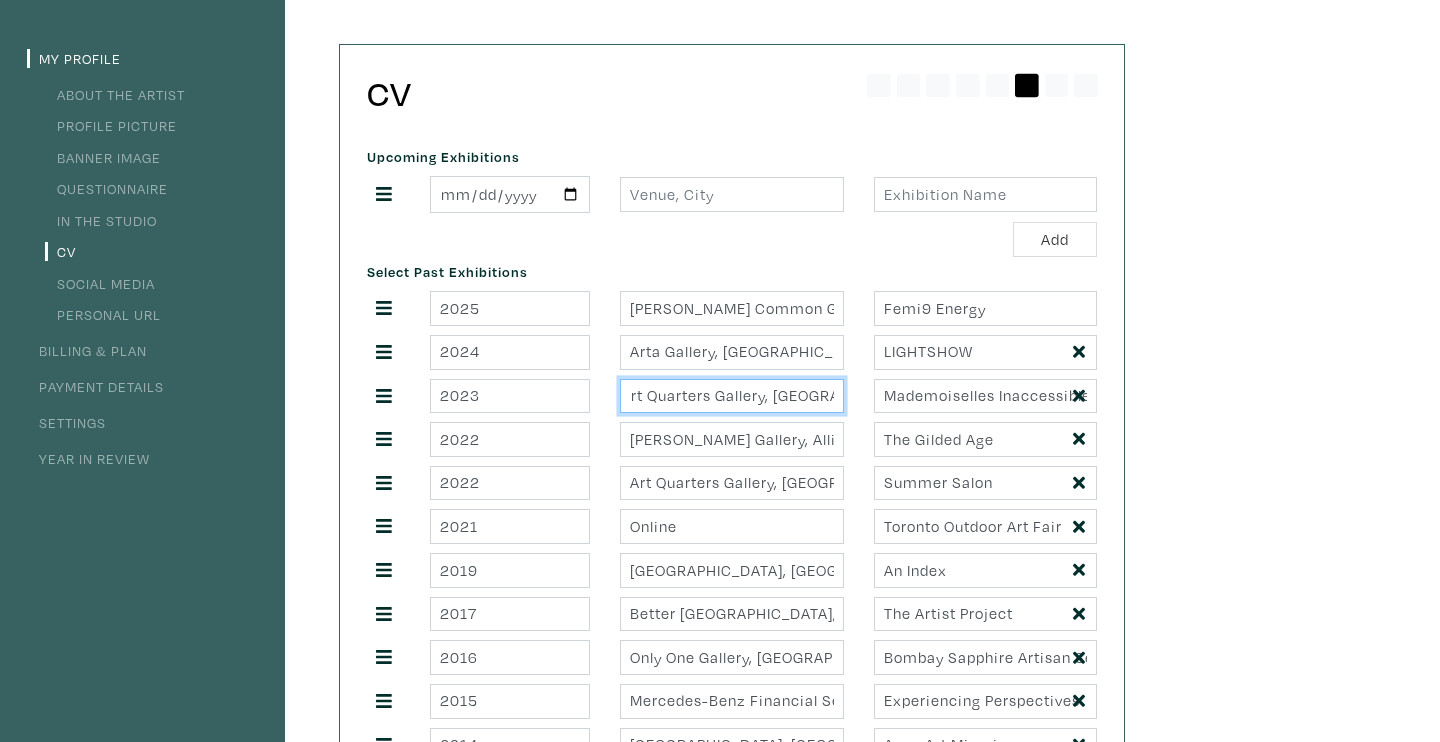 type on "Art Quarters Gallery, Toronto" 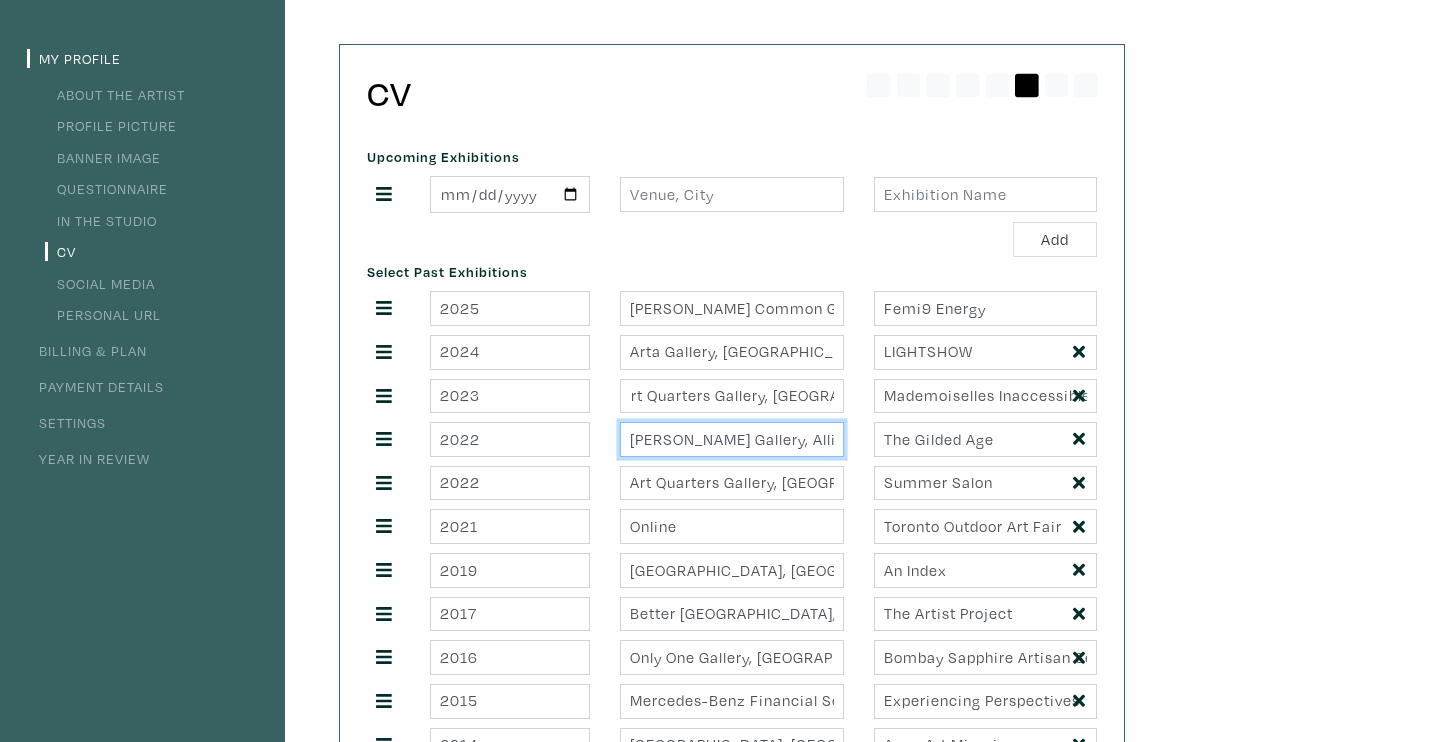 scroll, scrollTop: 0, scrollLeft: 0, axis: both 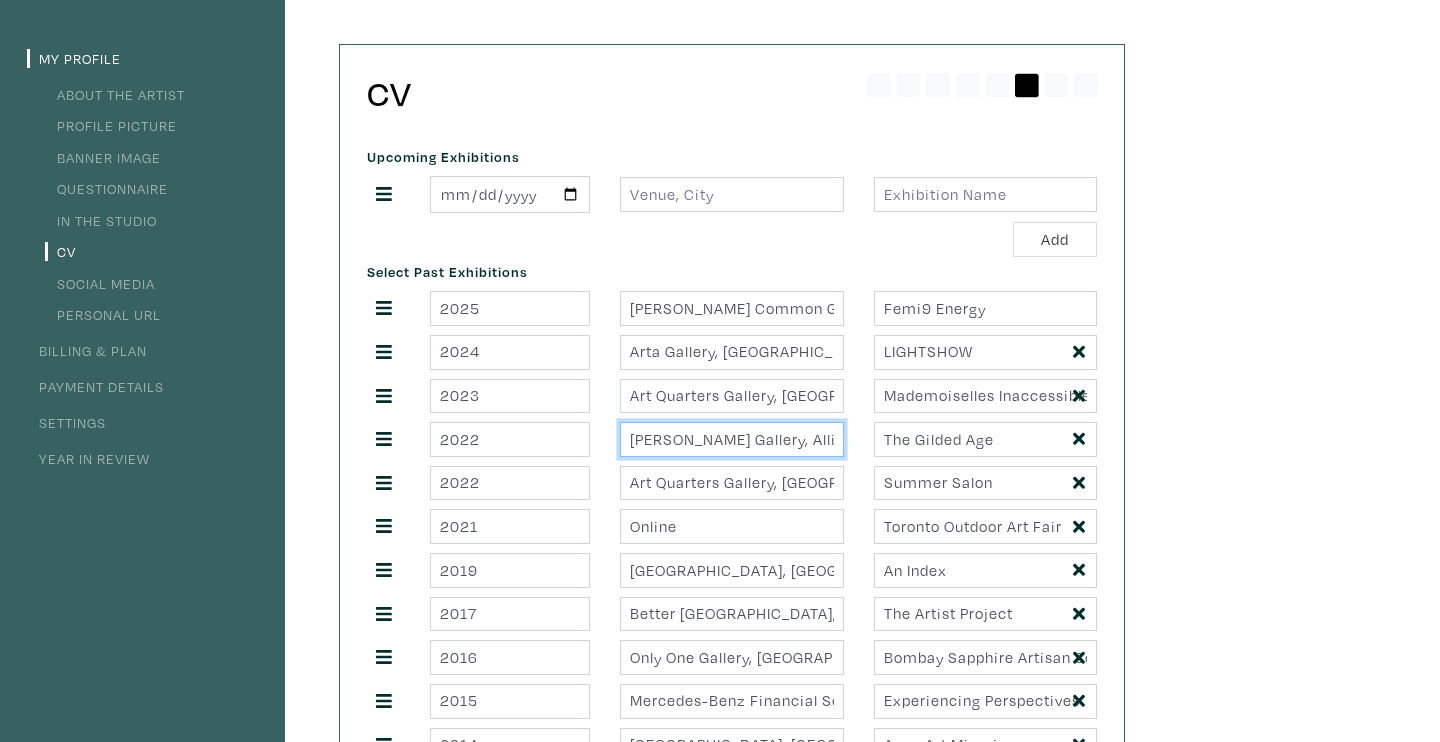 click on "Pierre Léon Gallery, Alliance Francaise, Toronto" at bounding box center [731, 439] 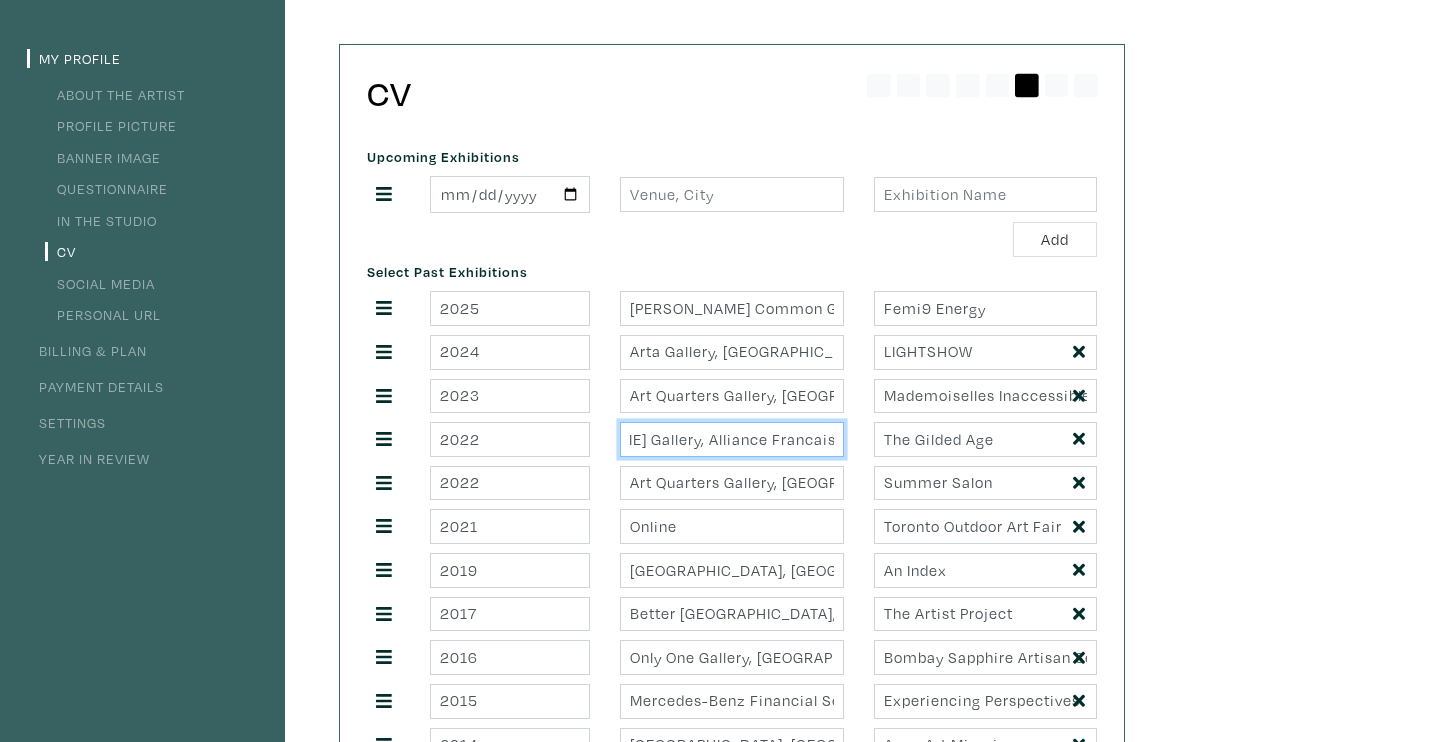 scroll, scrollTop: 0, scrollLeft: 144, axis: horizontal 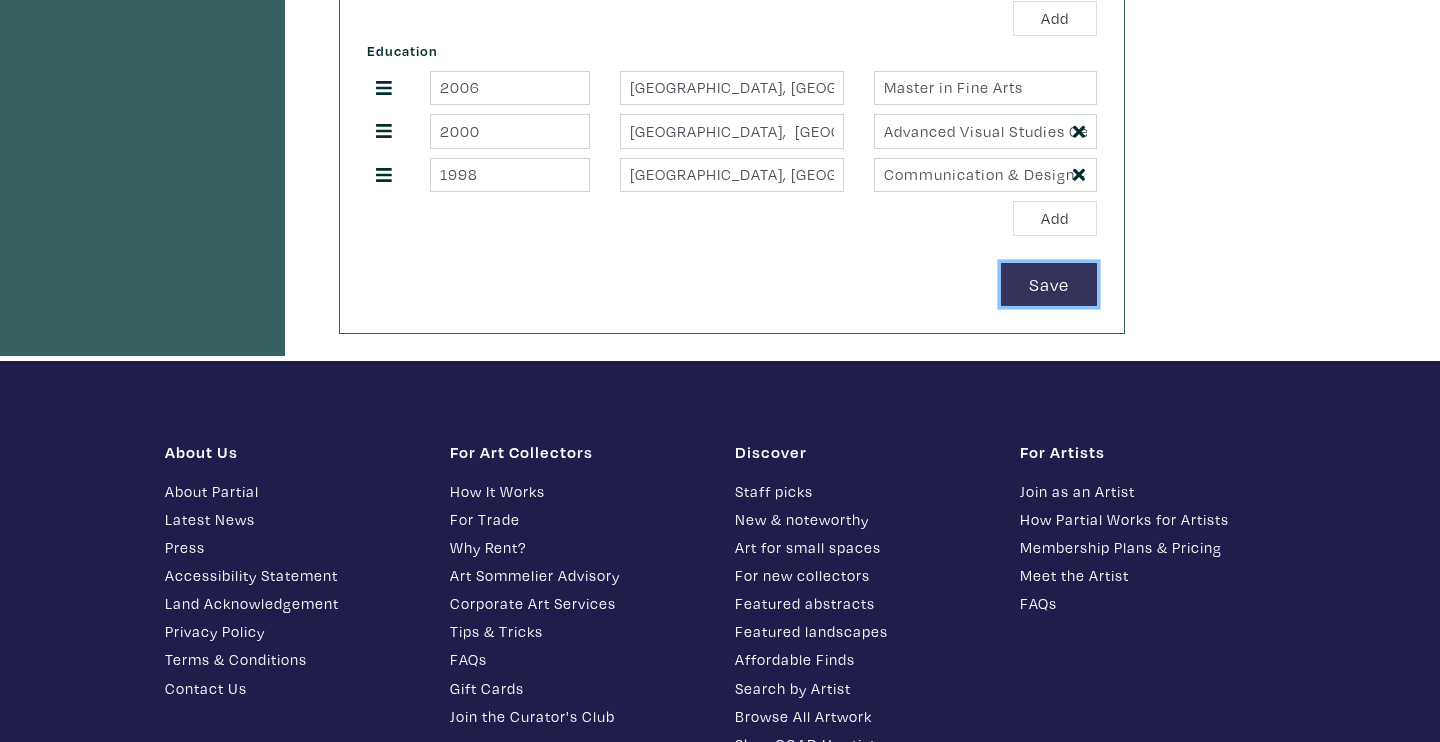 click on "Save" at bounding box center [1049, 284] 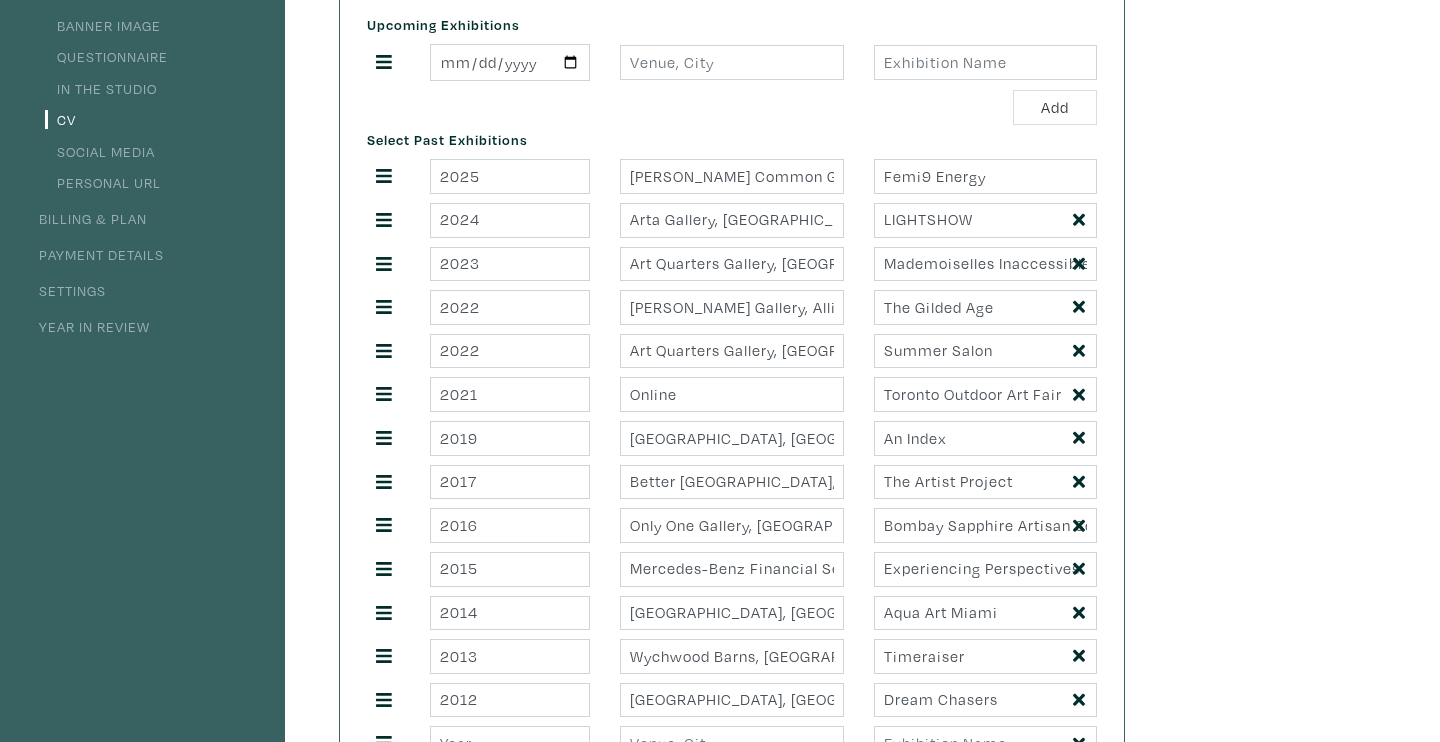scroll, scrollTop: 0, scrollLeft: 0, axis: both 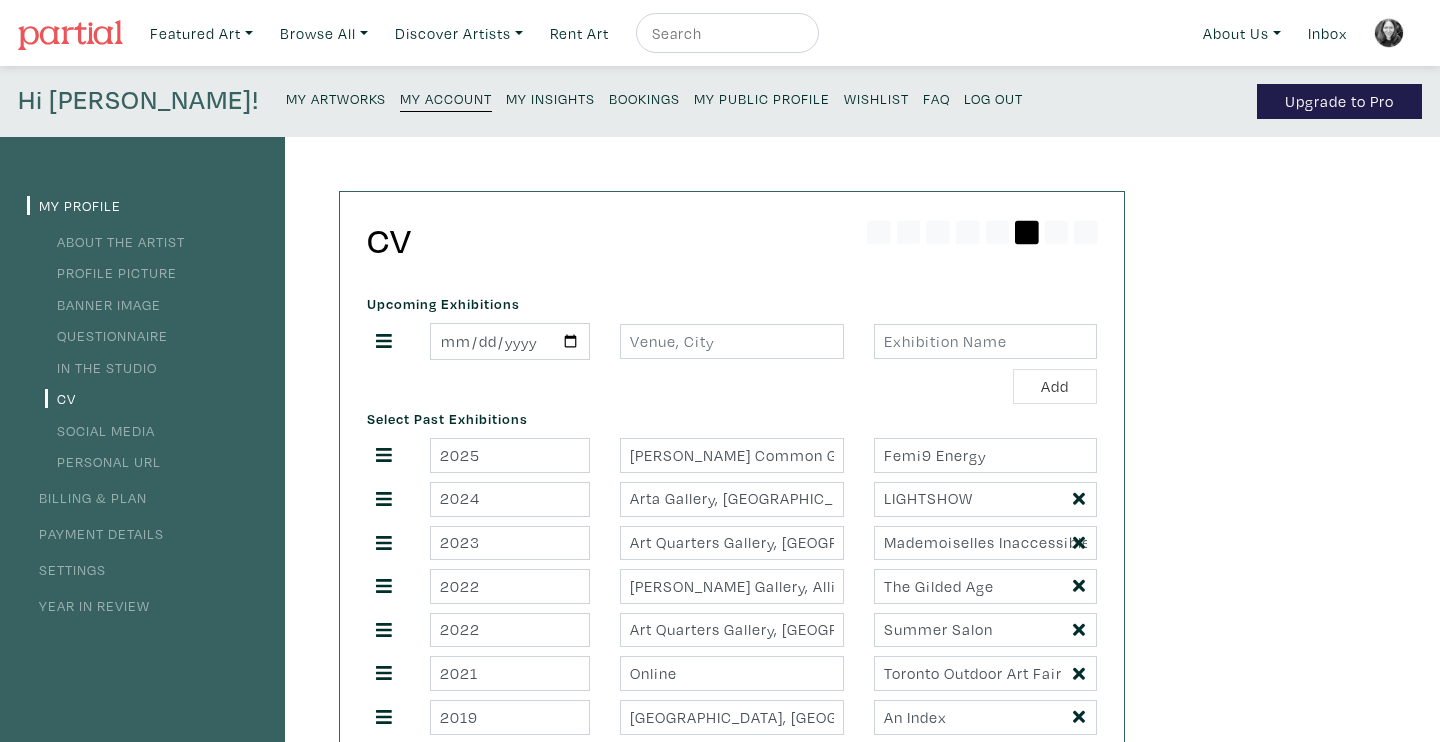 click on "My Artworks" at bounding box center (336, 98) 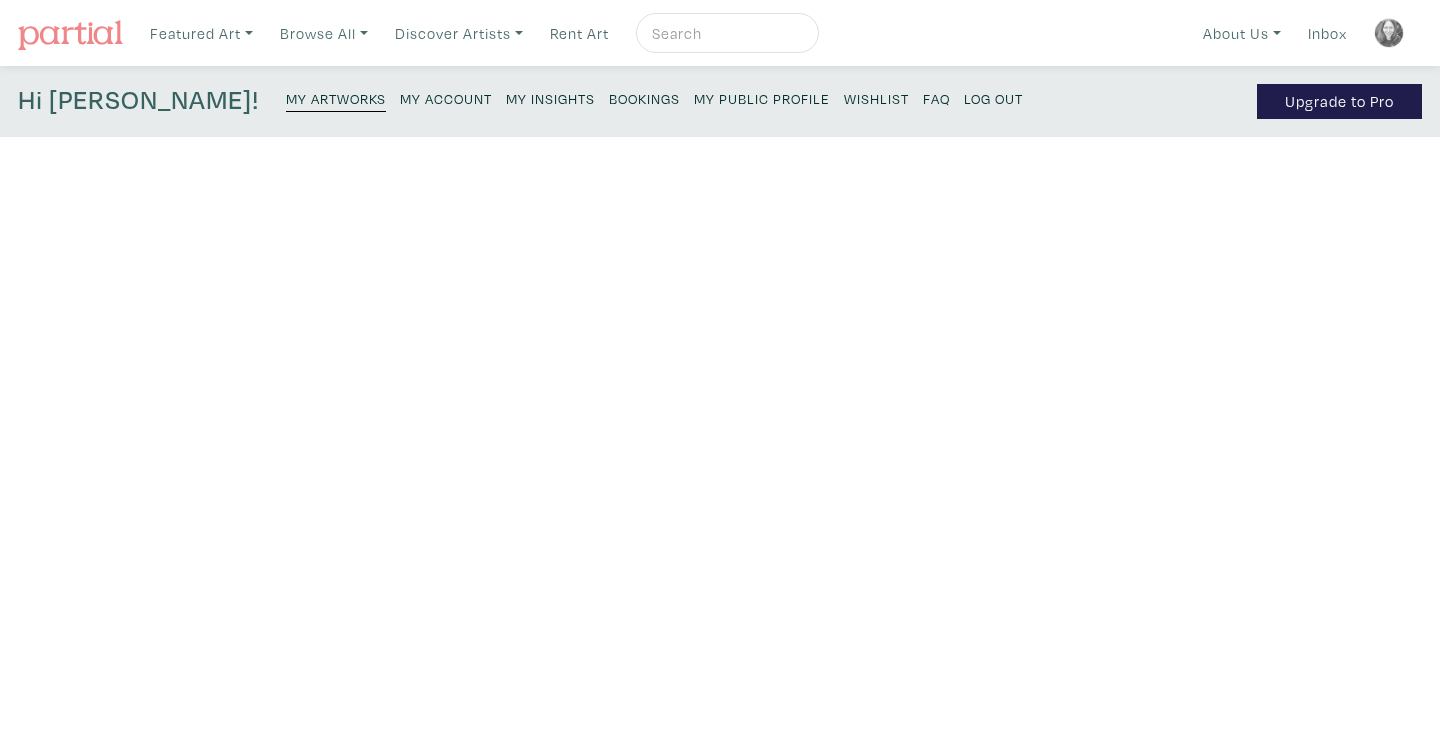 scroll, scrollTop: 0, scrollLeft: 0, axis: both 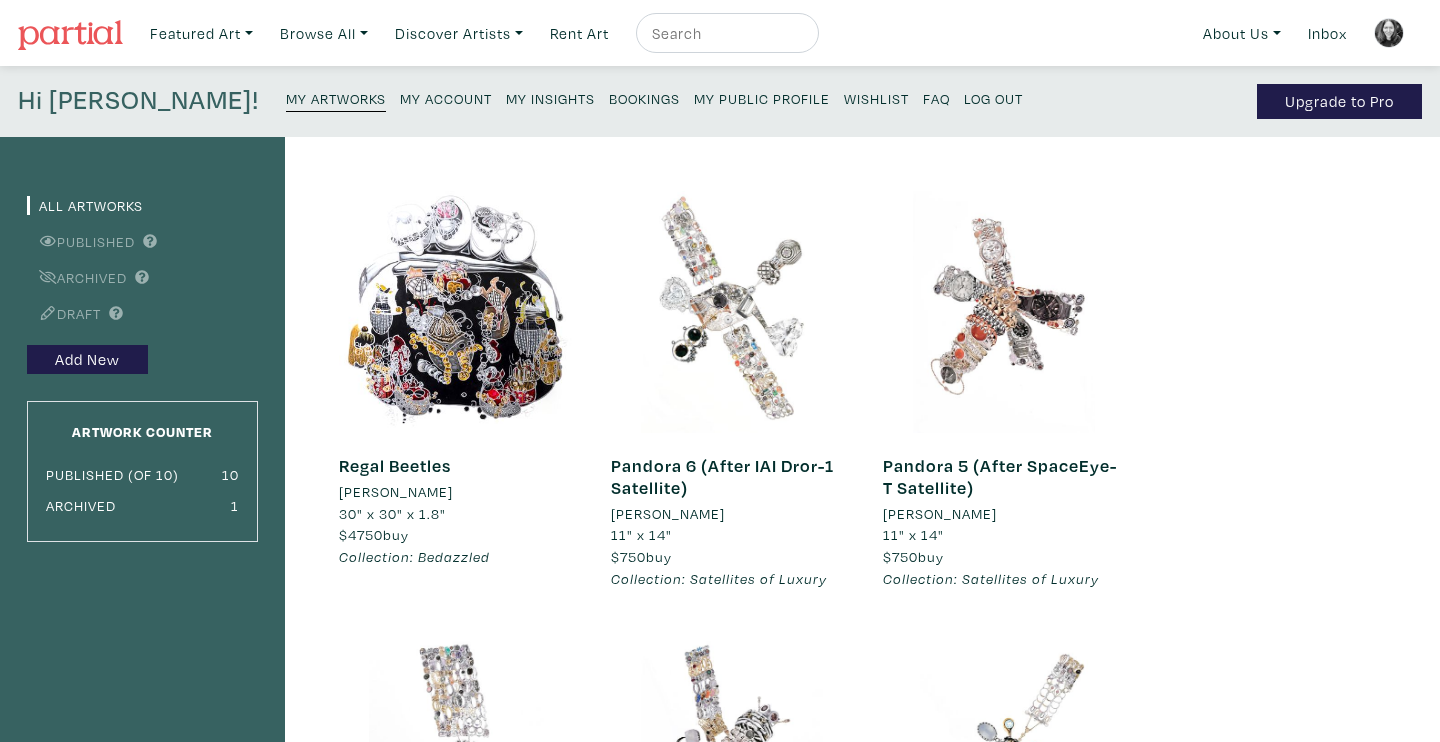 click at bounding box center (460, 312) 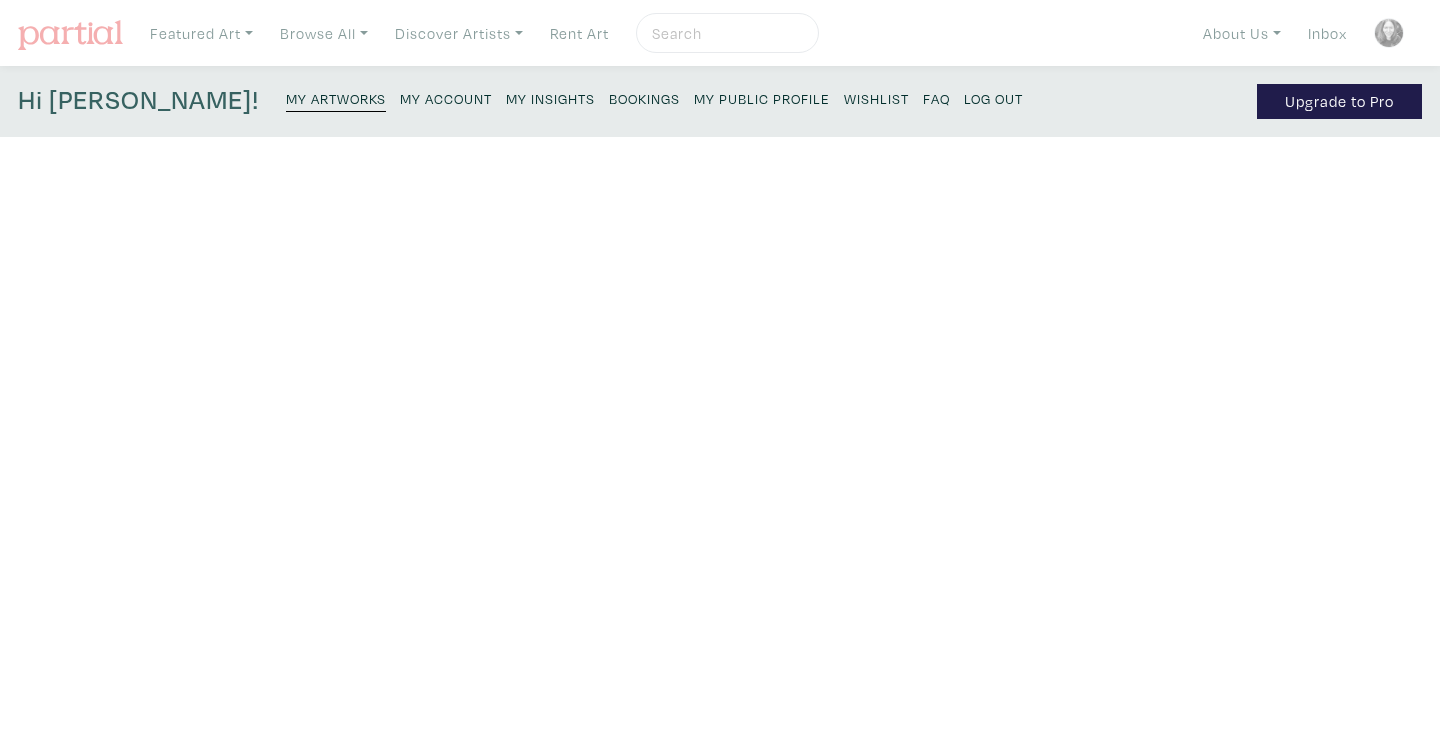 scroll, scrollTop: 0, scrollLeft: 0, axis: both 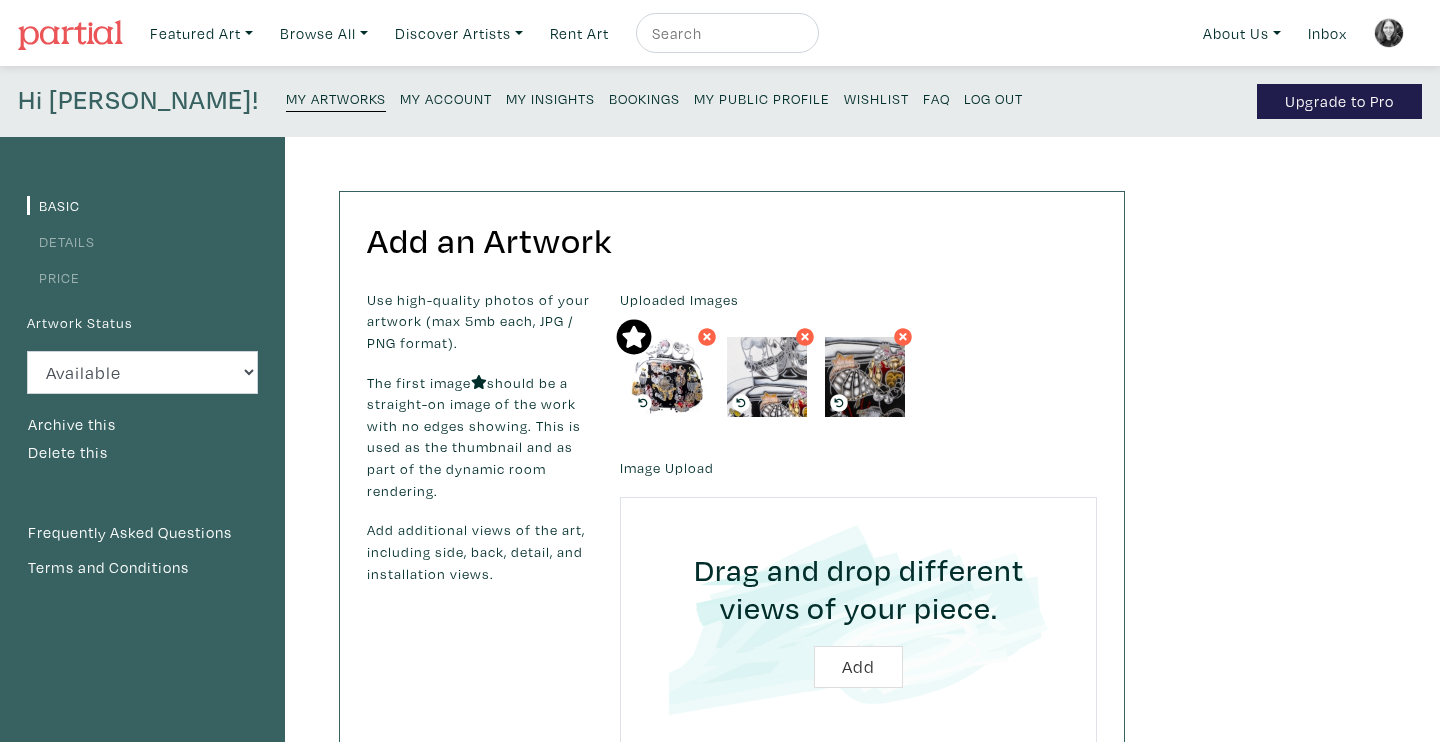 click on "Basic" at bounding box center (53, 205) 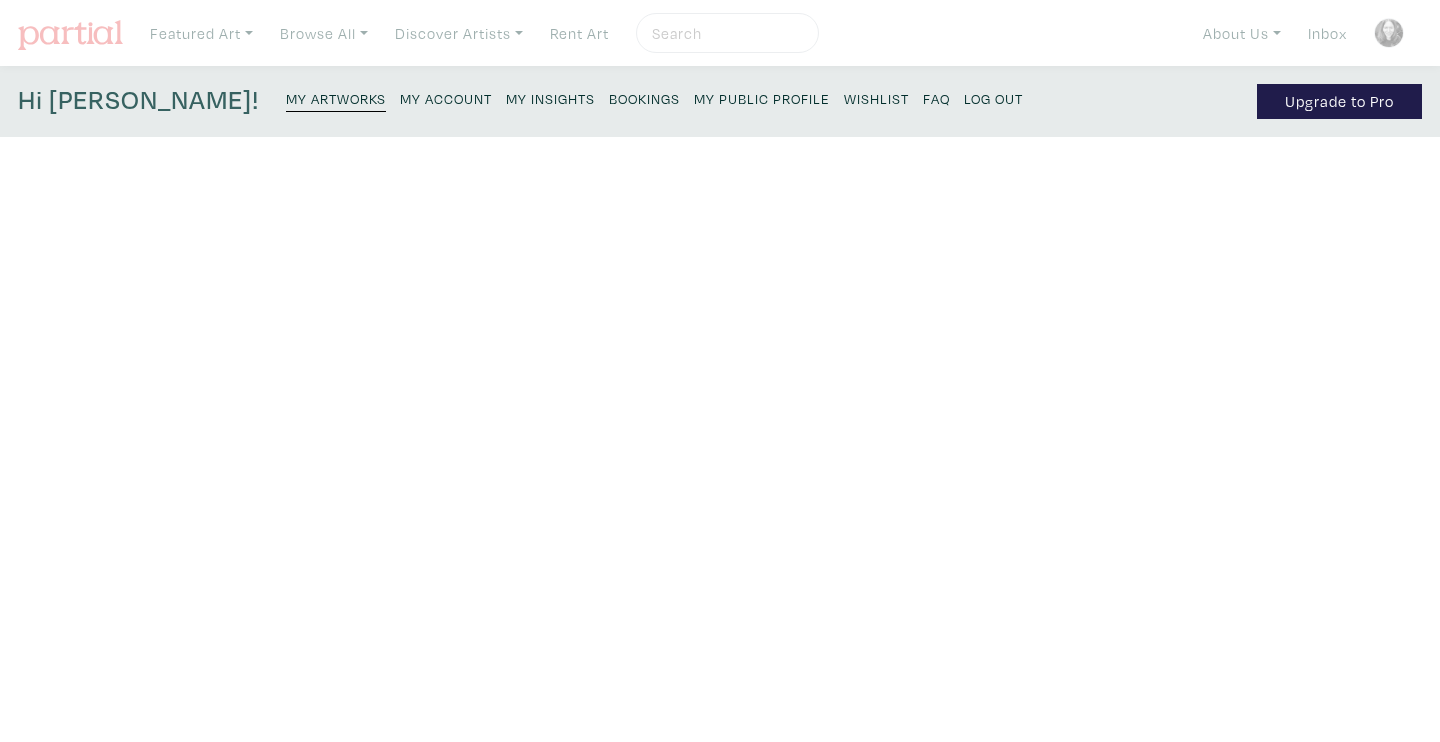 scroll, scrollTop: 0, scrollLeft: 0, axis: both 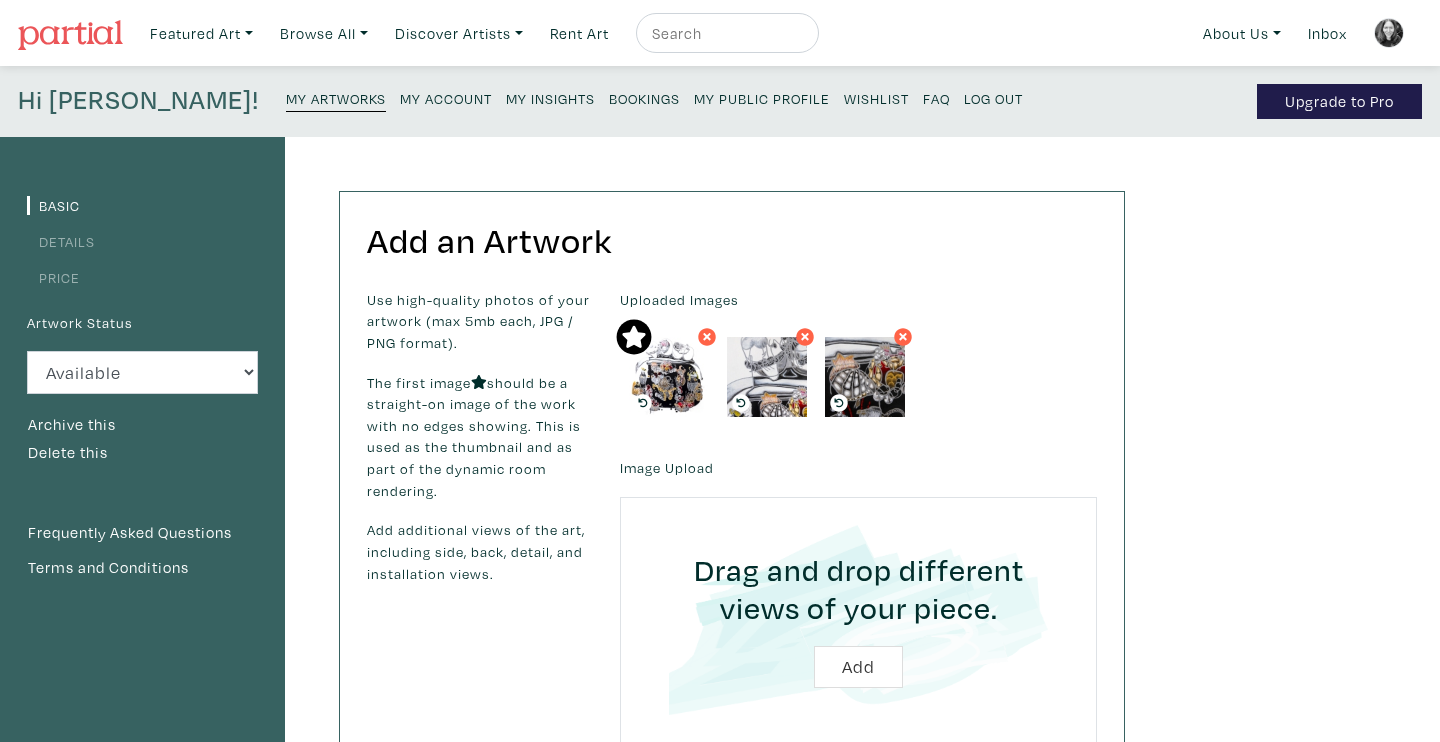 click on "Details" at bounding box center [61, 241] 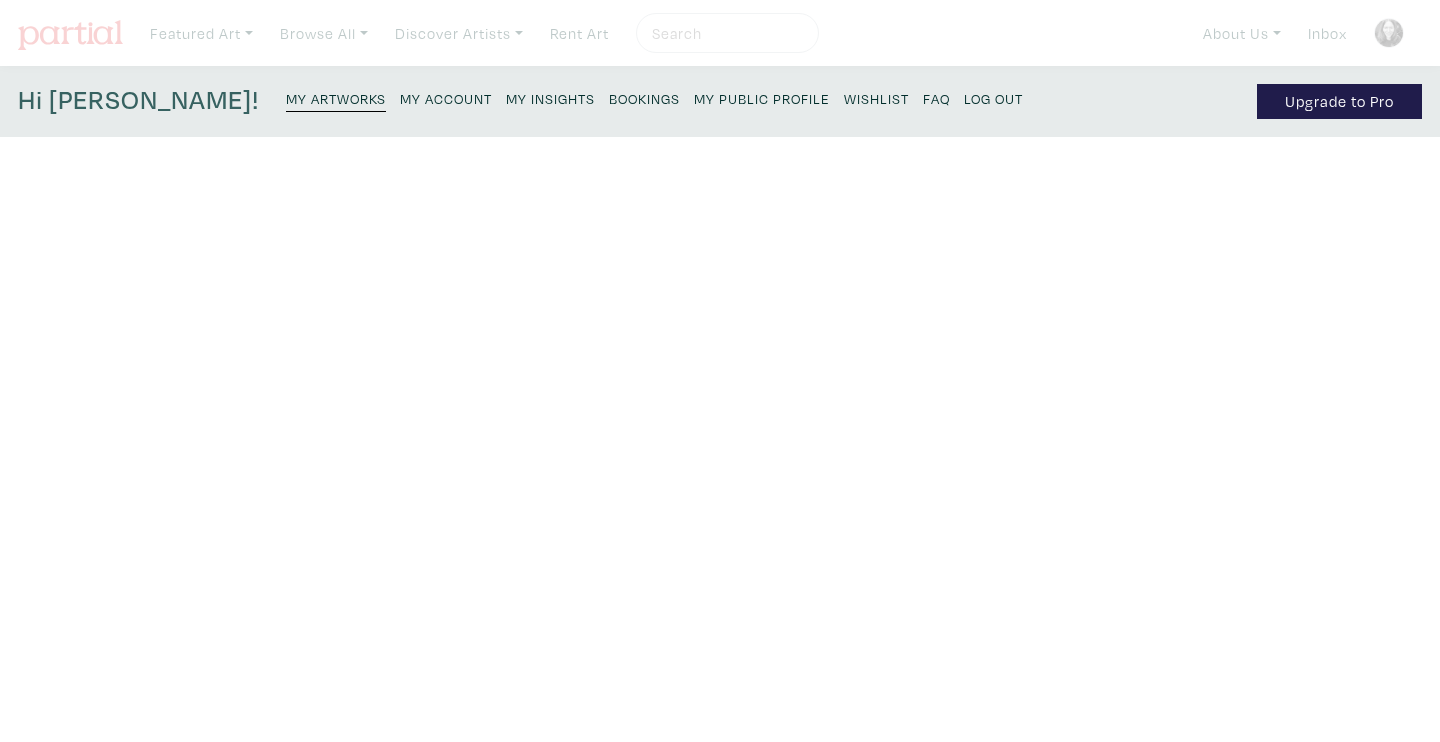 scroll, scrollTop: 0, scrollLeft: 0, axis: both 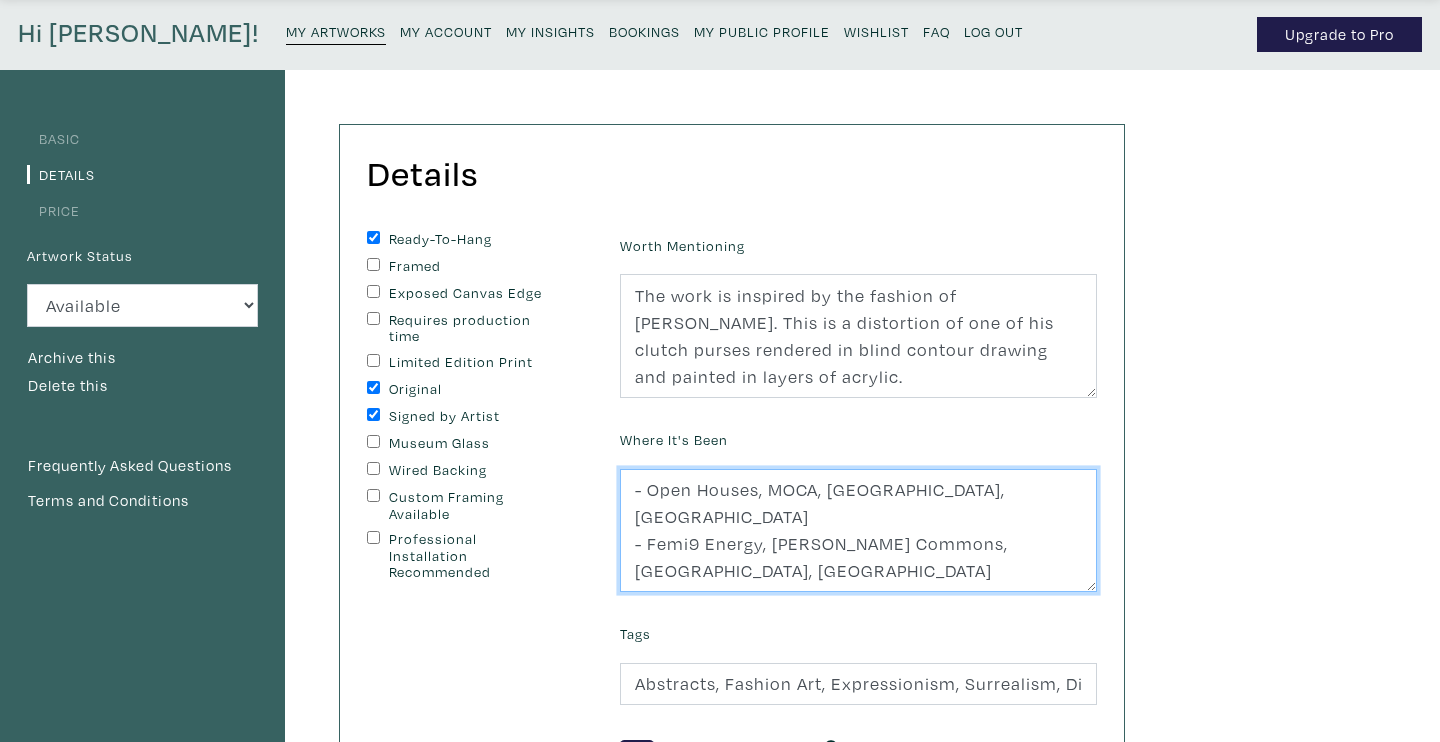 click on "- Open Houses, MOCA, Toronto, ON
- Femi9 Energy, Withrow Commons, Toronto, ON" at bounding box center [858, 531] 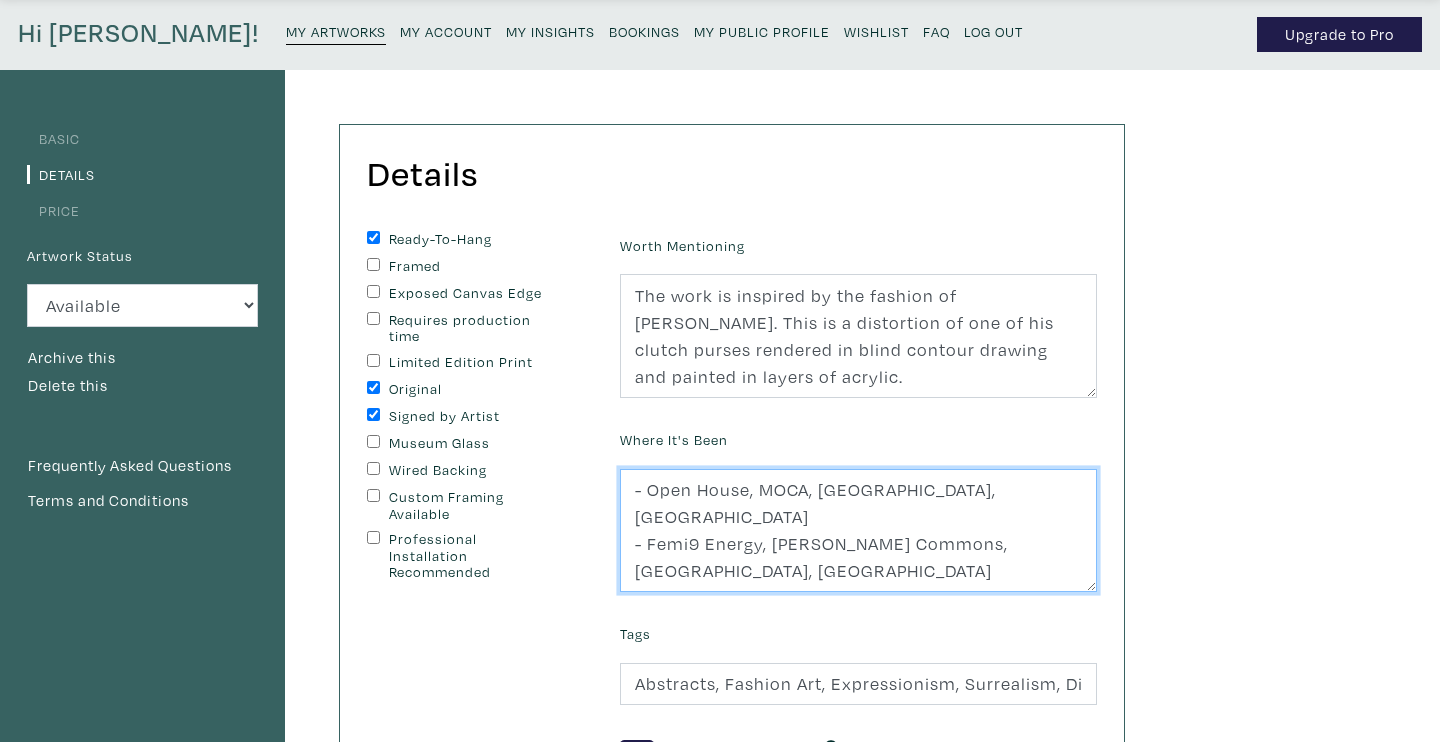 click on "- Open Houses, MOCA, Toronto, ON
- Femi9 Energy, Withrow Commons, Toronto, ON" at bounding box center (858, 531) 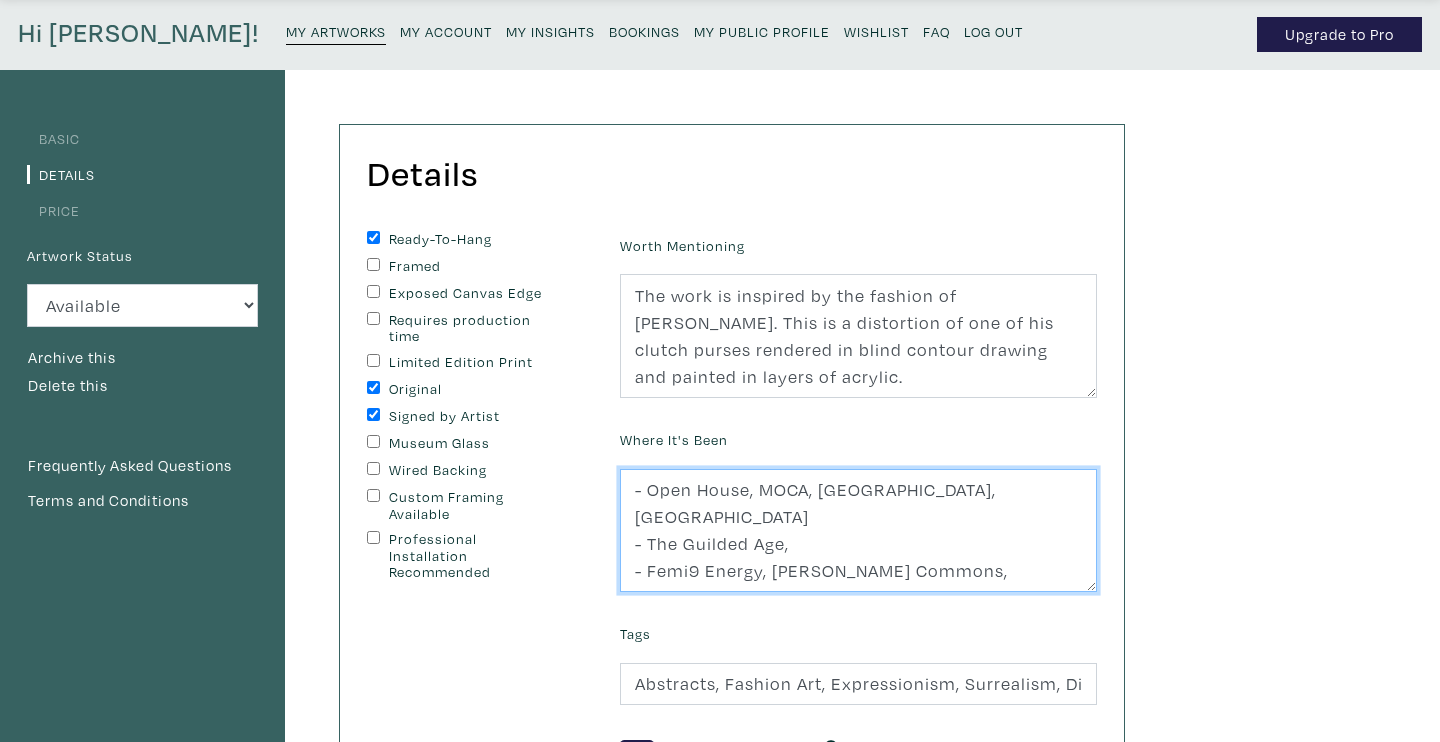 click on "- Open Houses, MOCA, Toronto, ON
- Femi9 Energy, Withrow Commons, Toronto, ON" at bounding box center (858, 531) 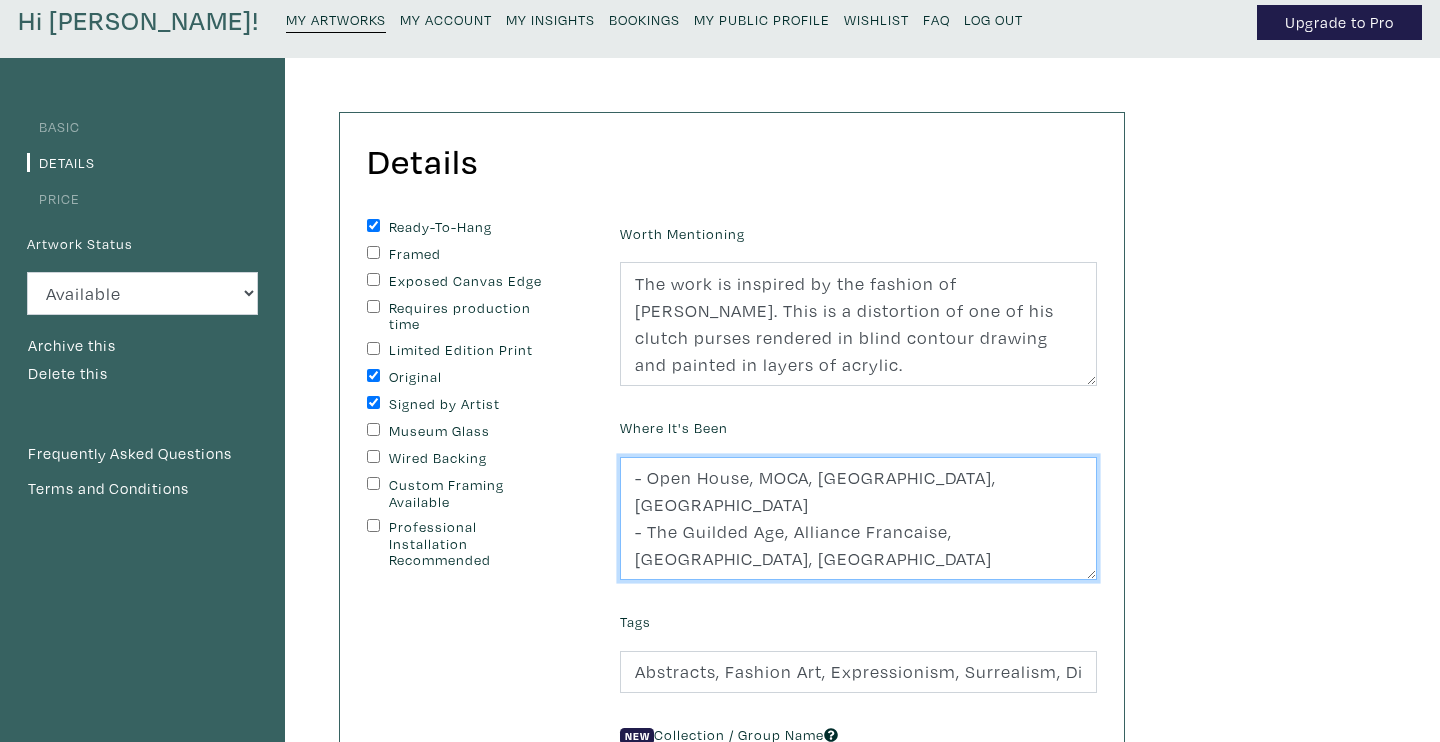 scroll, scrollTop: 80, scrollLeft: 0, axis: vertical 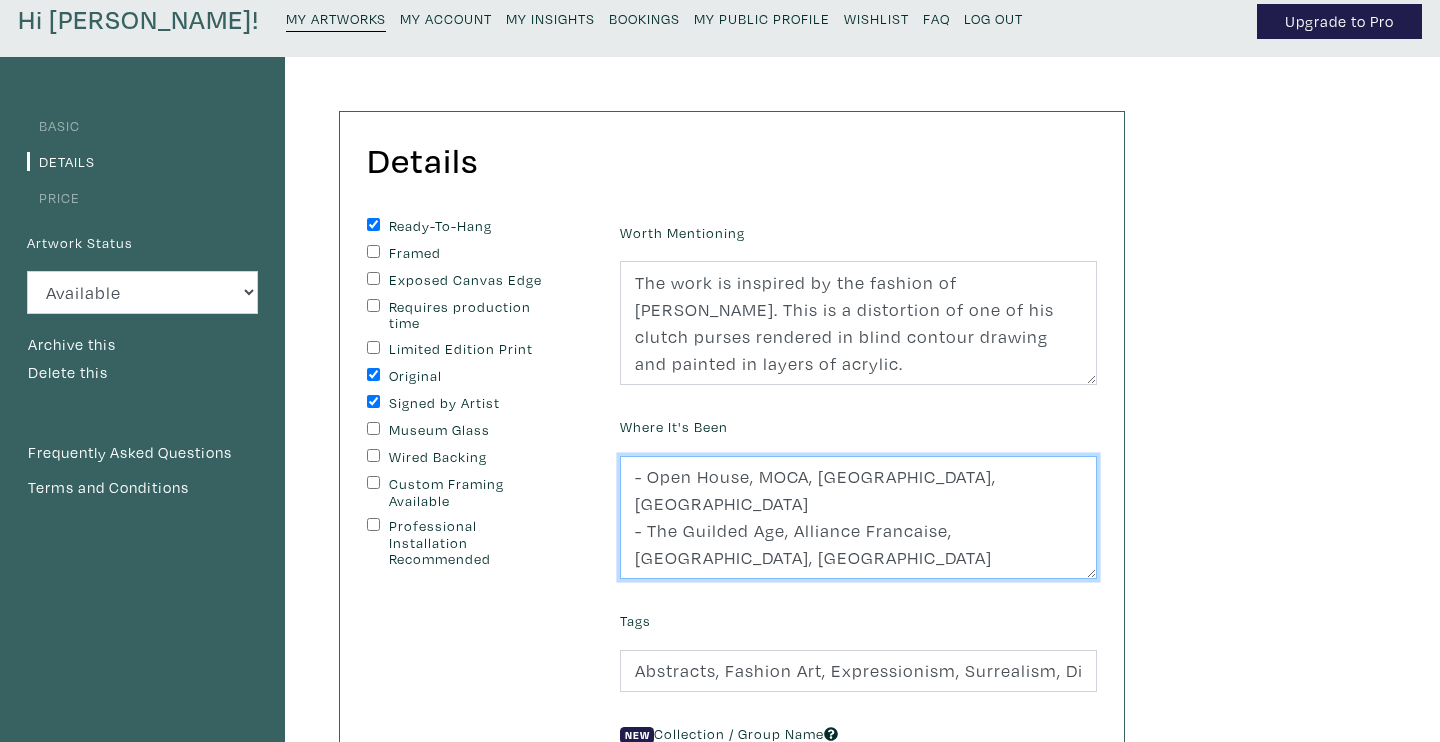 type on "- Open House, MOCA, Toronto, ON
- The Guilded Age, Alliance Francaise, Toronto, ON
- Femi9 Energy, Withrow Commons, Toronto, ON" 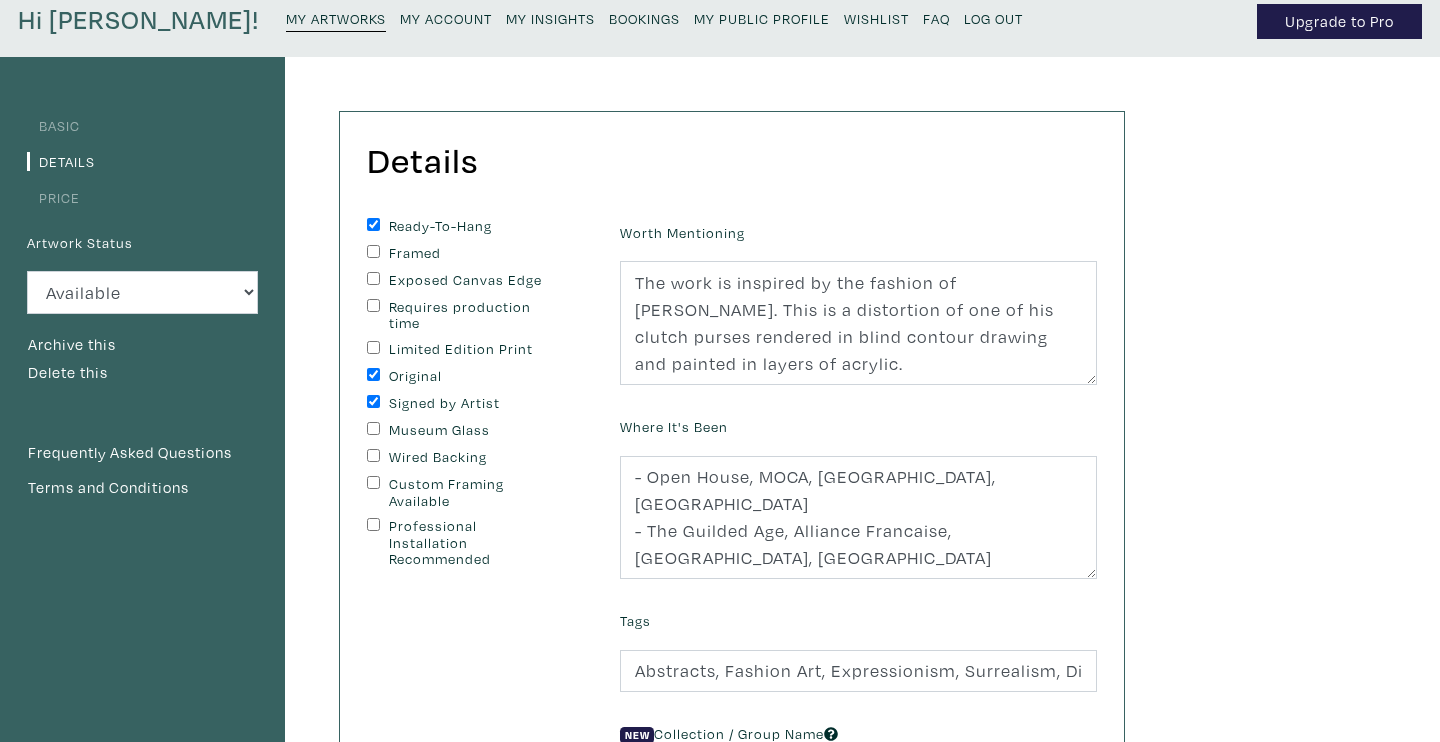 click on "Tags
Abstracts, Fashion Art, Expressionism, Surrealism, Distortion" at bounding box center (858, 649) 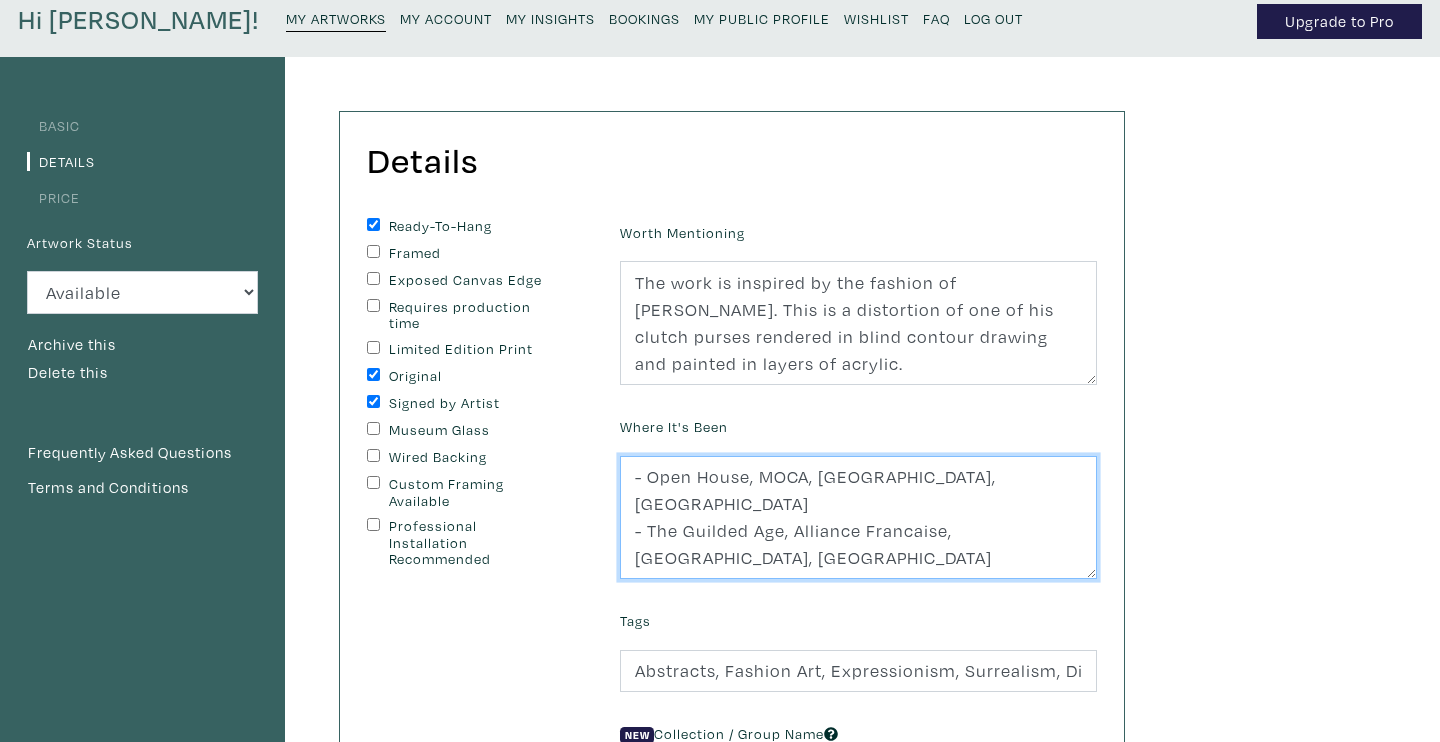 click on "- Open Houses, MOCA, Toronto, ON
- Femi9 Energy, Withrow Commons, Toronto, ON" at bounding box center (858, 518) 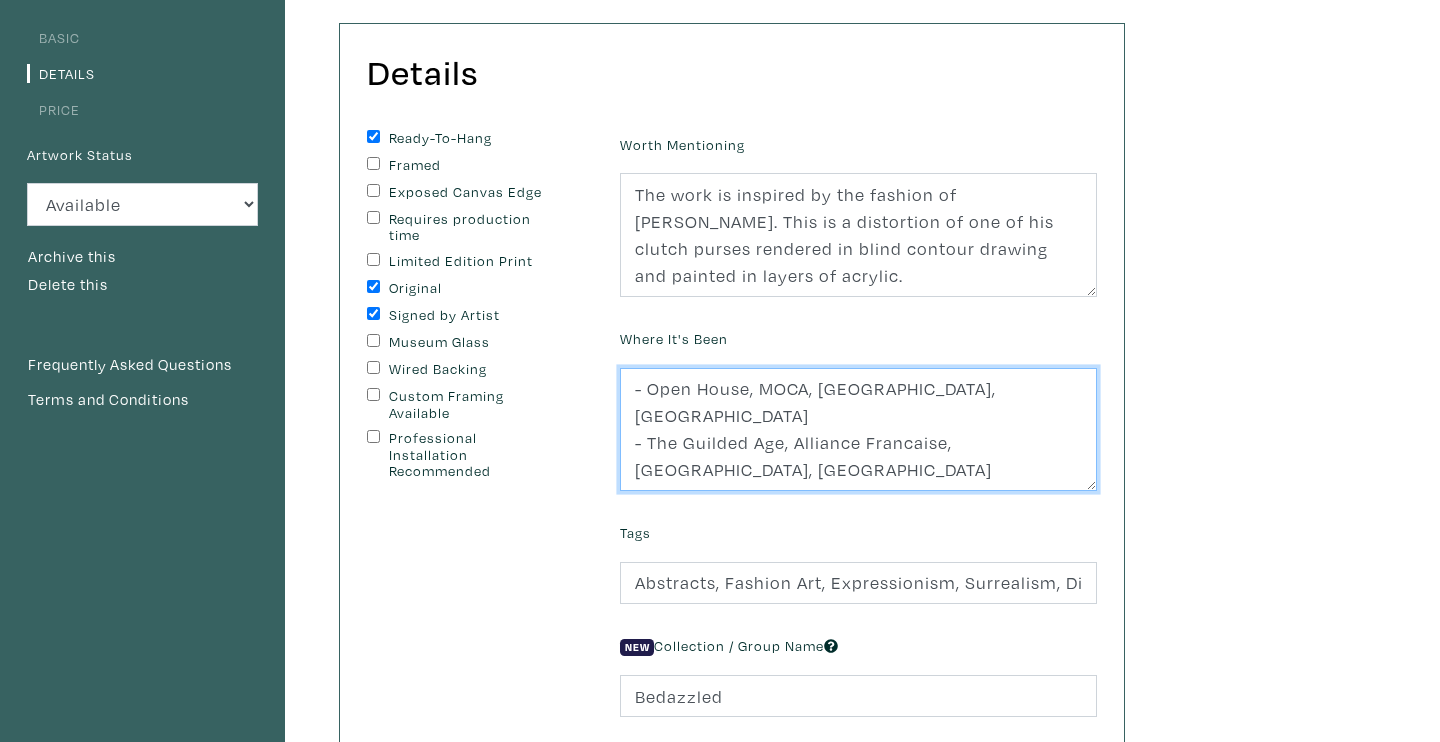 scroll, scrollTop: 222, scrollLeft: 0, axis: vertical 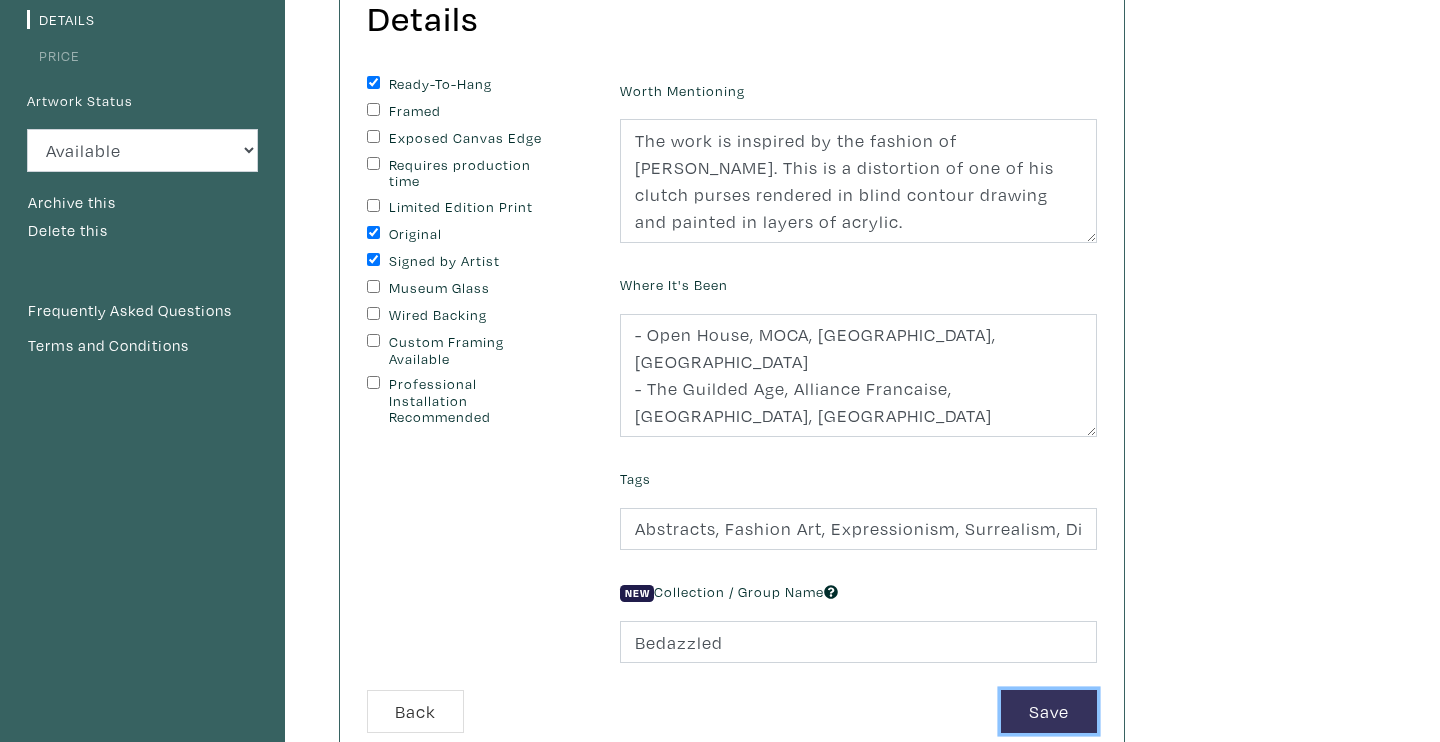 click on "Save" at bounding box center (1049, 711) 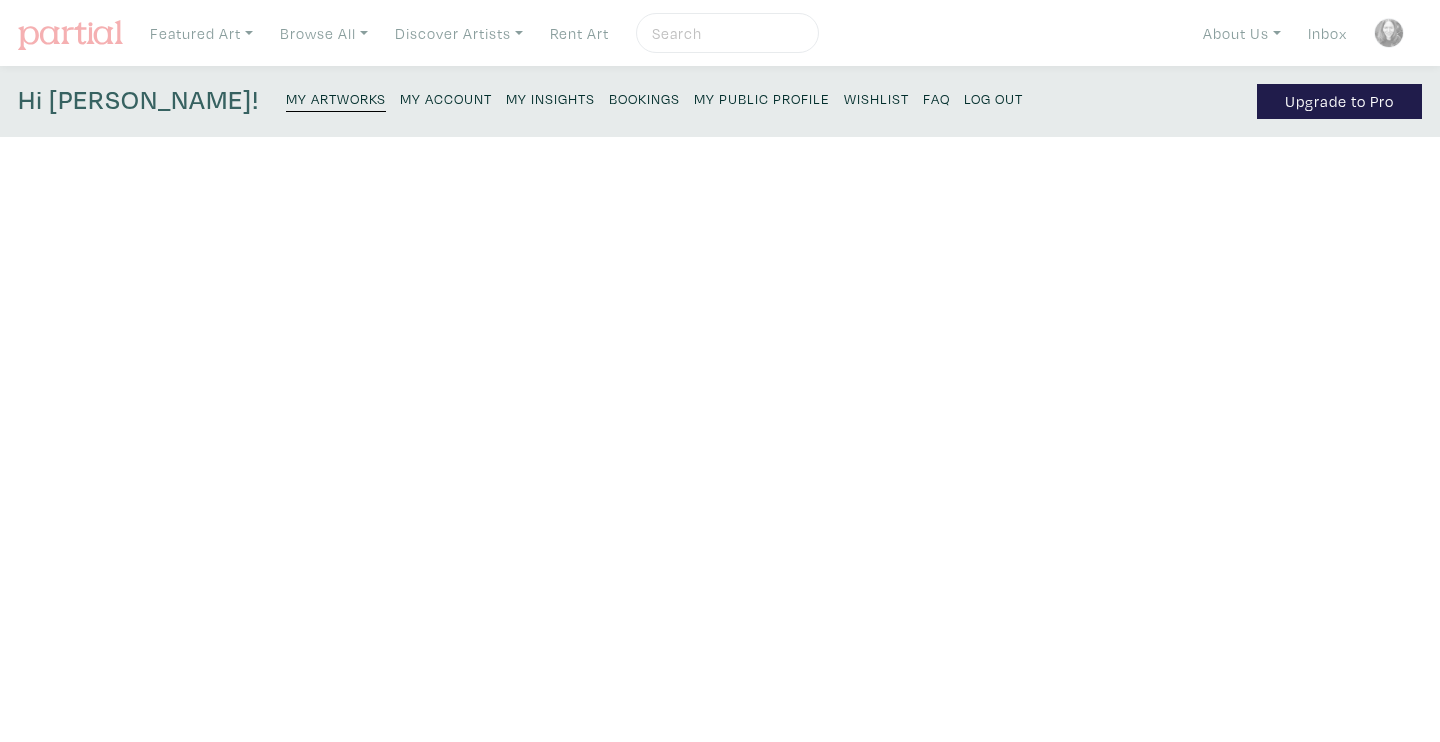 scroll, scrollTop: 0, scrollLeft: 0, axis: both 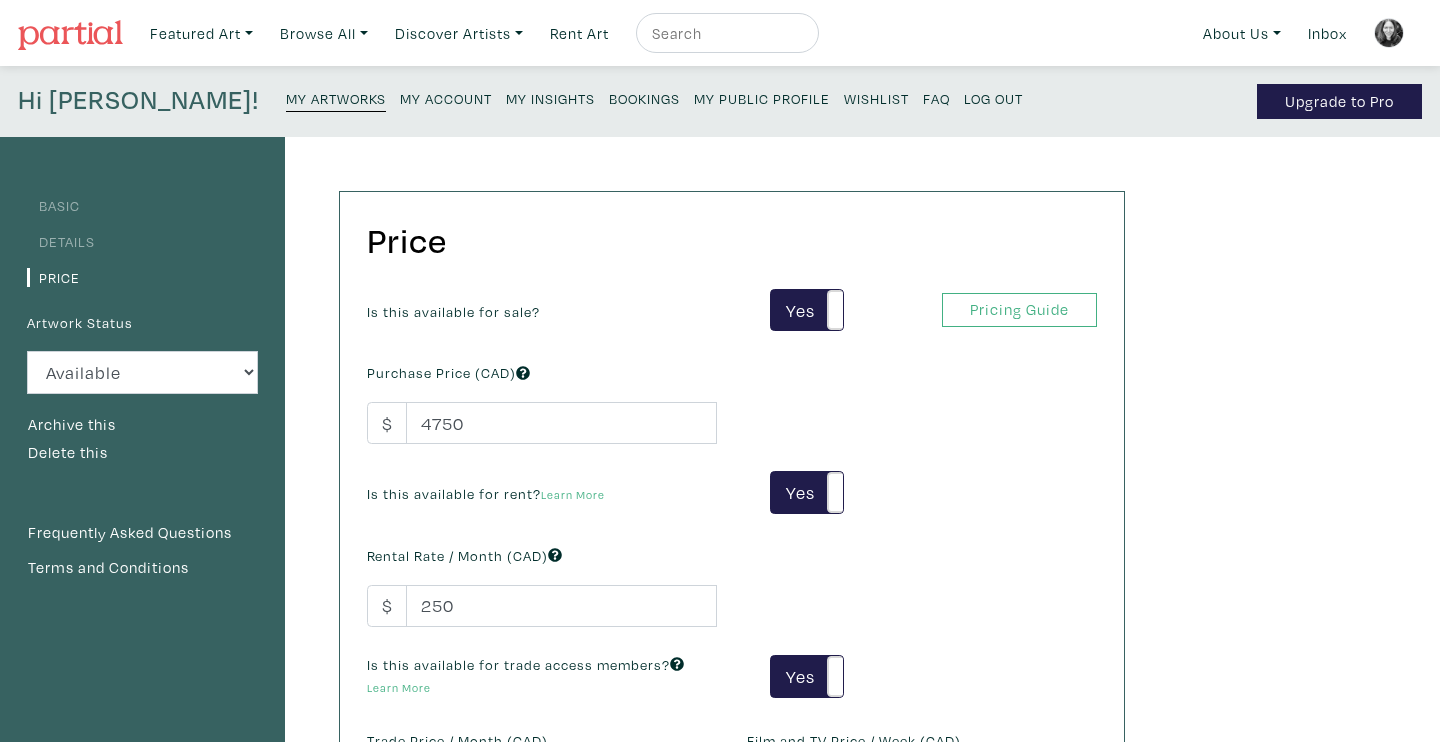 click on "My Artworks" at bounding box center (336, 98) 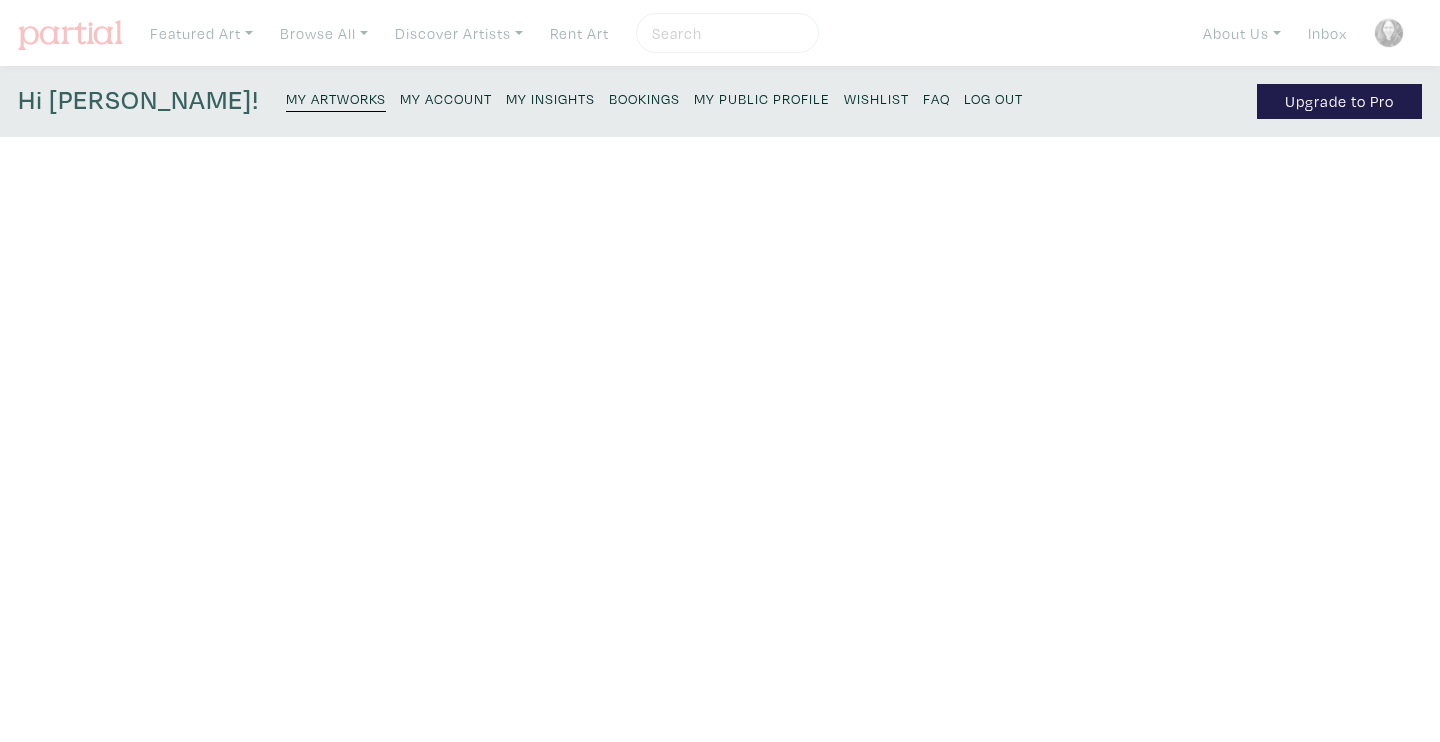 scroll, scrollTop: 0, scrollLeft: 0, axis: both 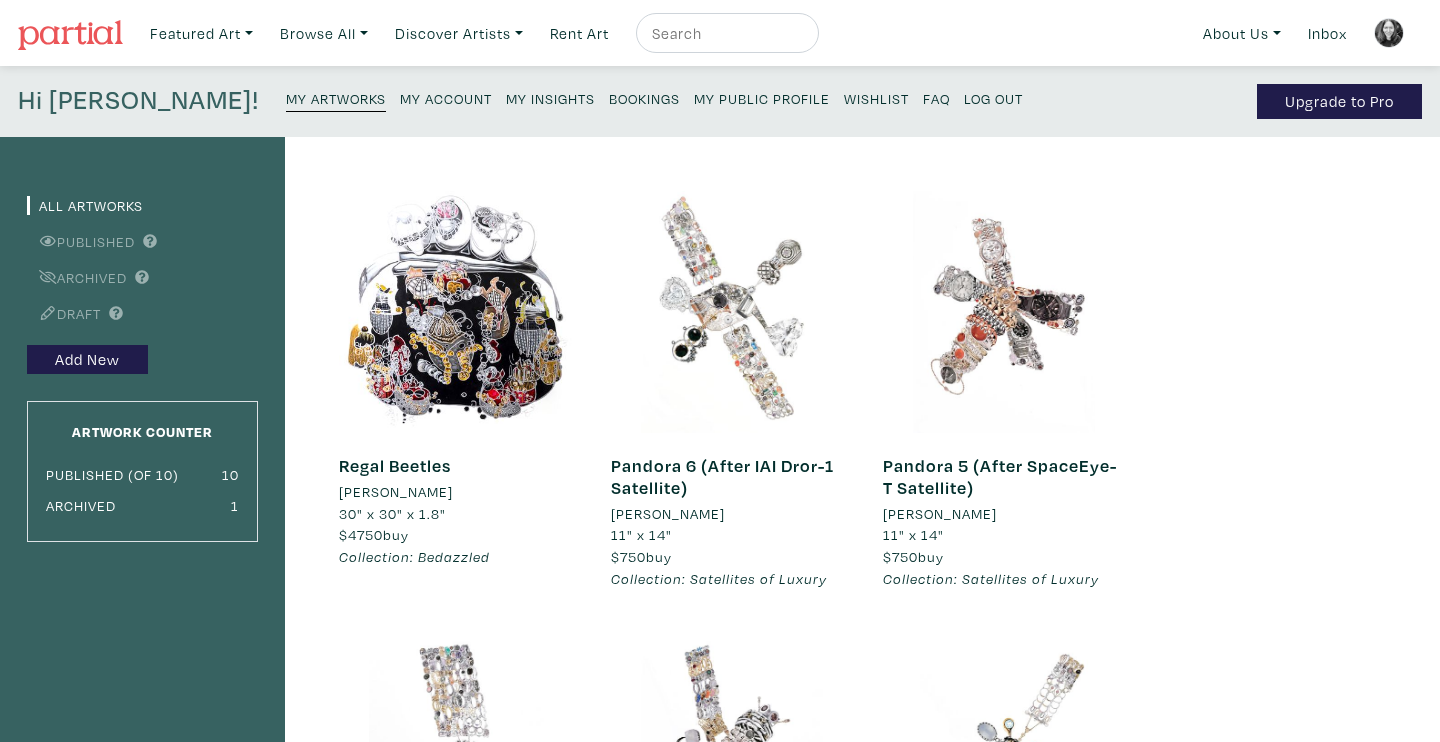 click at bounding box center (732, 312) 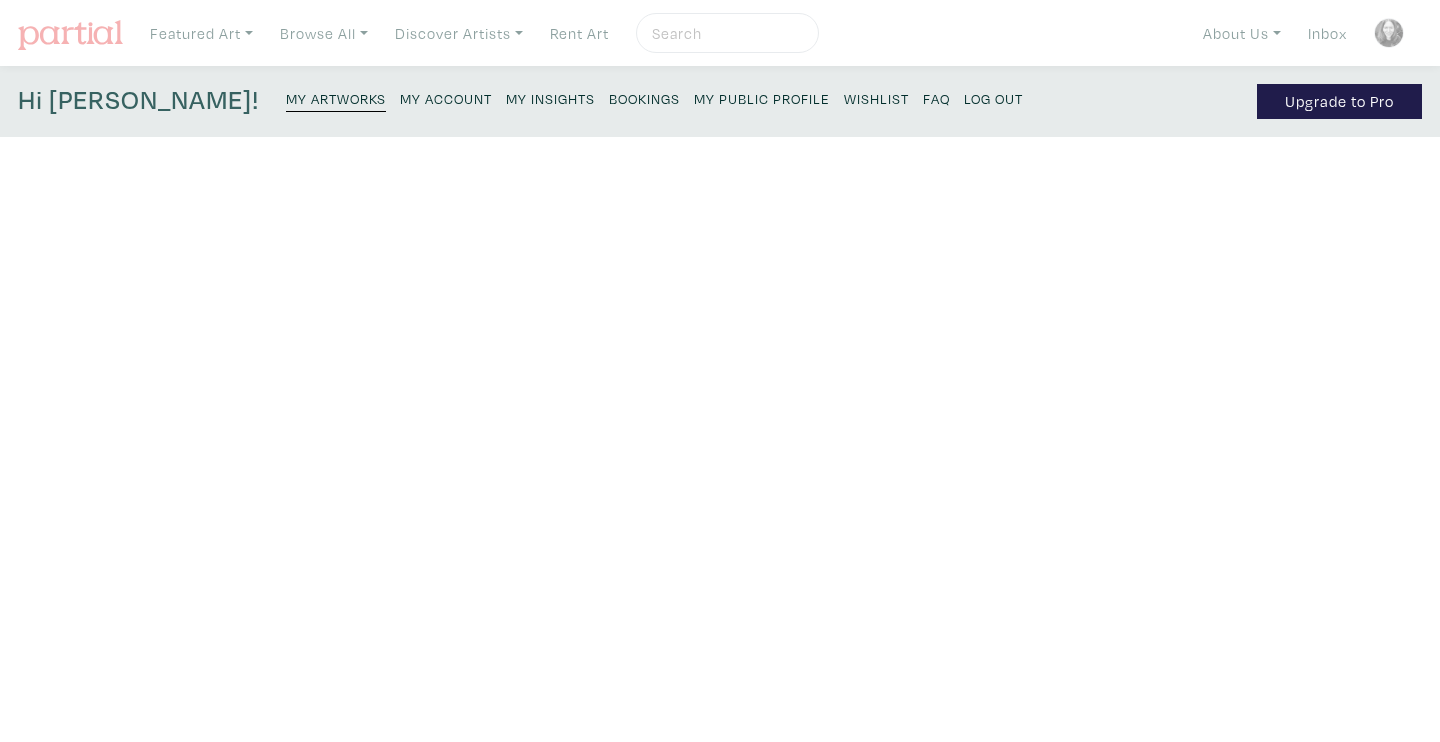 scroll, scrollTop: 0, scrollLeft: 0, axis: both 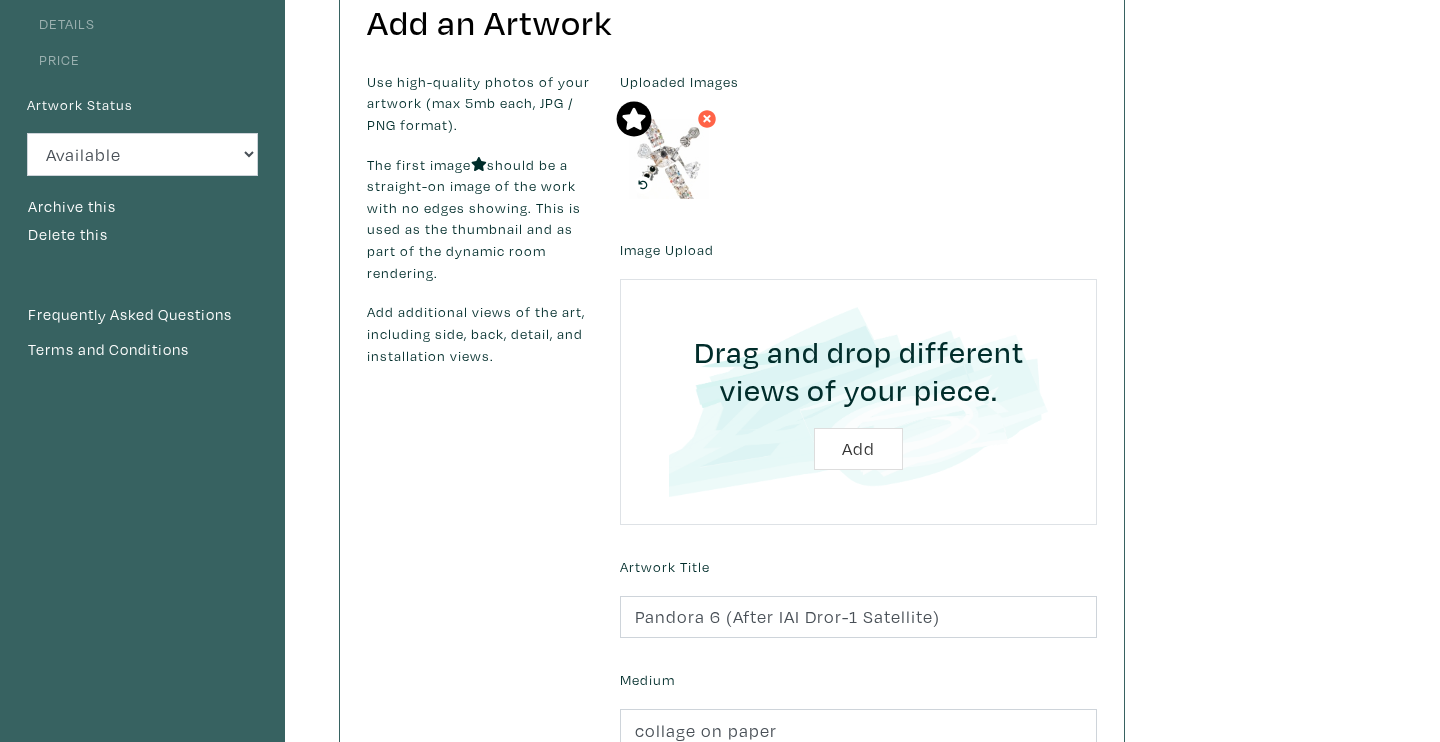 click on "Details" at bounding box center (61, 23) 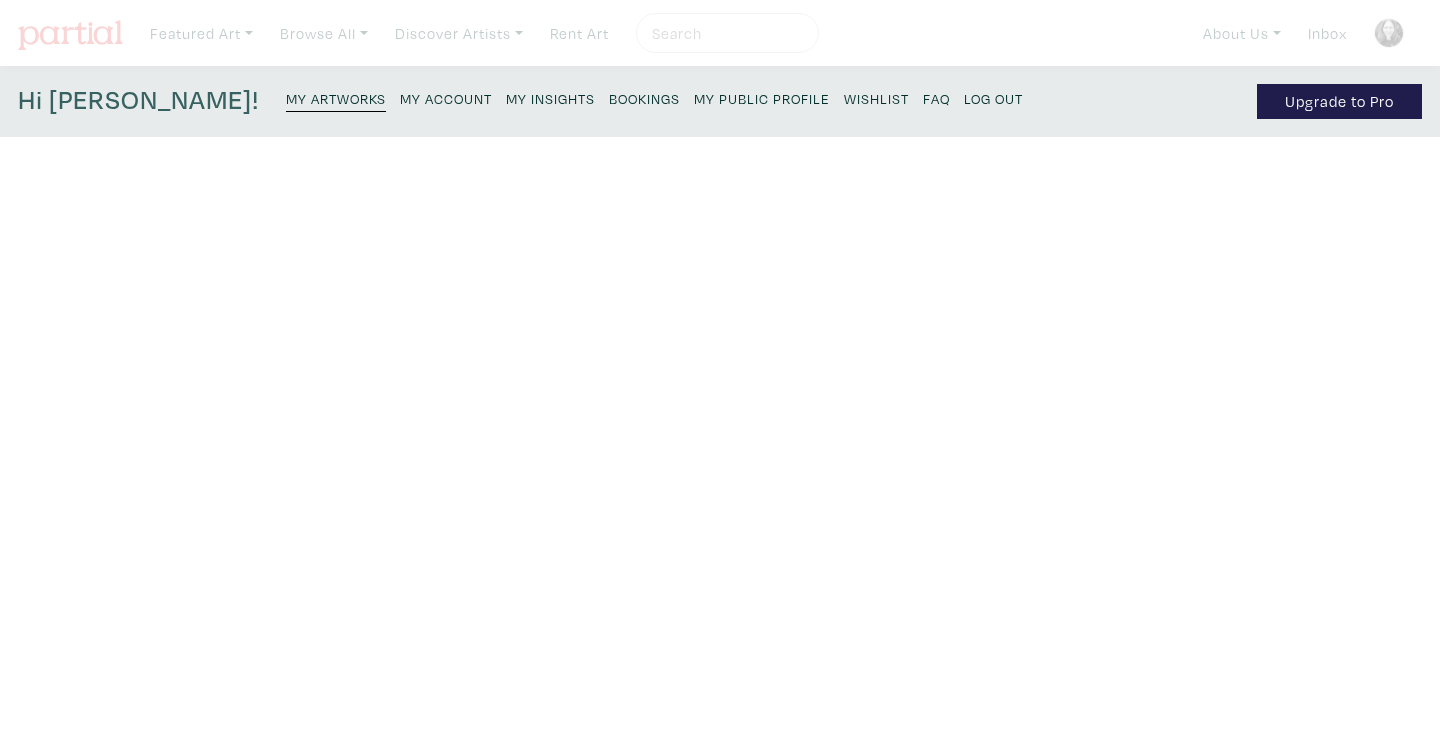 scroll, scrollTop: 0, scrollLeft: 0, axis: both 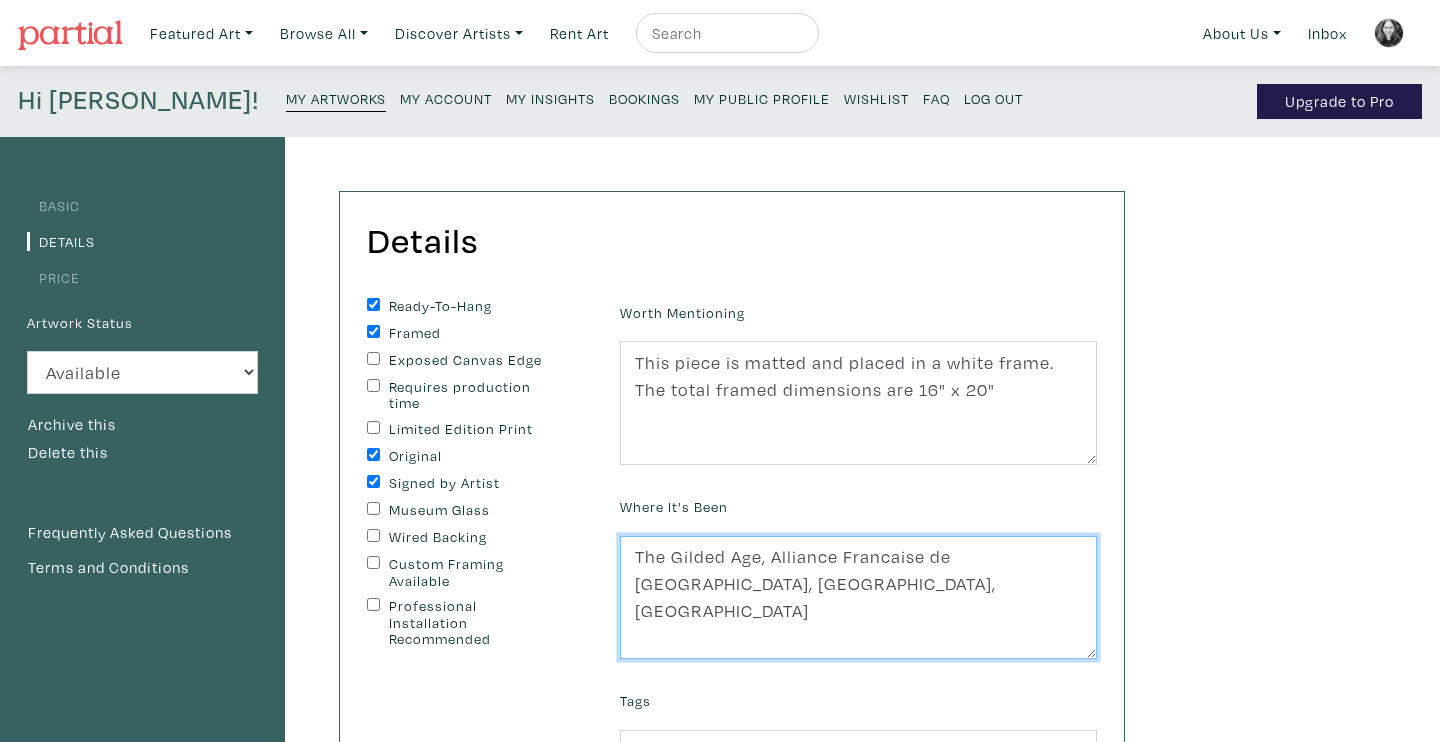 click on "The Gilded Age, Alliance Francaise de Toronto, Toronto, ON" at bounding box center (858, 598) 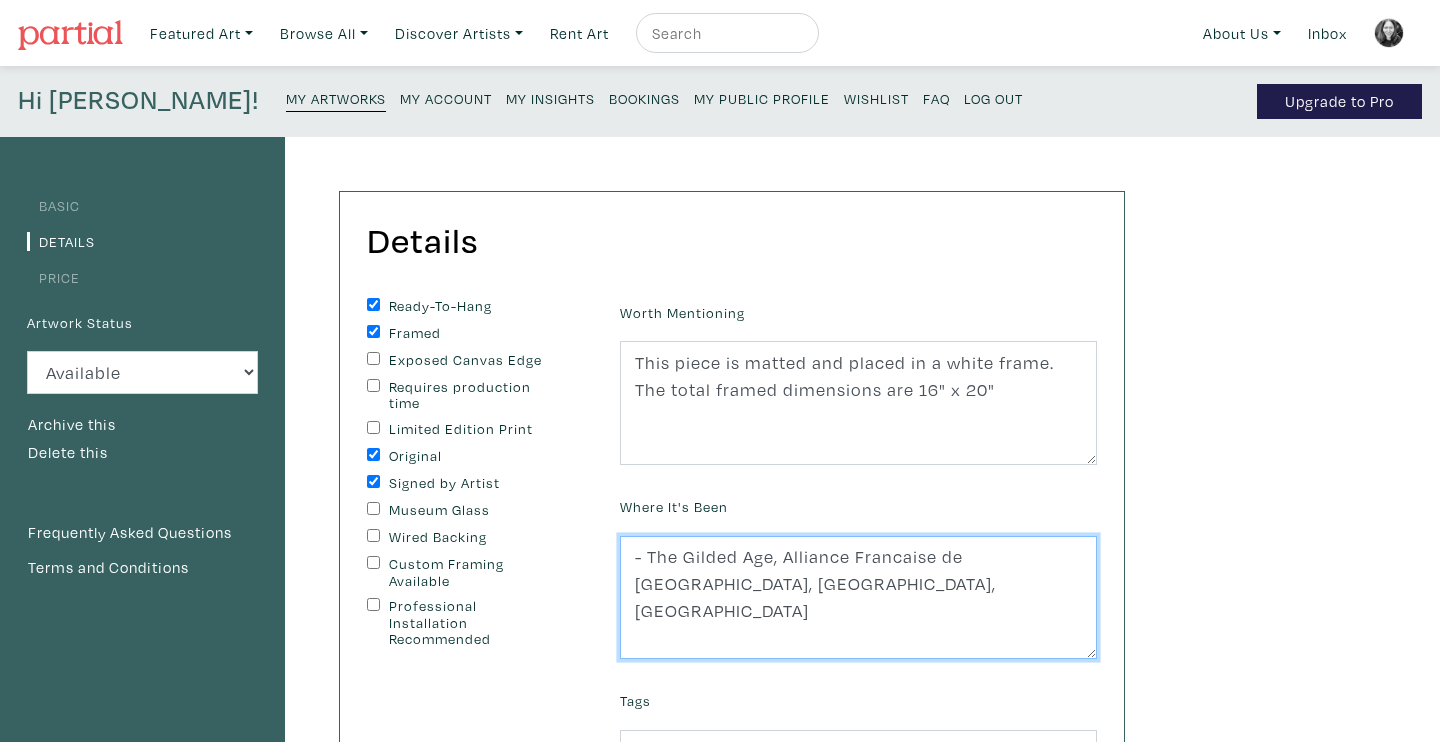 click on "The Gilded Age, Alliance Francaise de Toronto, Toronto, ON" at bounding box center [858, 598] 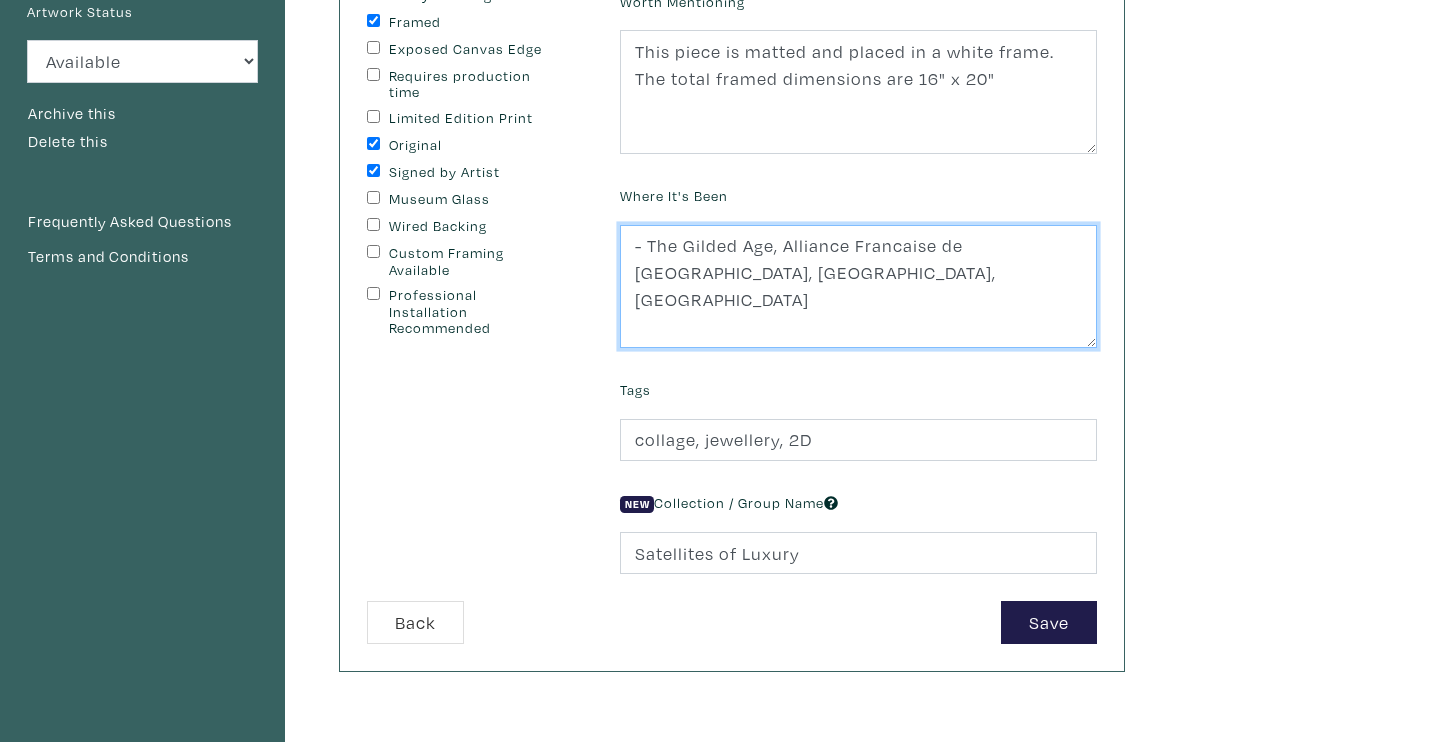 scroll, scrollTop: 483, scrollLeft: 0, axis: vertical 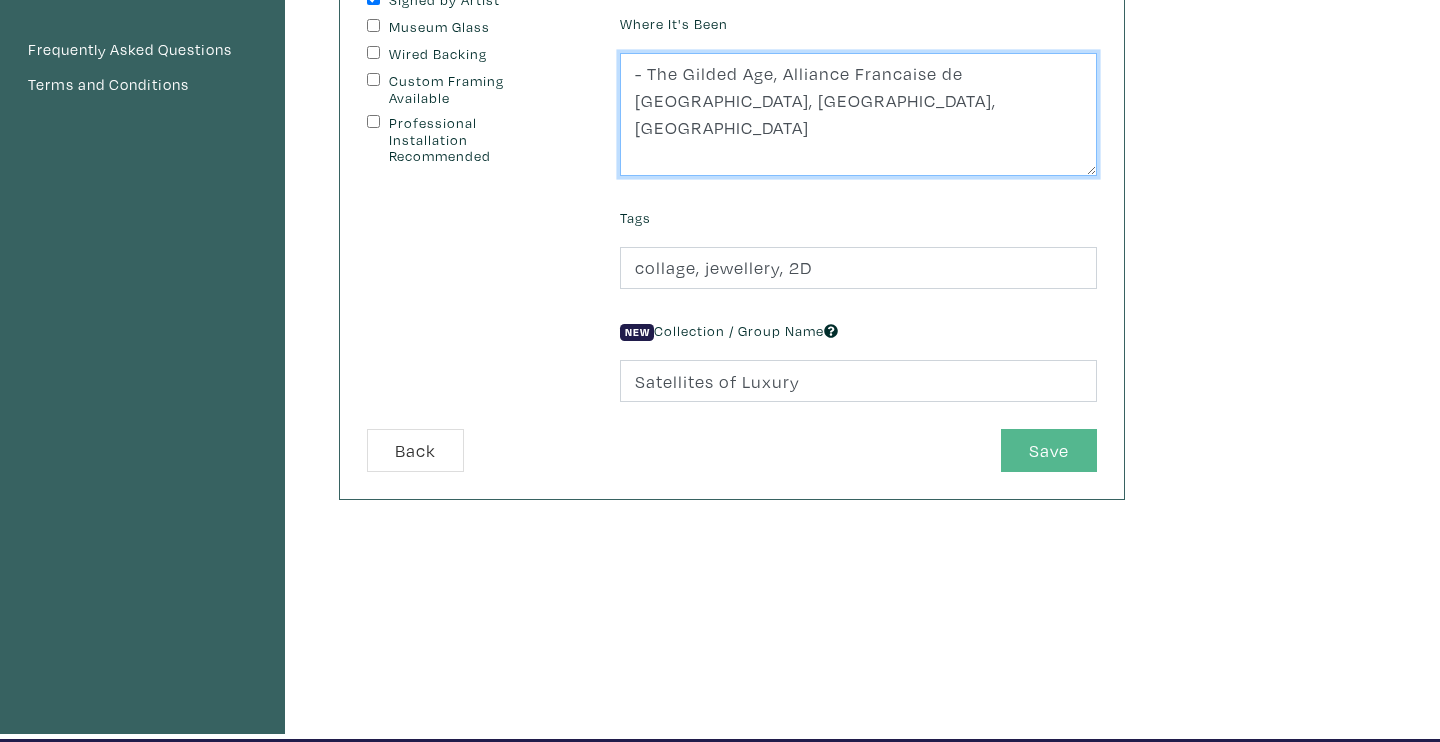 type on "- The Gilded Age, Alliance Francaise de Toronto, Toronto, ON" 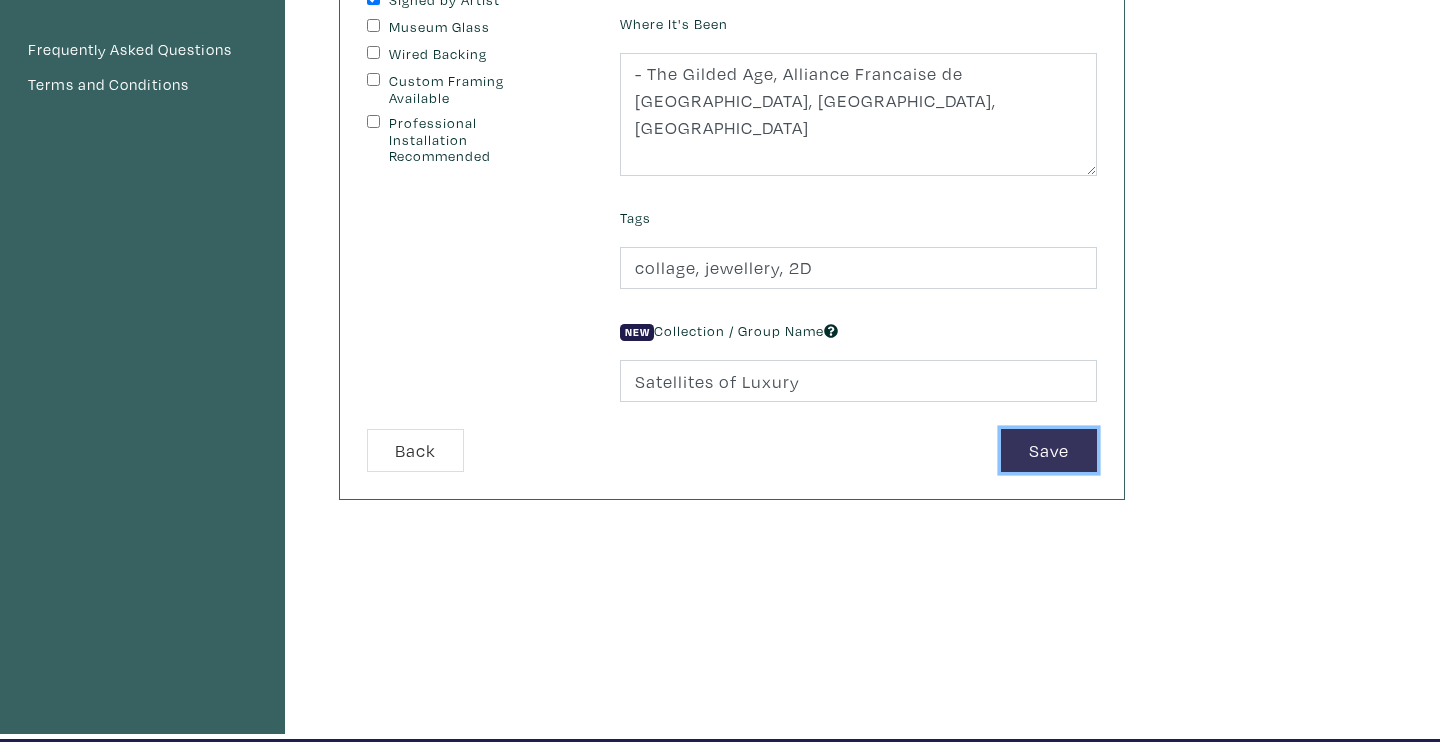 click on "Save" at bounding box center [1049, 450] 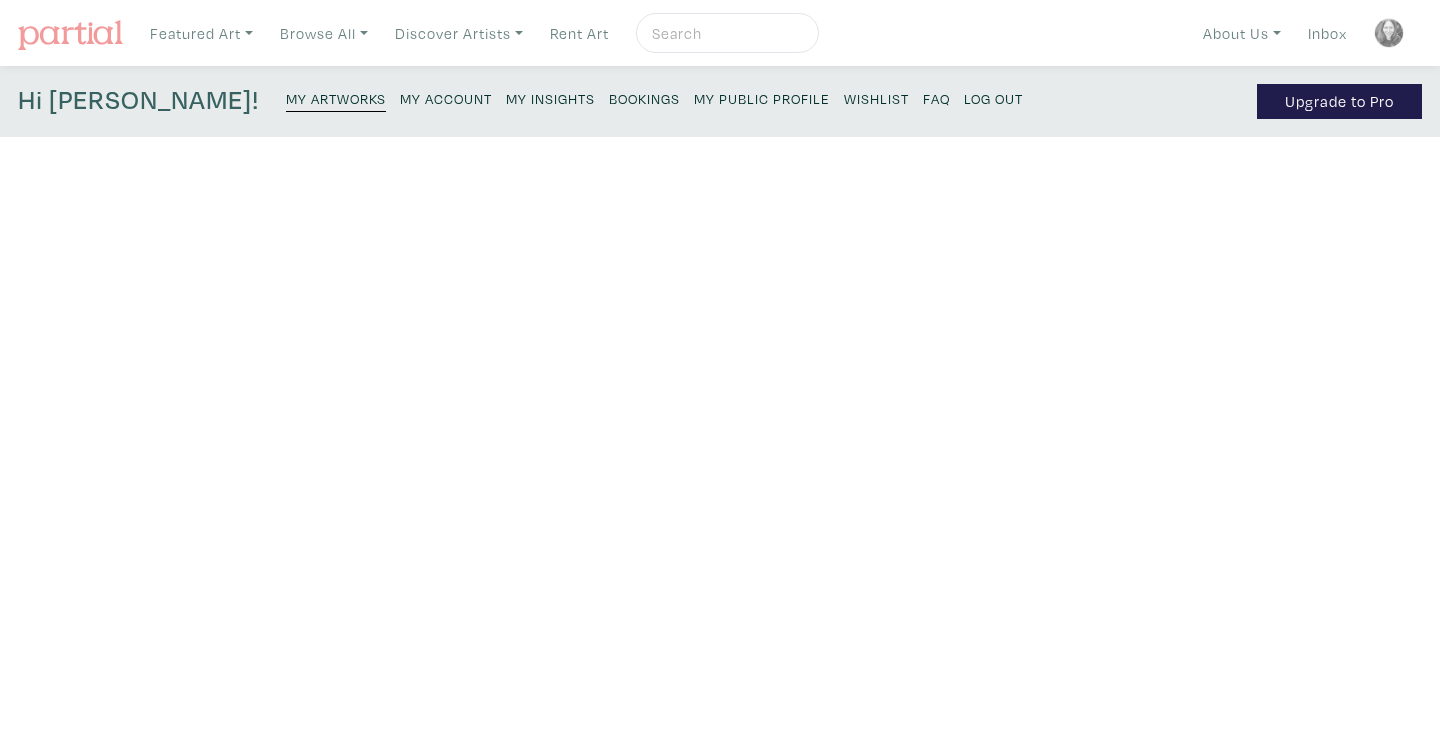 scroll, scrollTop: 0, scrollLeft: 0, axis: both 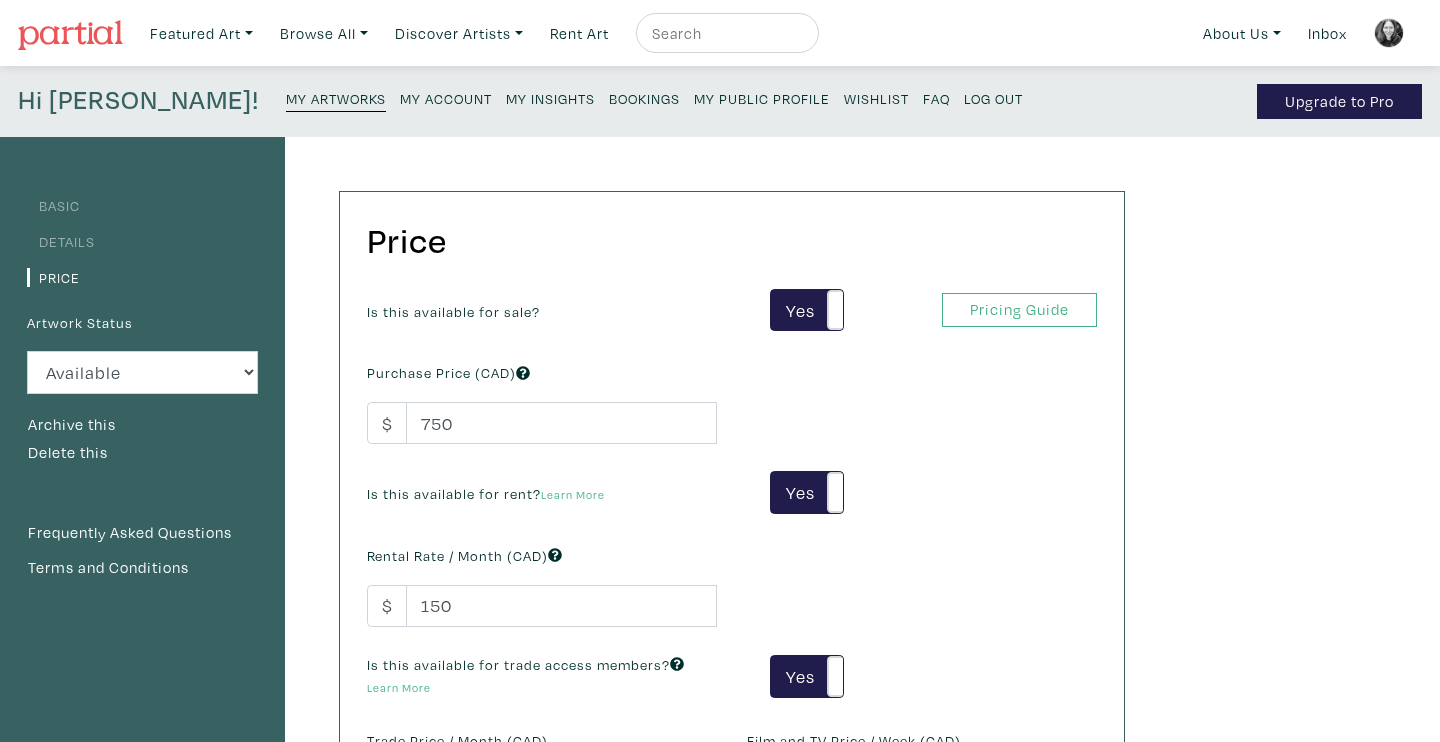 click on "Basic" at bounding box center [53, 205] 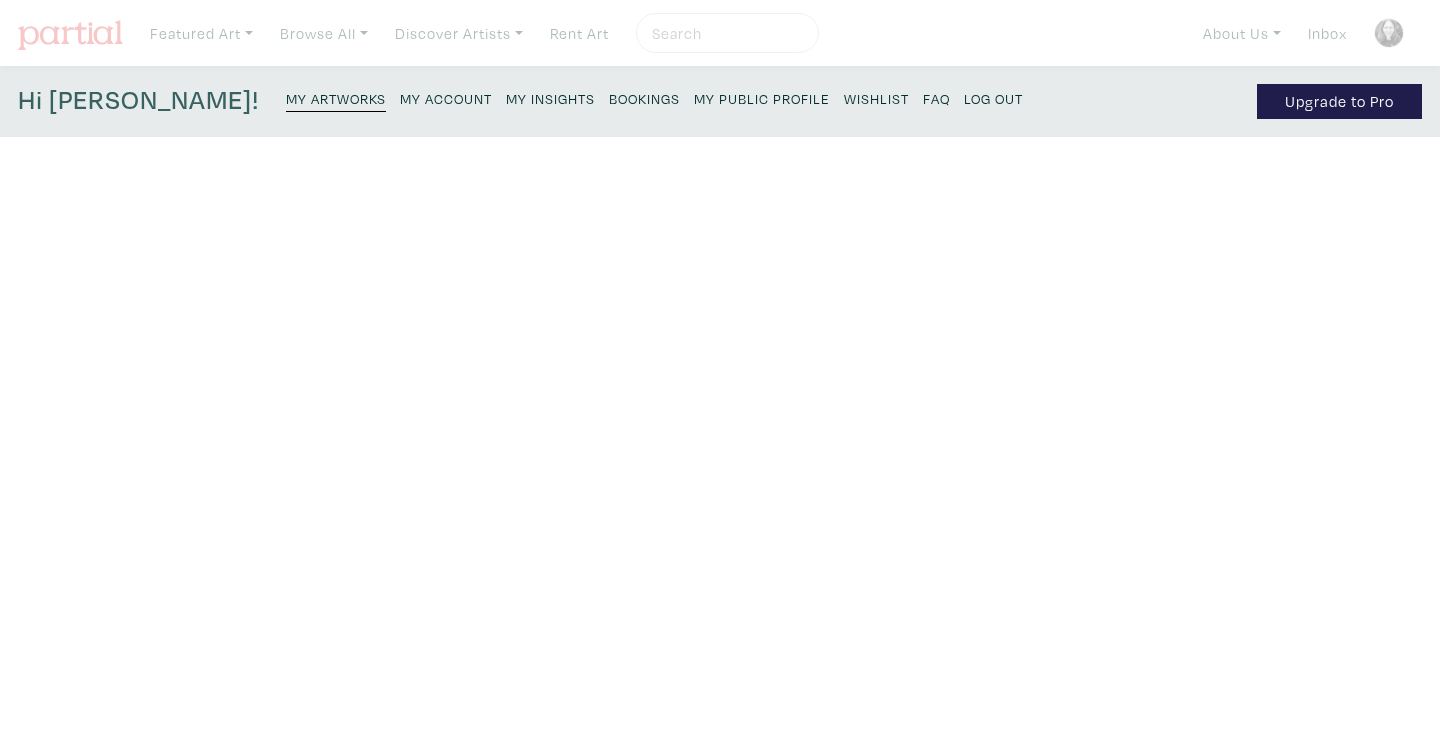 scroll, scrollTop: 0, scrollLeft: 0, axis: both 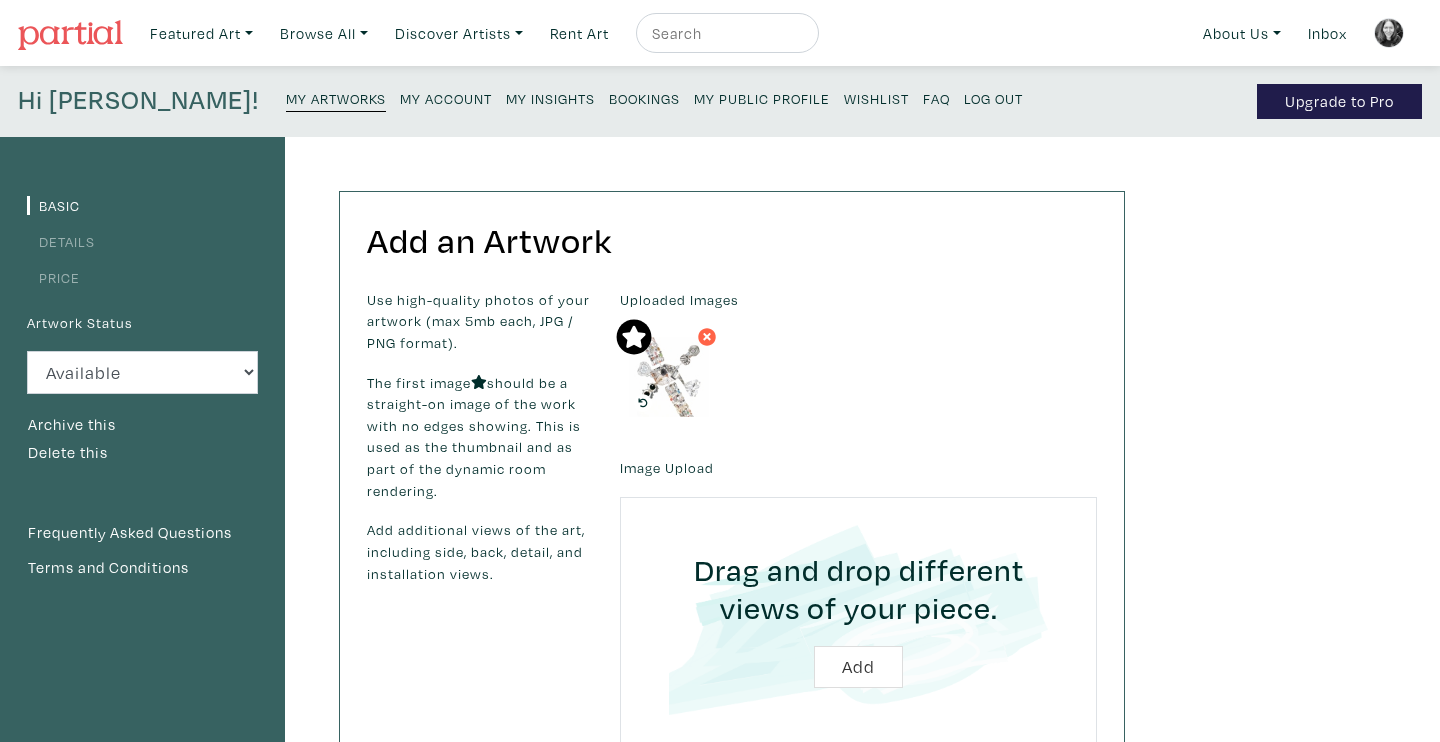click on "My Artworks" at bounding box center [336, 98] 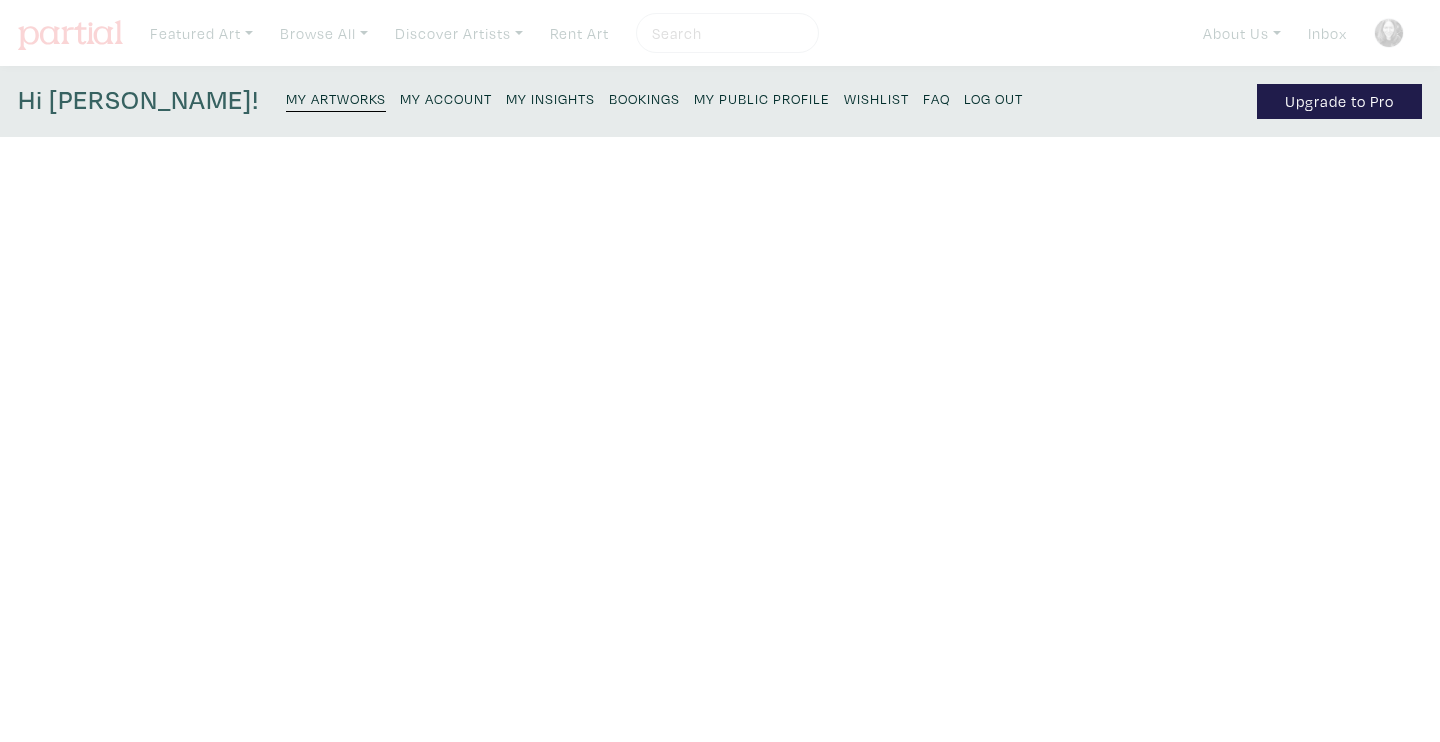 scroll, scrollTop: 0, scrollLeft: 0, axis: both 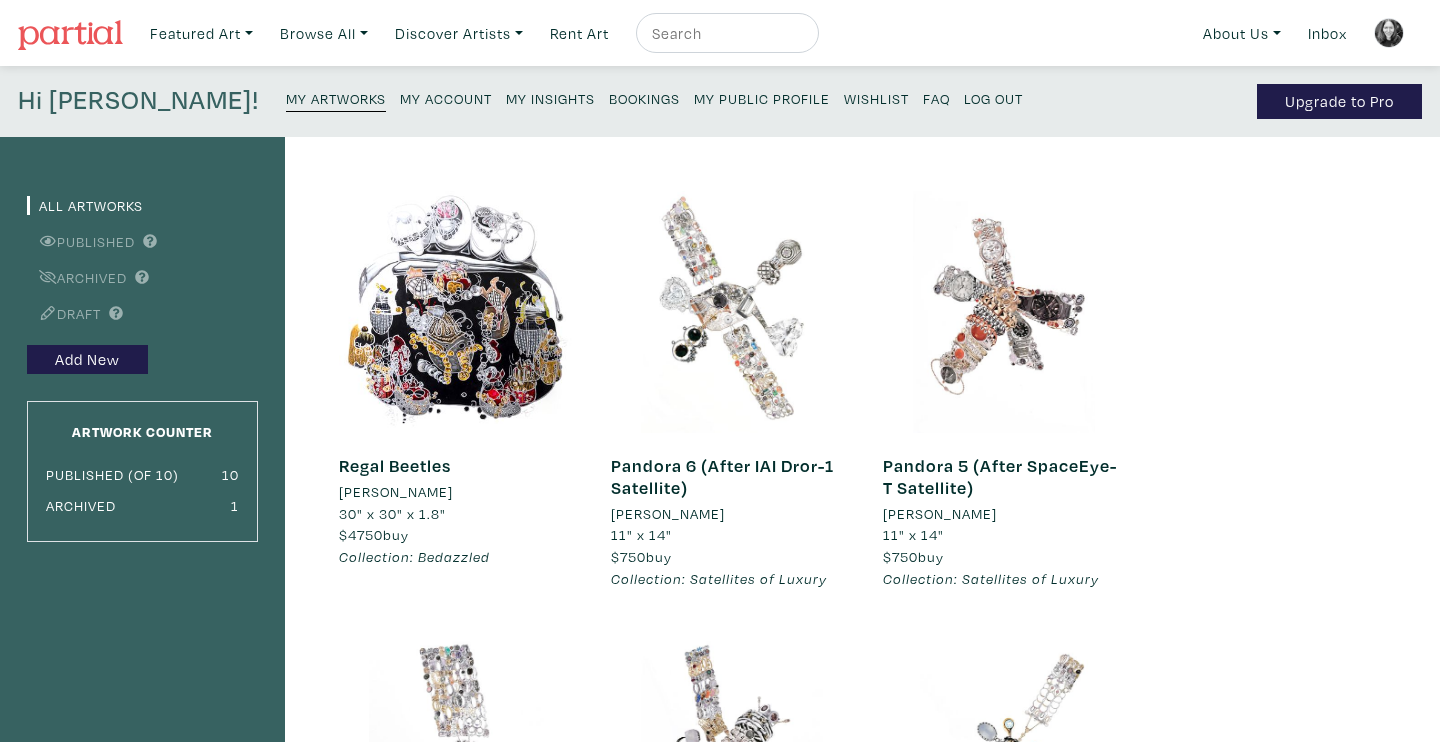 click at bounding box center [732, 312] 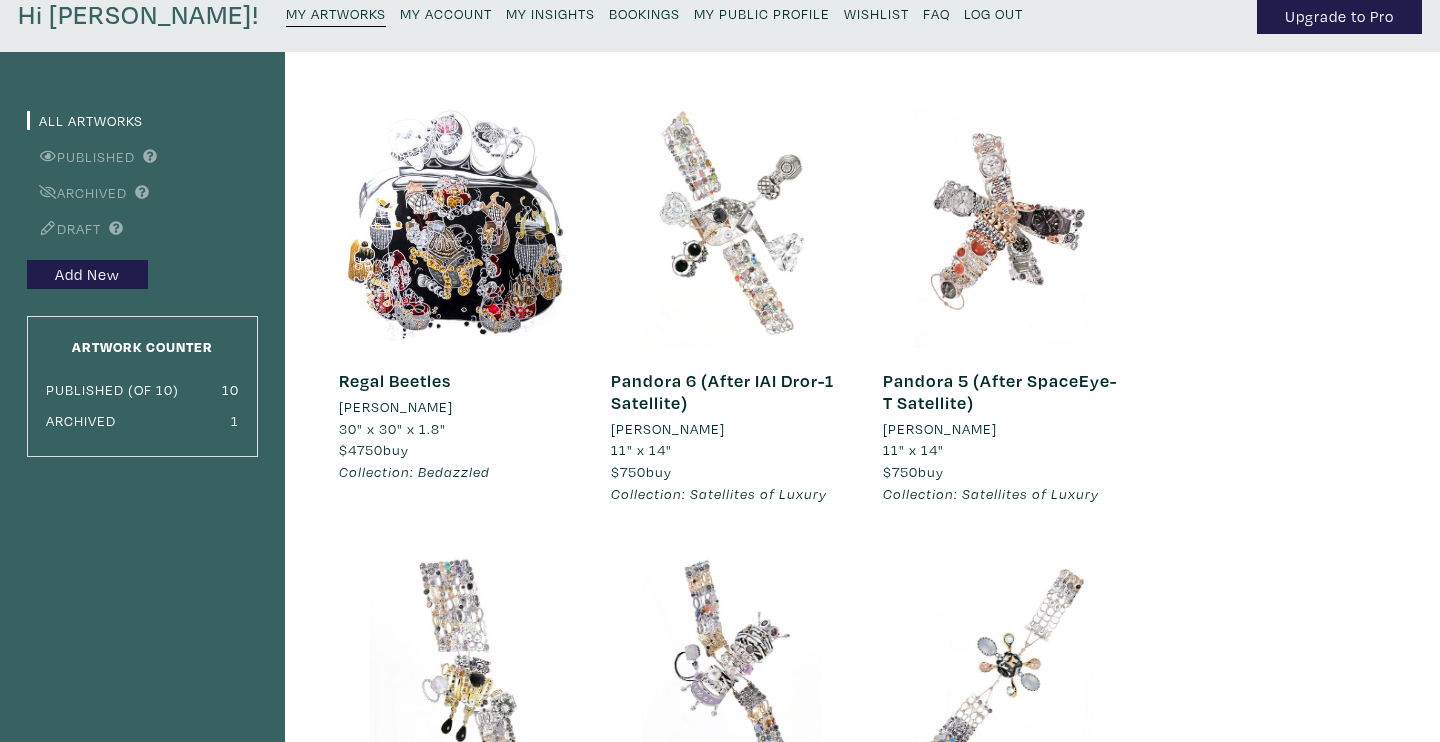 scroll, scrollTop: 83, scrollLeft: 0, axis: vertical 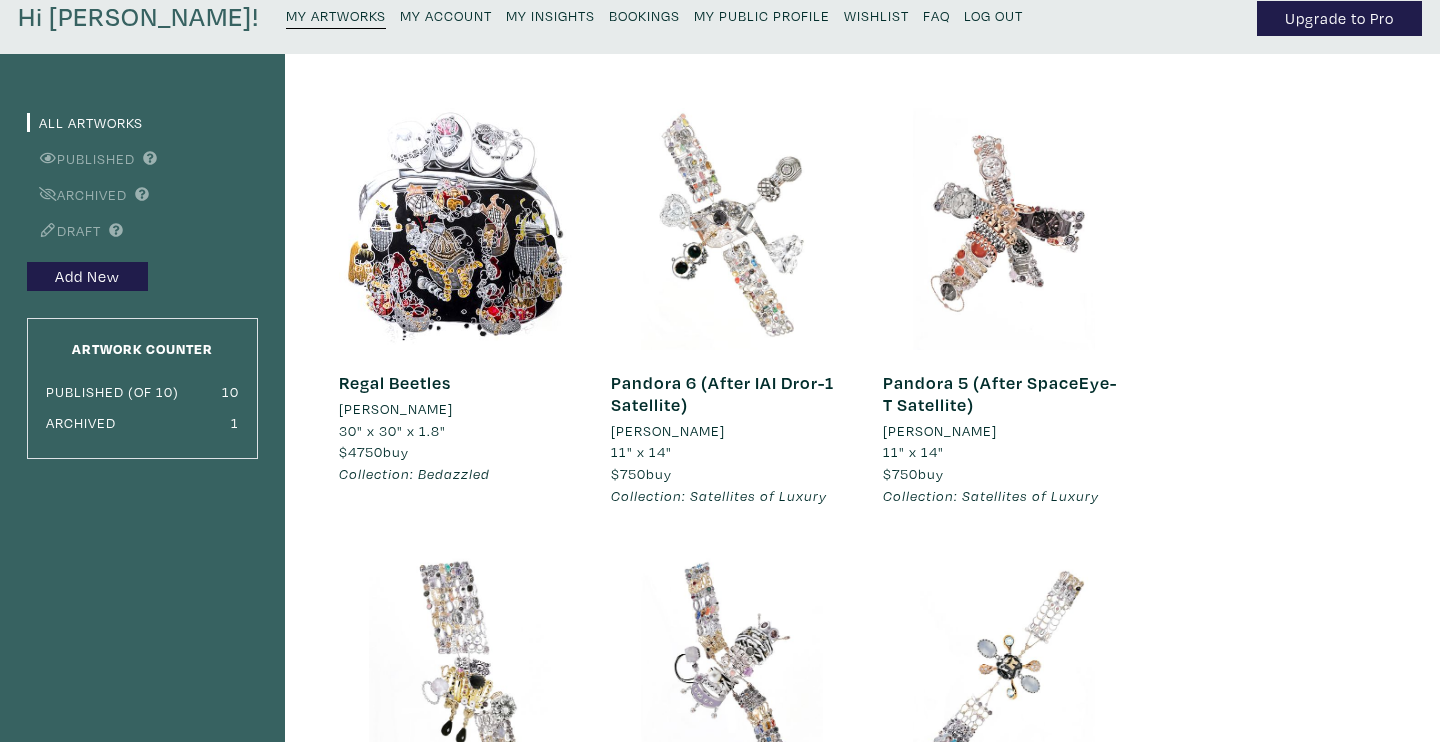 click at bounding box center [1004, 229] 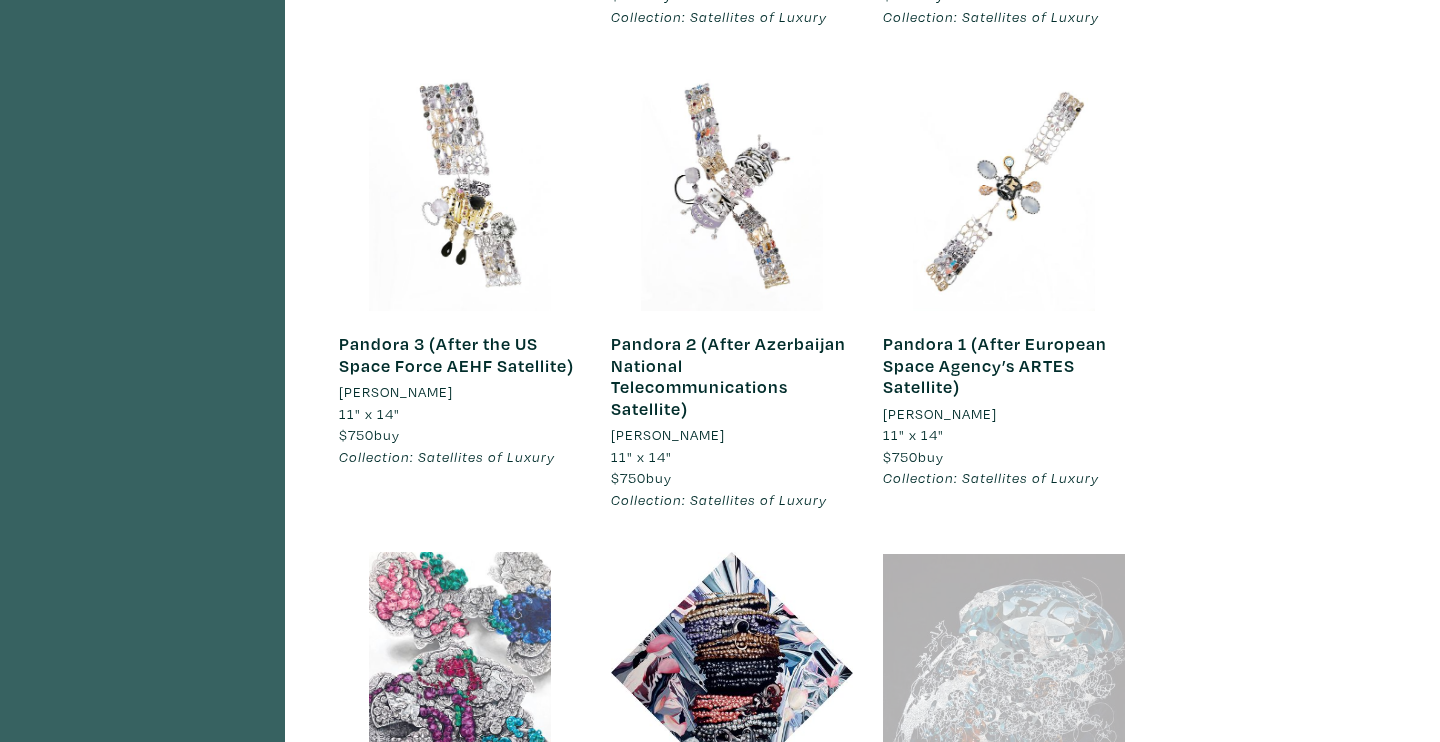 scroll, scrollTop: 628, scrollLeft: 0, axis: vertical 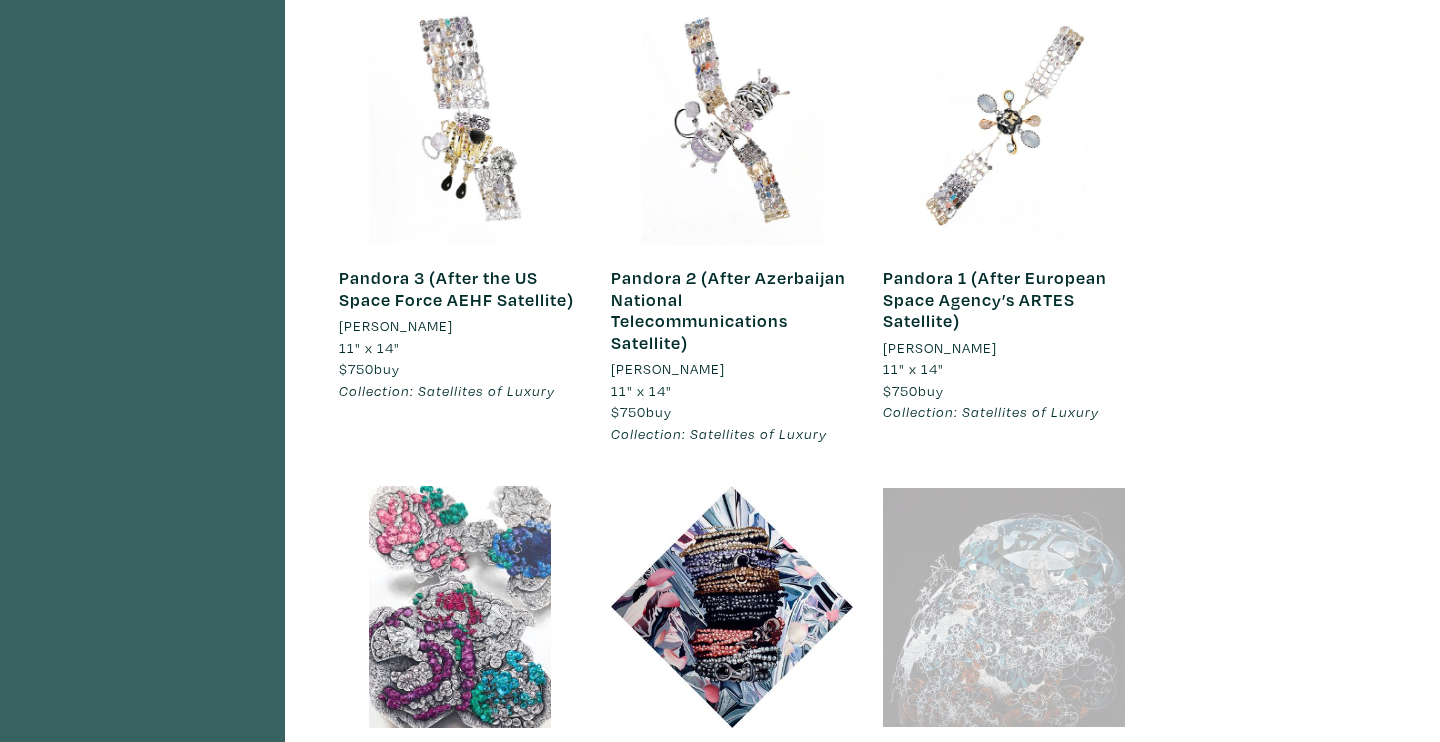 click at bounding box center [460, 124] 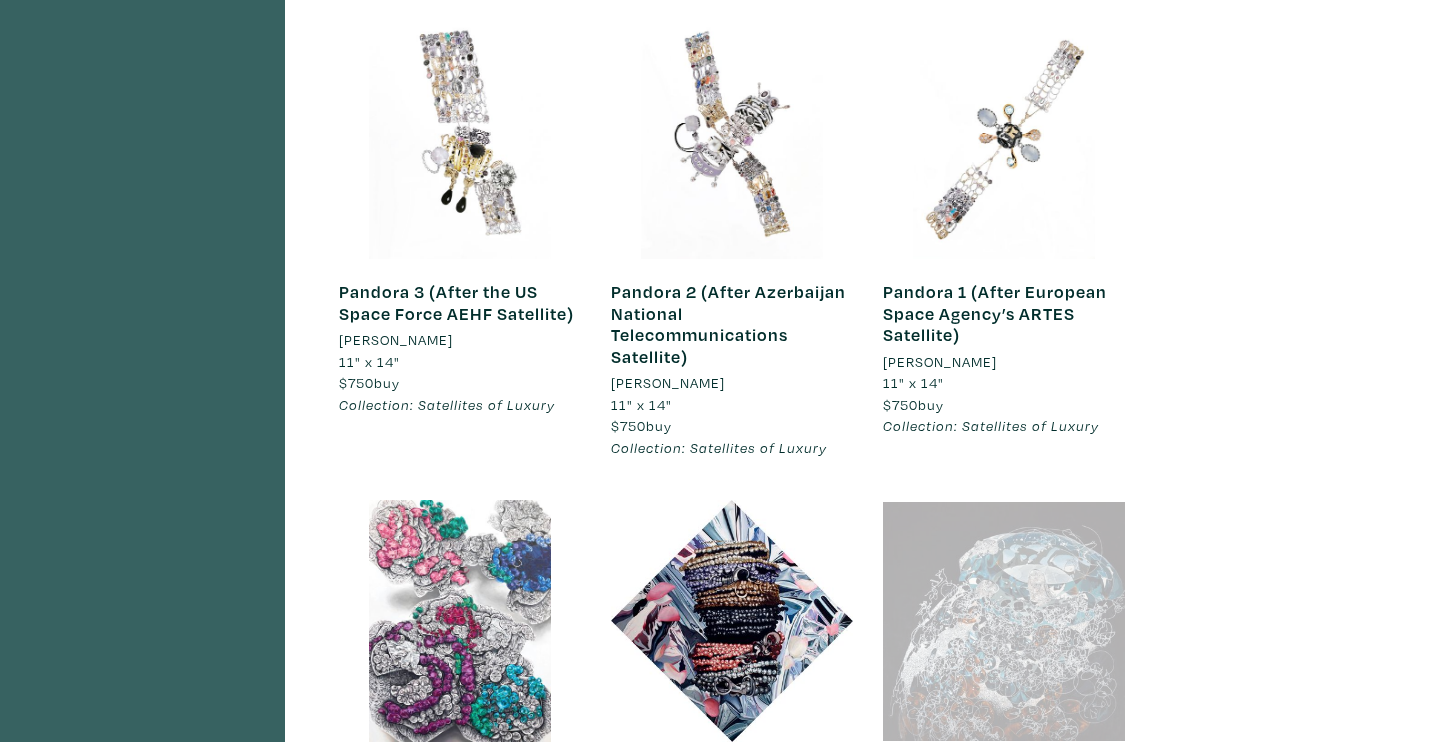 click at bounding box center (1004, 138) 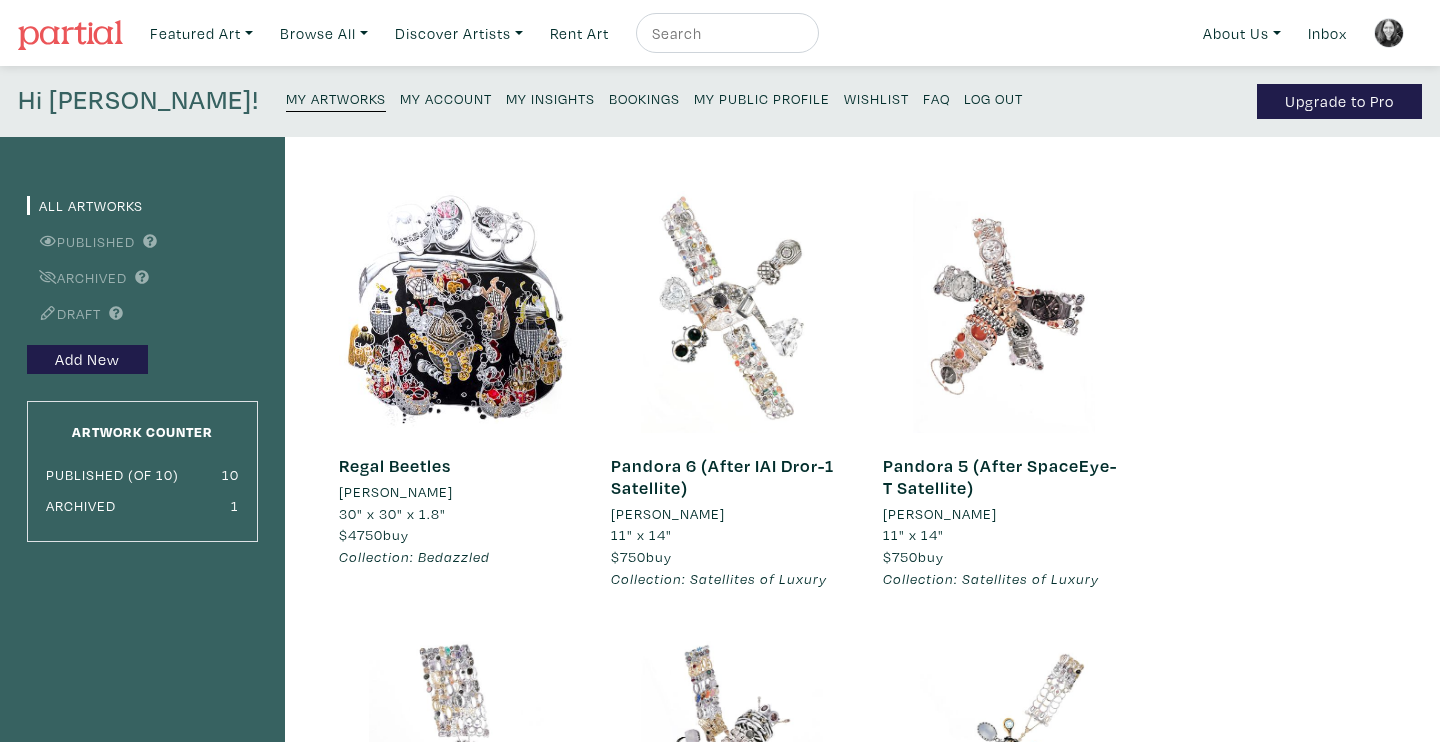 scroll, scrollTop: 0, scrollLeft: 0, axis: both 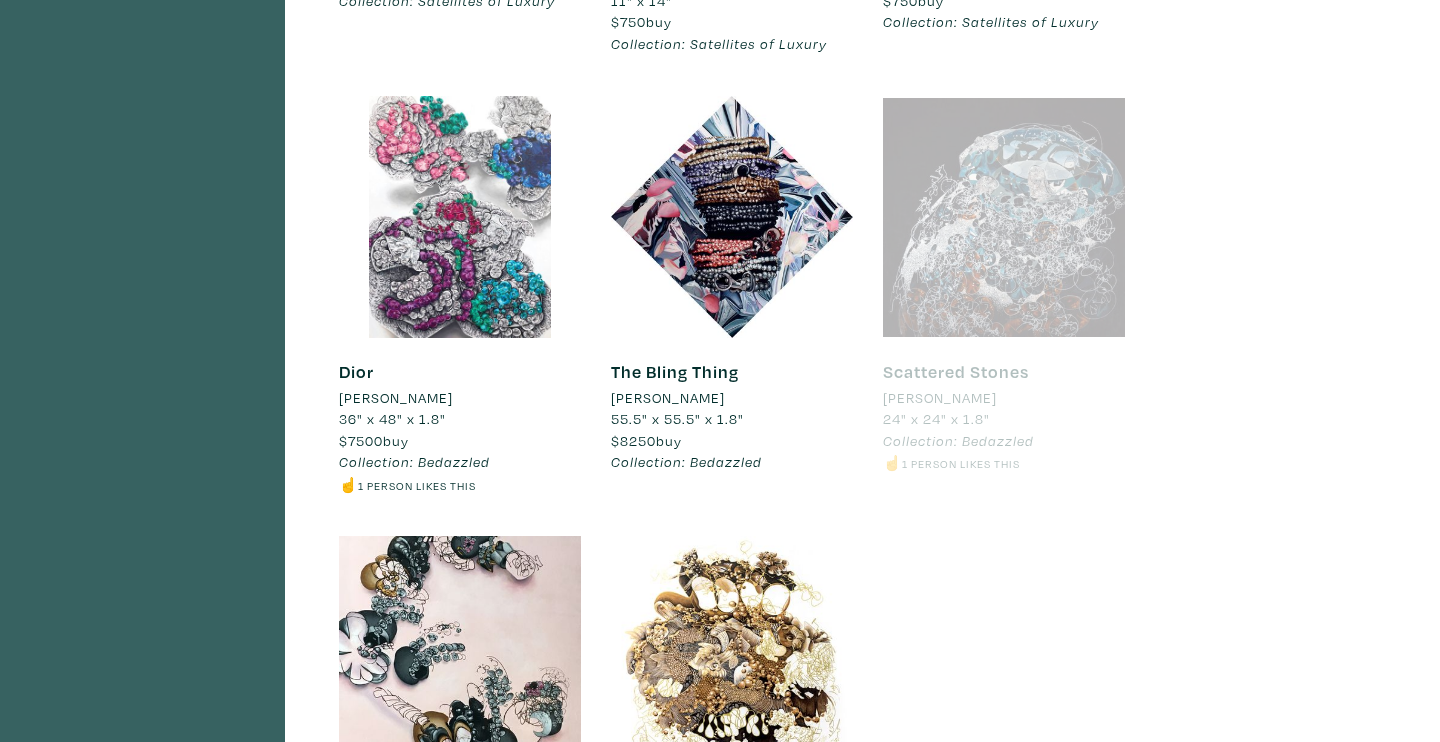 click at bounding box center (460, 217) 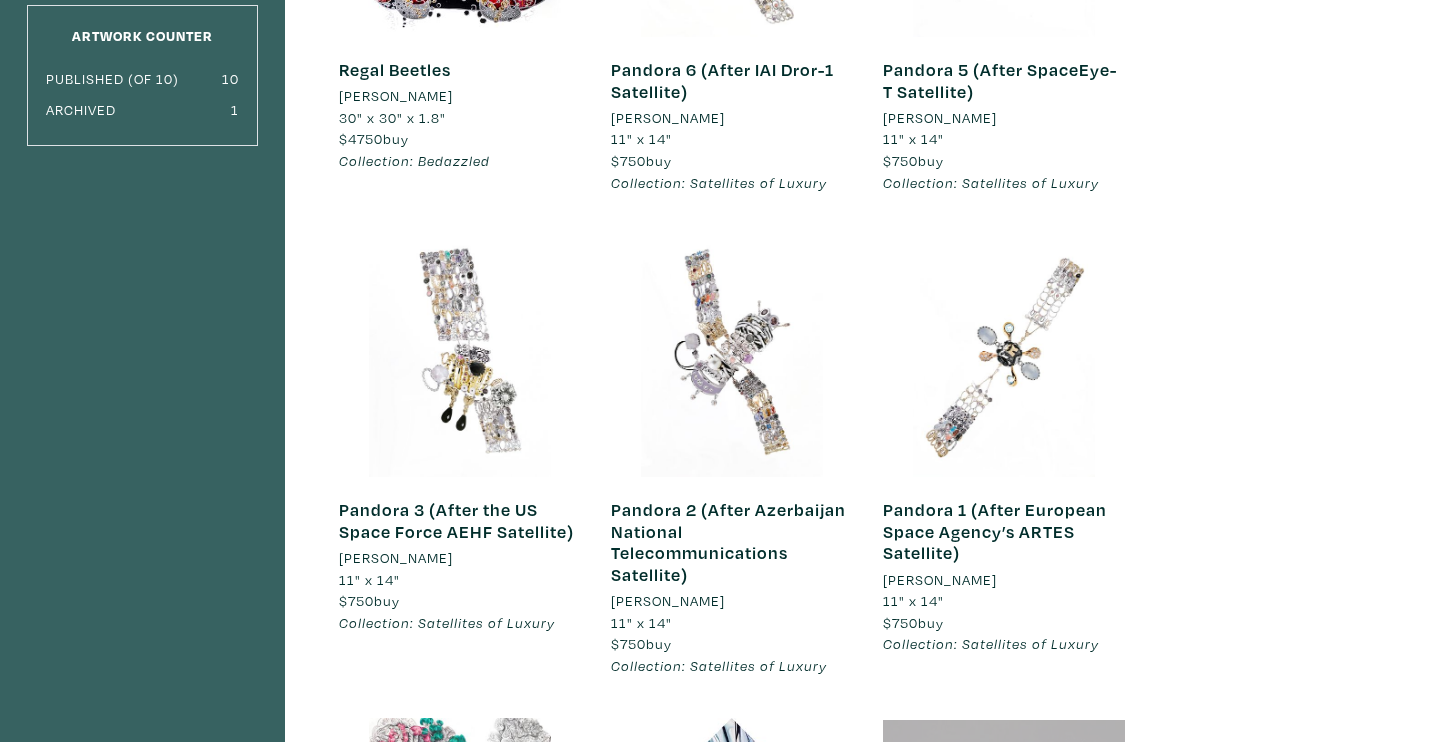 scroll, scrollTop: 0, scrollLeft: 0, axis: both 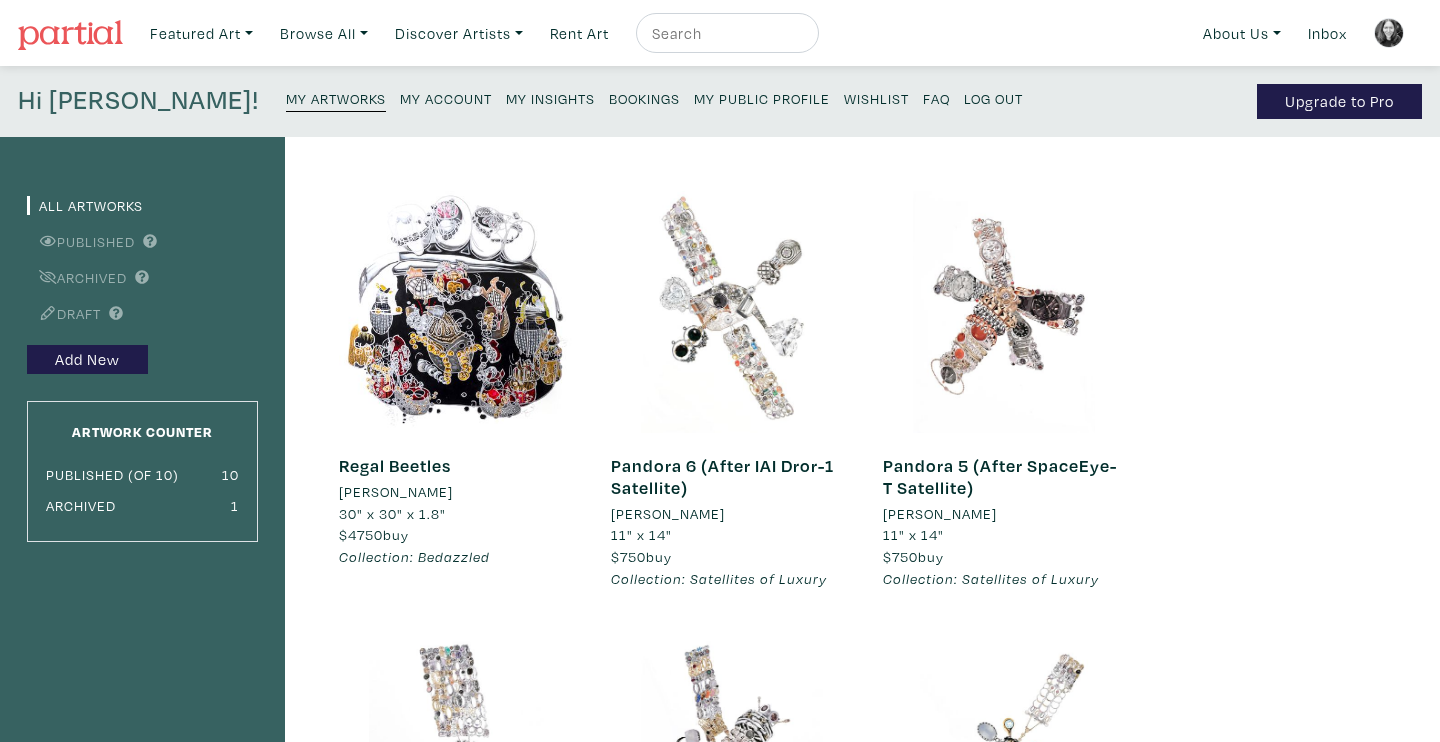 click at bounding box center [460, 312] 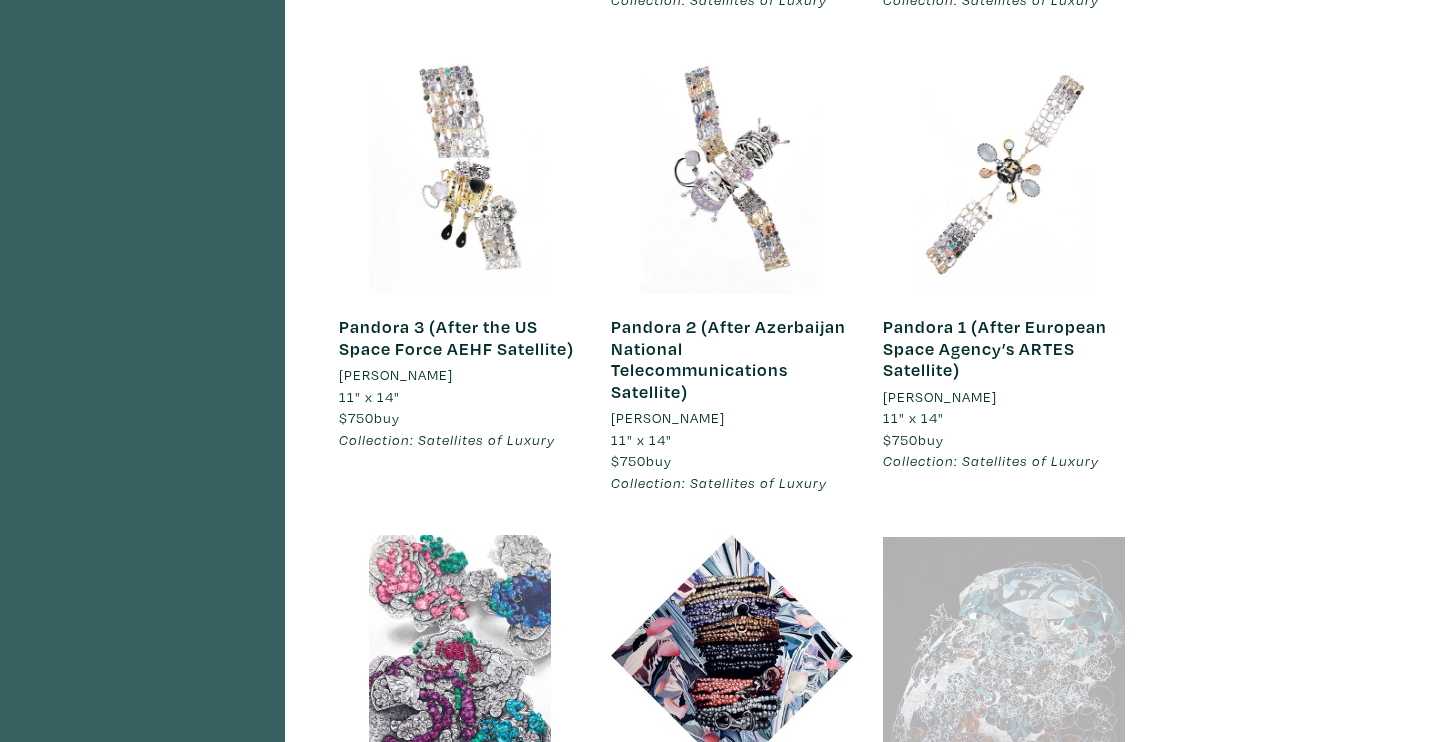 scroll, scrollTop: 618, scrollLeft: 0, axis: vertical 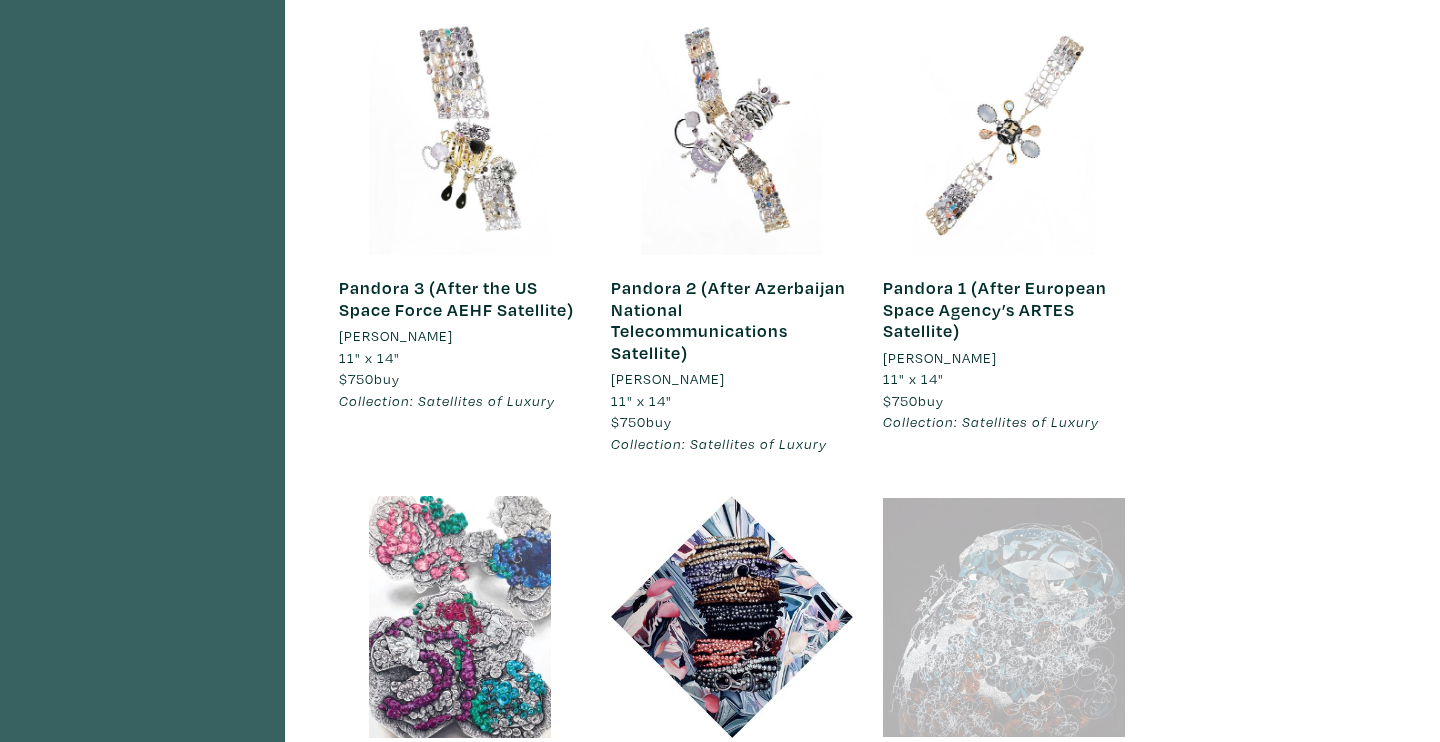 click at bounding box center (460, 617) 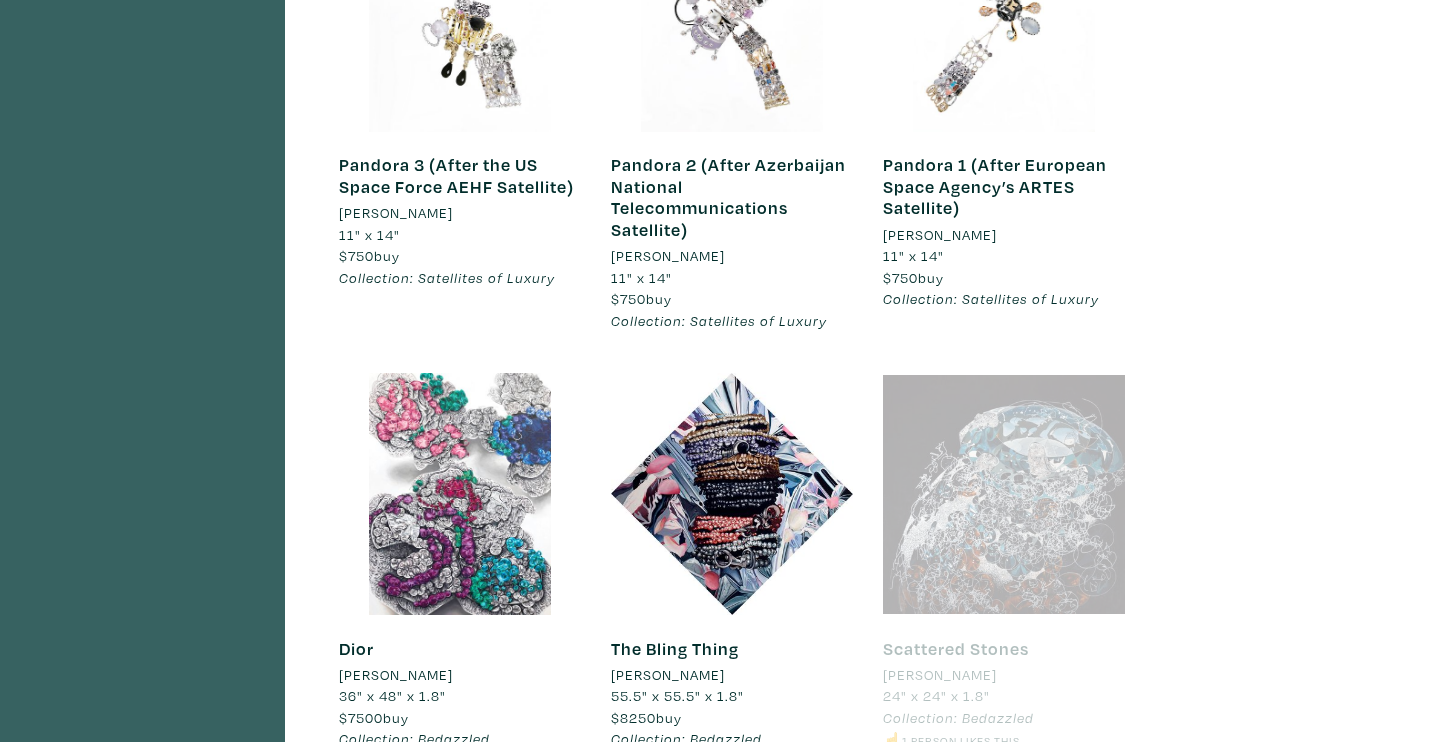 scroll, scrollTop: 766, scrollLeft: 0, axis: vertical 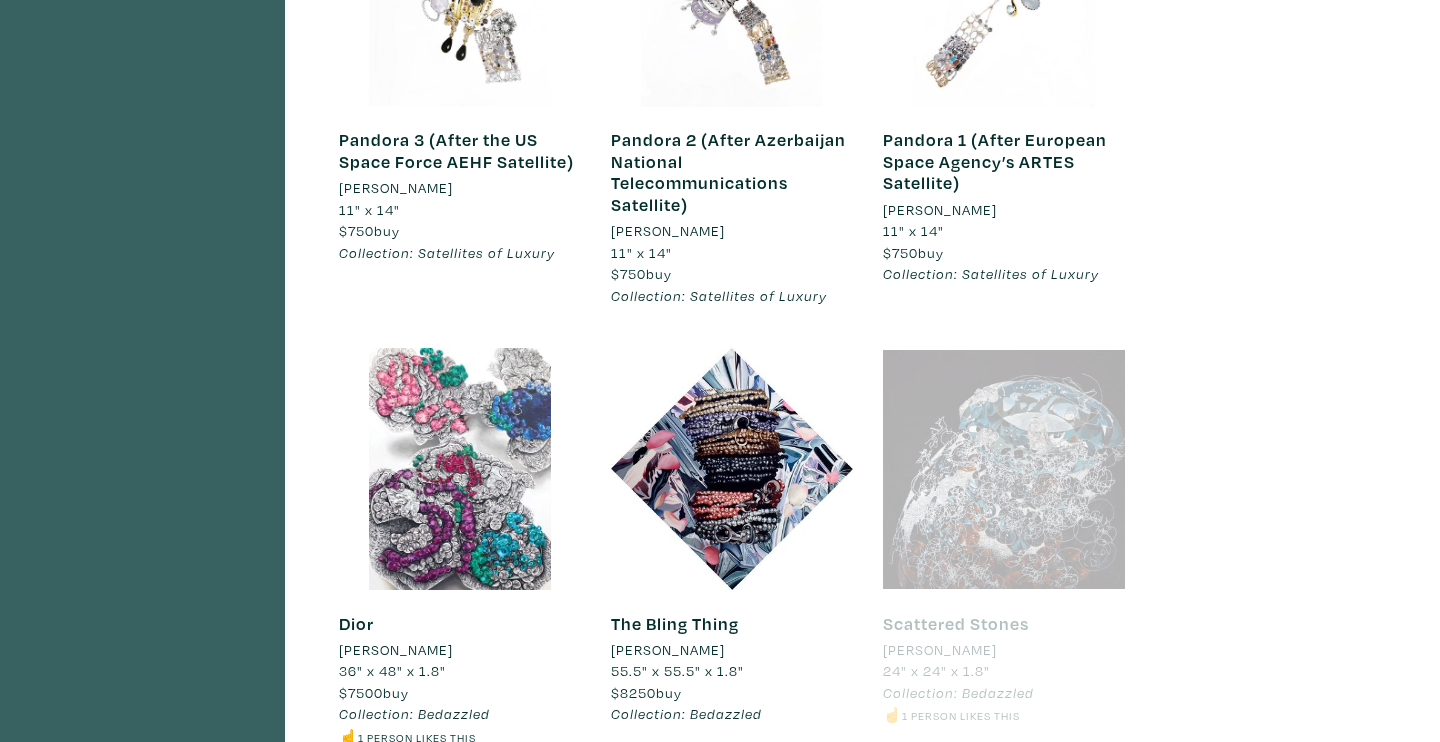 click at bounding box center (732, 469) 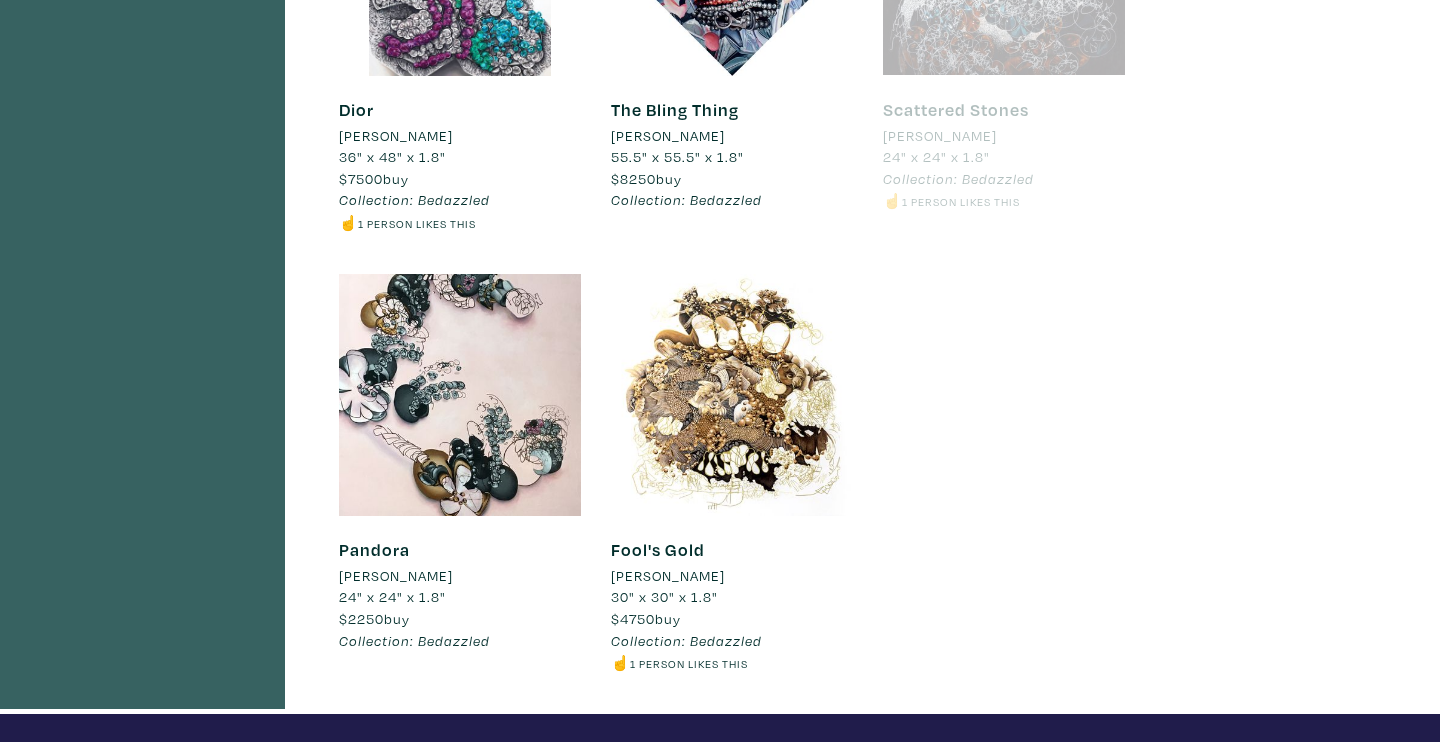 scroll, scrollTop: 1289, scrollLeft: 0, axis: vertical 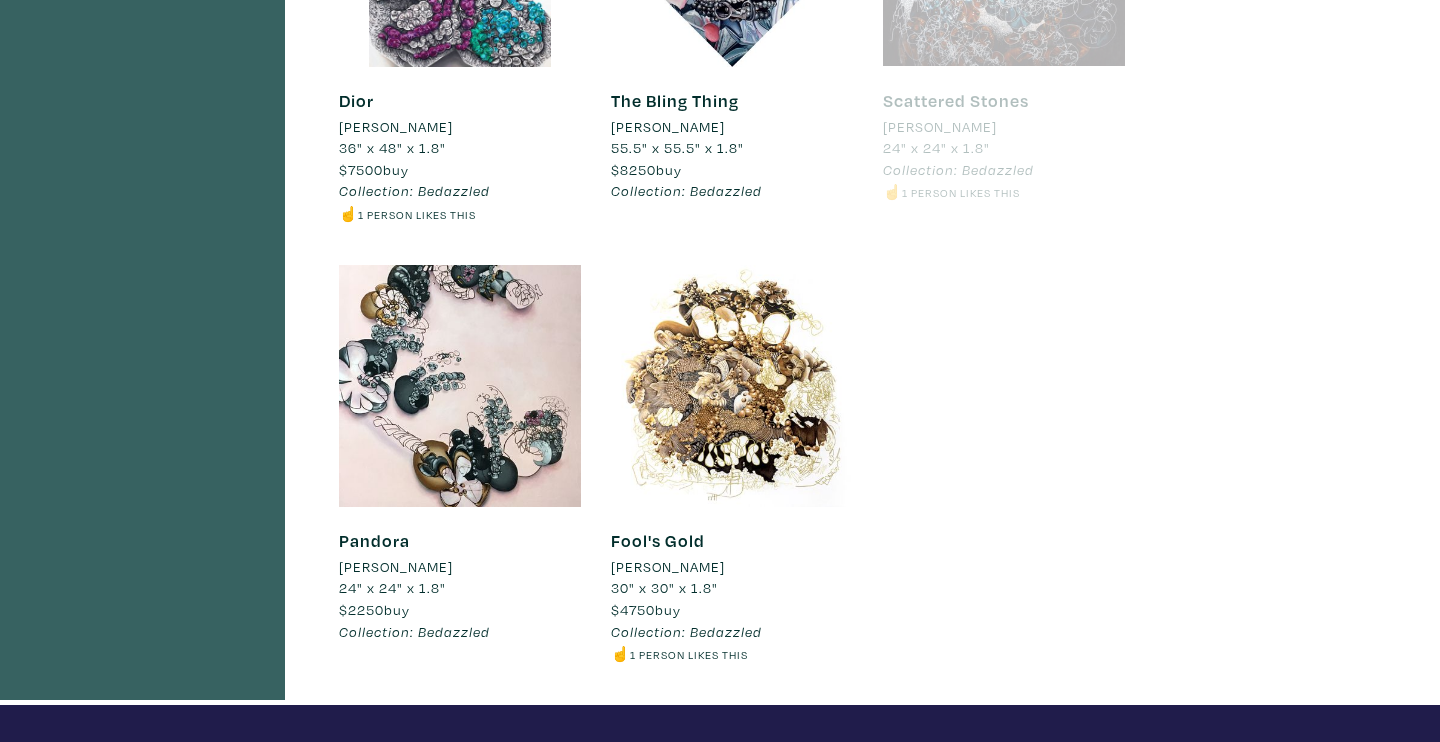 click at bounding box center [460, 386] 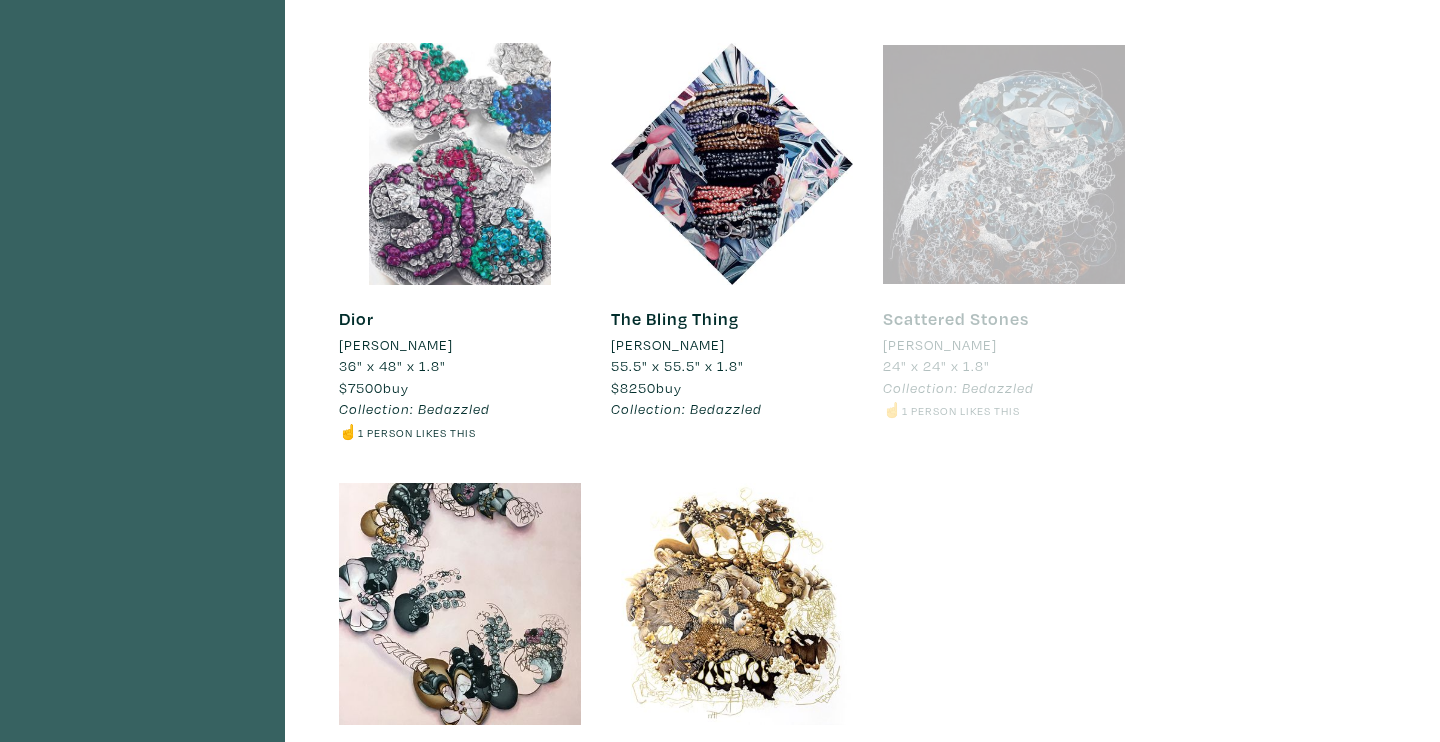 scroll, scrollTop: 986, scrollLeft: 0, axis: vertical 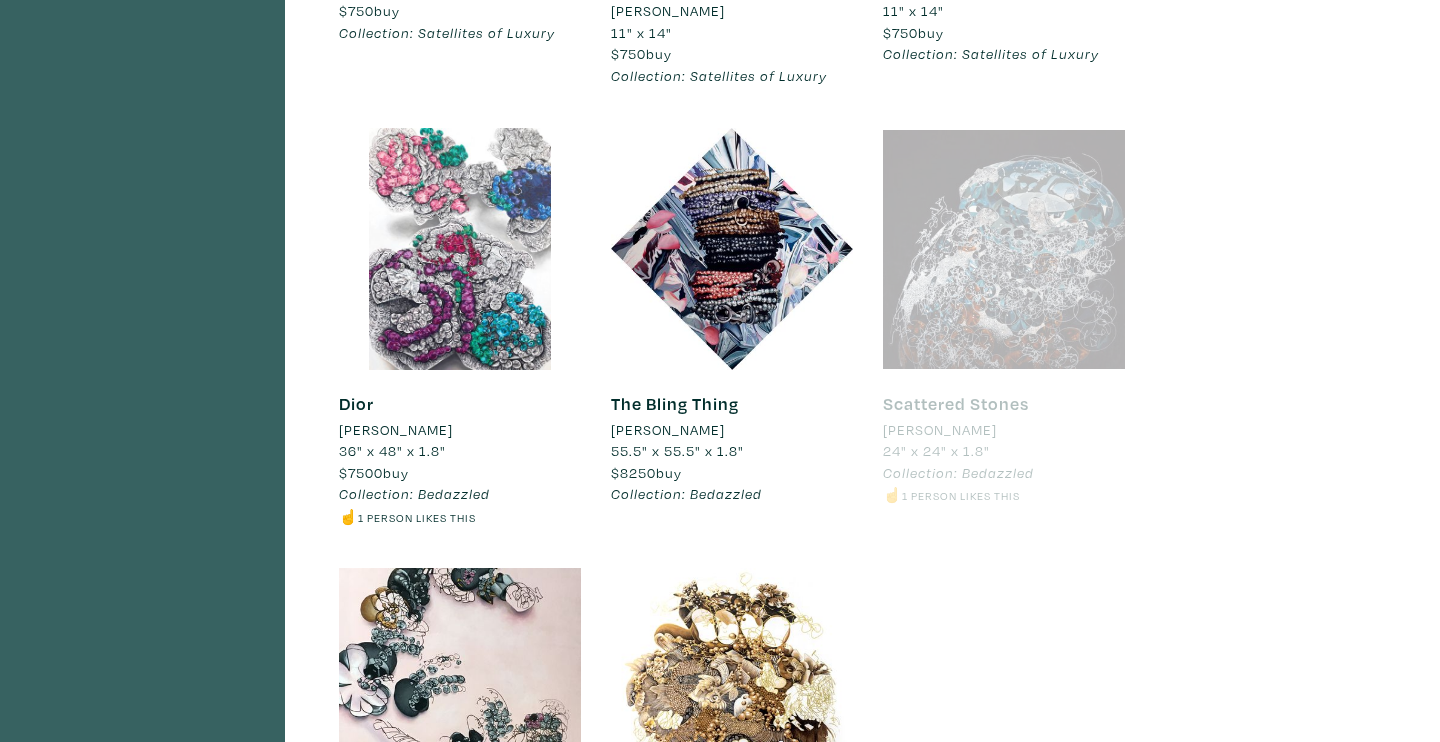 click at bounding box center (732, 249) 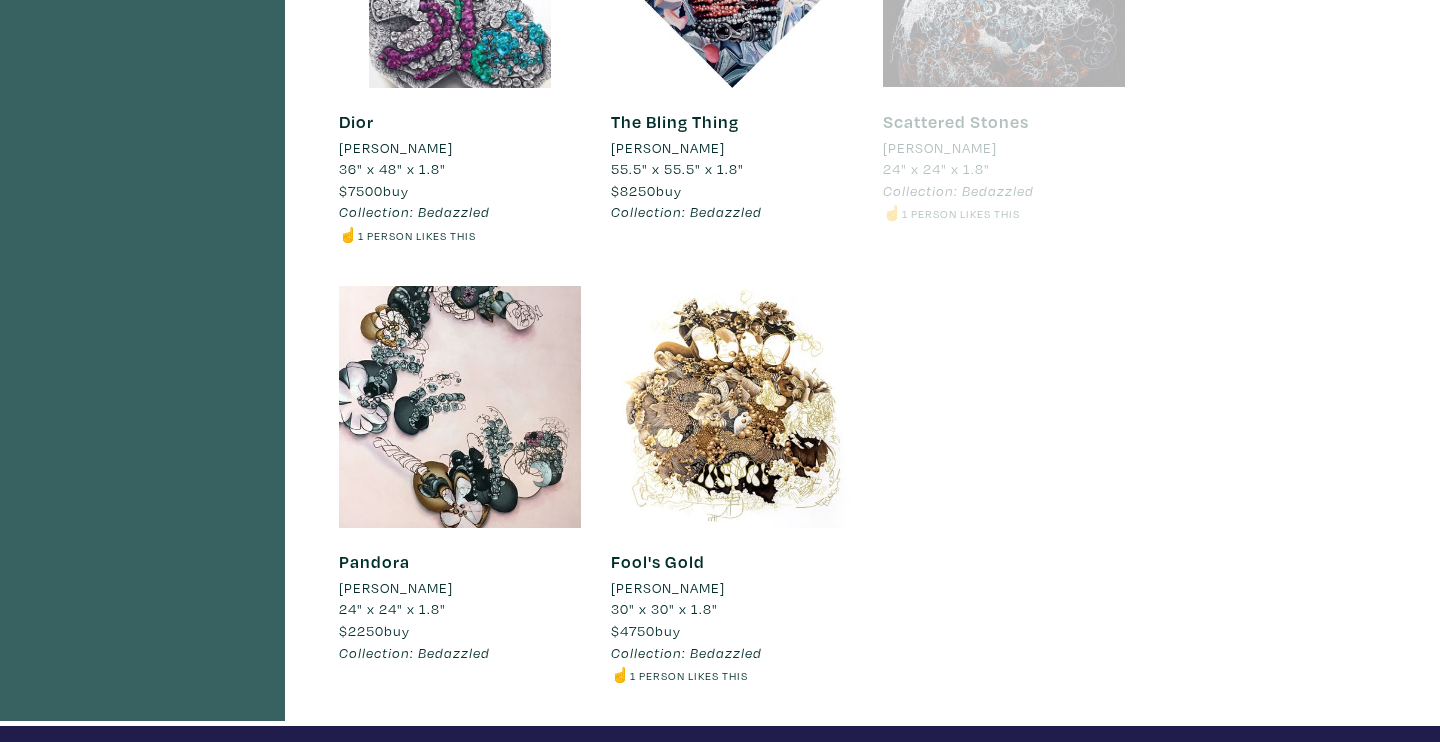 scroll, scrollTop: 1370, scrollLeft: 0, axis: vertical 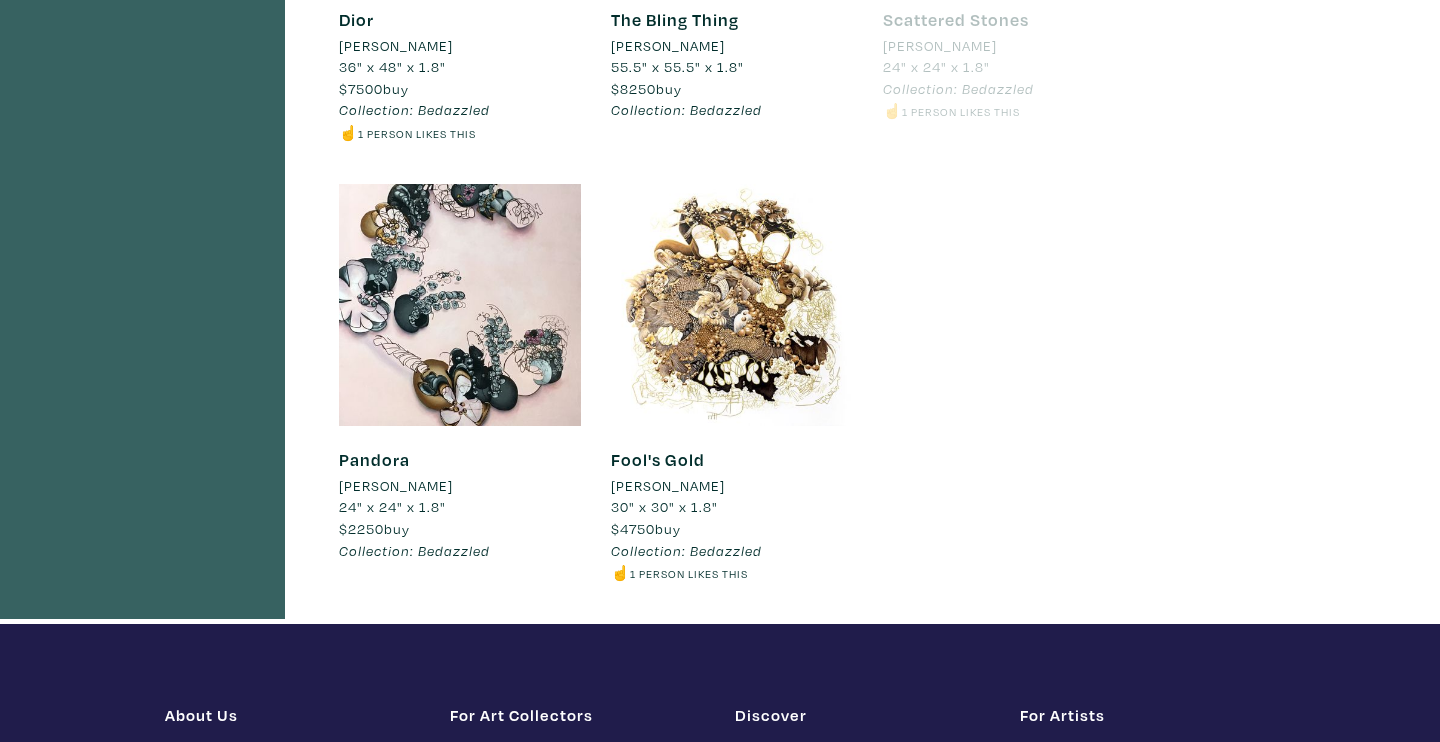 click at bounding box center [732, 305] 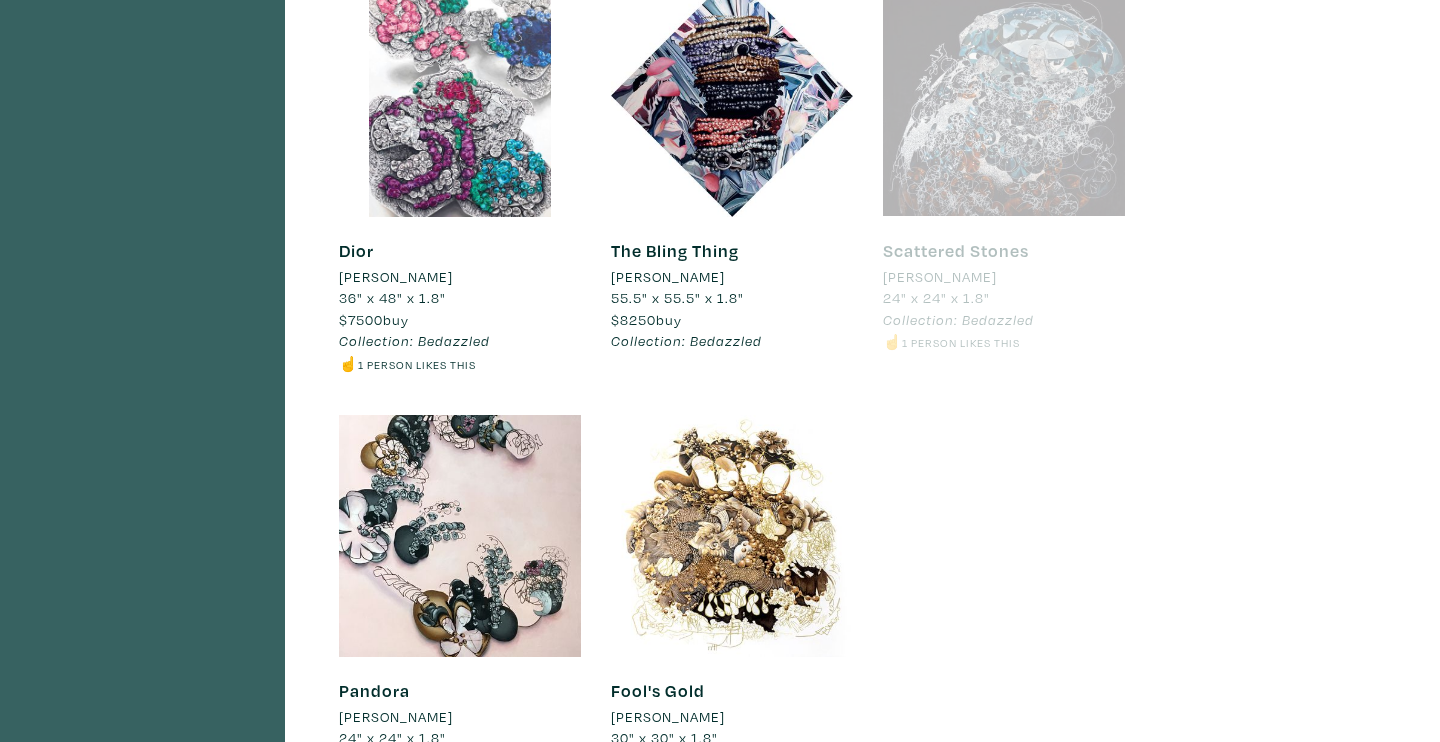 scroll, scrollTop: 1007, scrollLeft: 0, axis: vertical 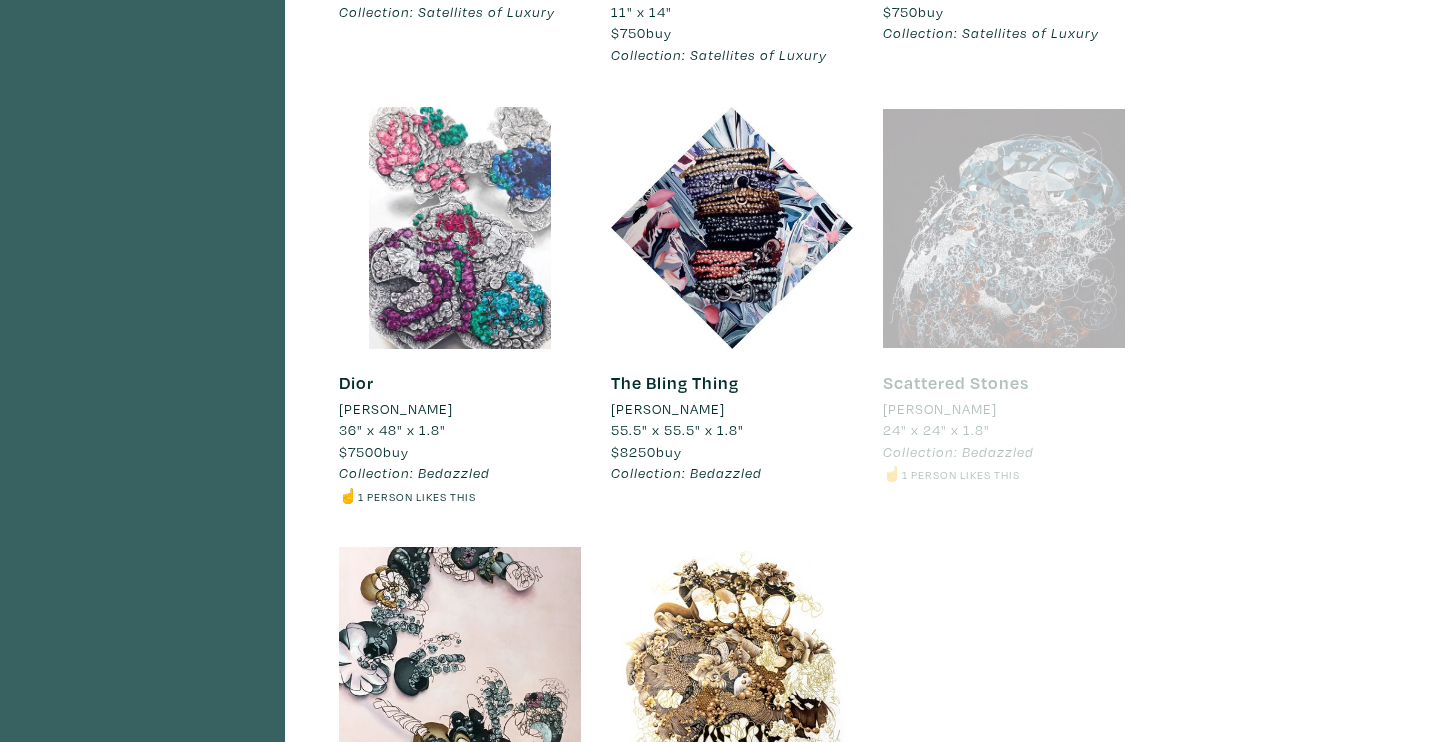 click at bounding box center (1004, 228) 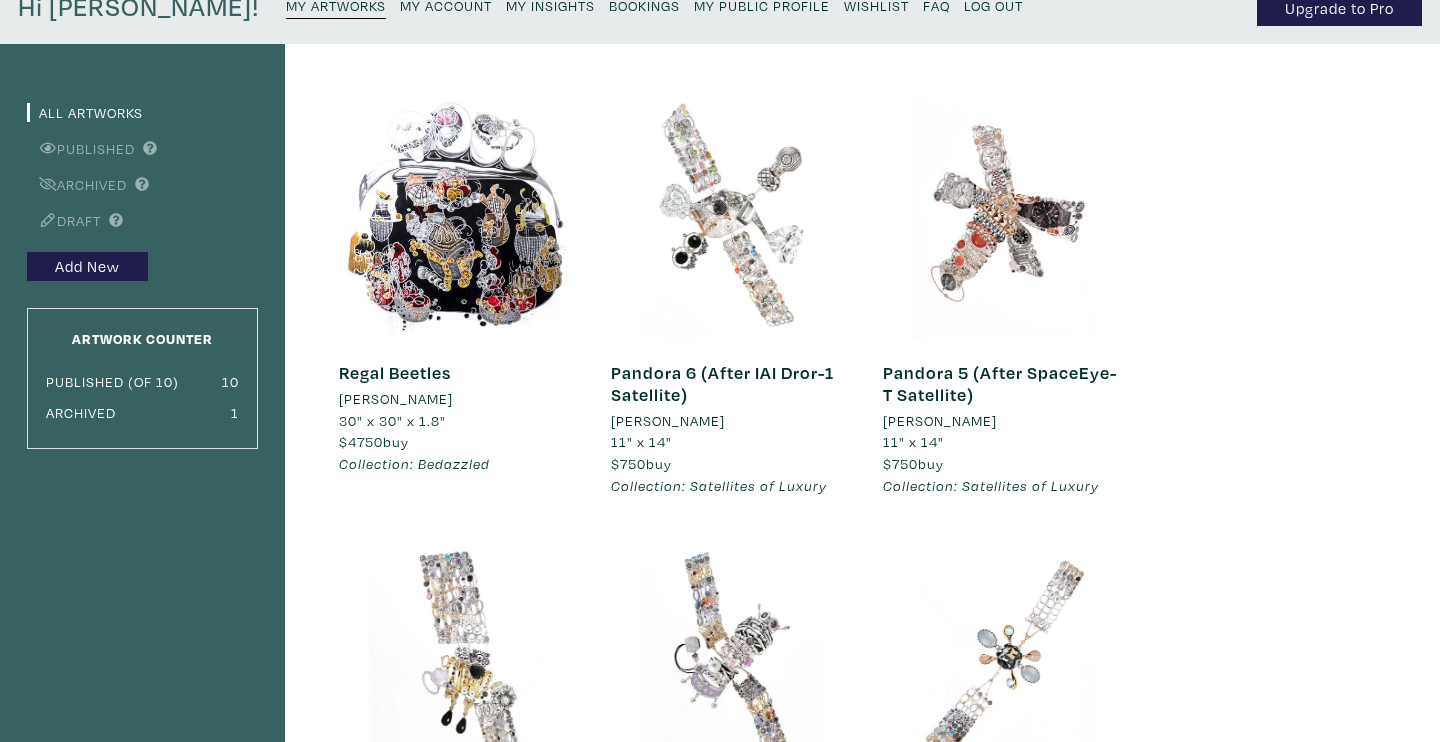 scroll, scrollTop: 66, scrollLeft: 0, axis: vertical 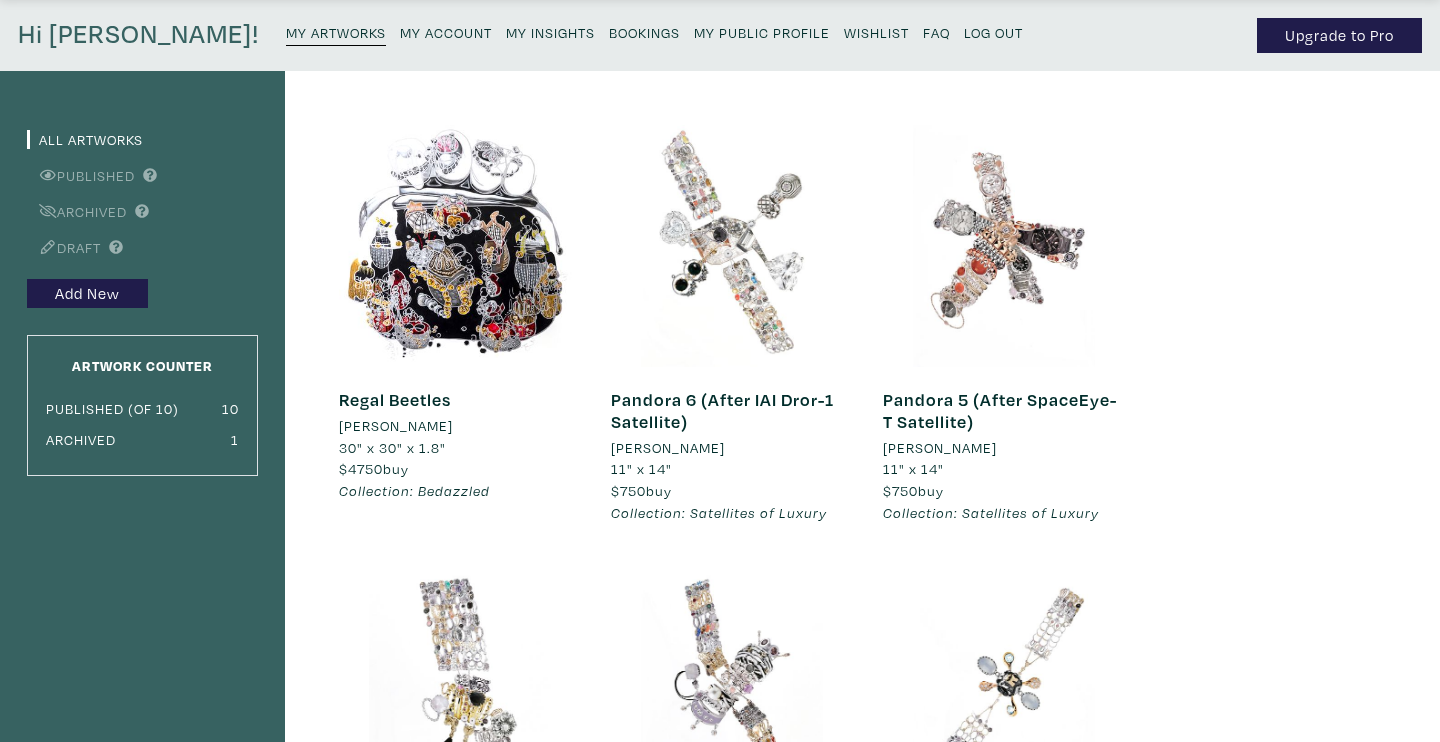 click at bounding box center (460, 246) 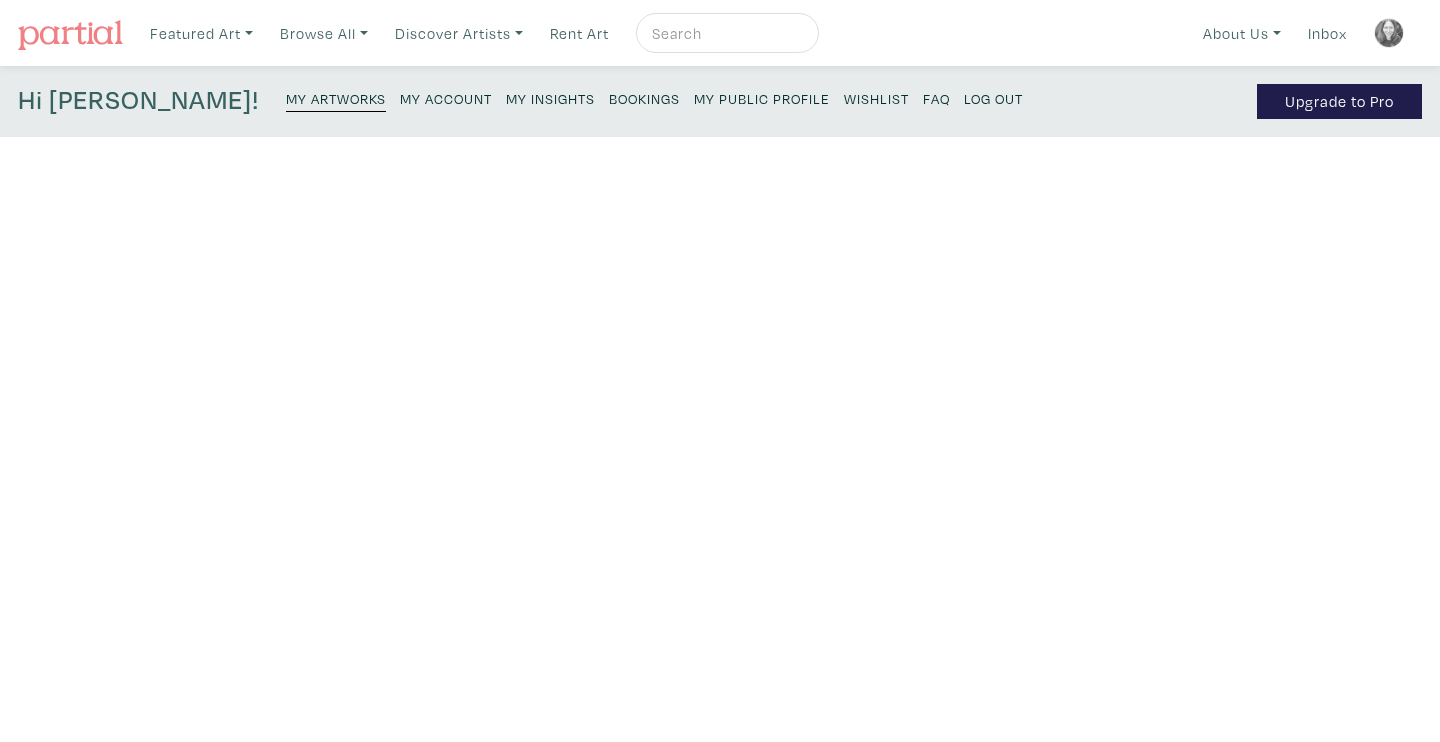 scroll, scrollTop: 0, scrollLeft: 0, axis: both 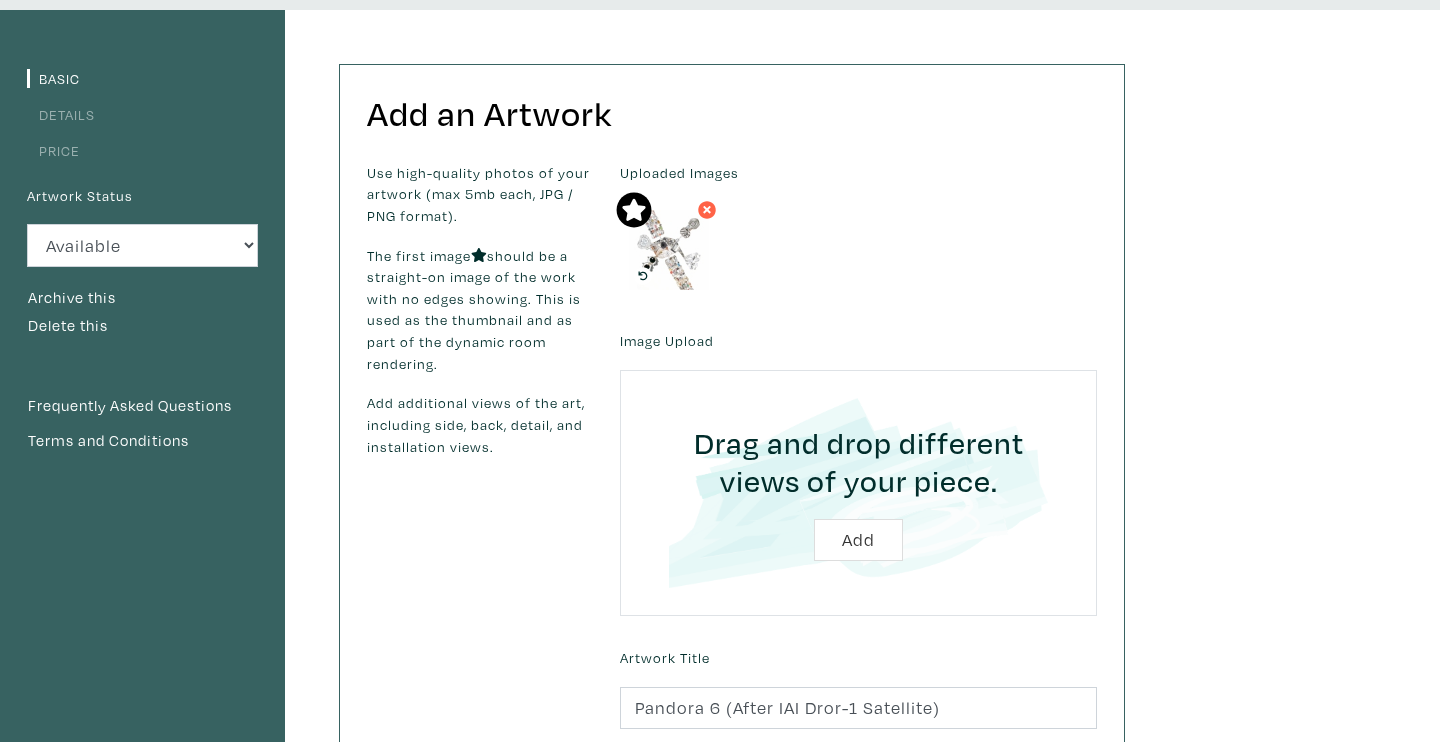 click on "Details" at bounding box center [61, 114] 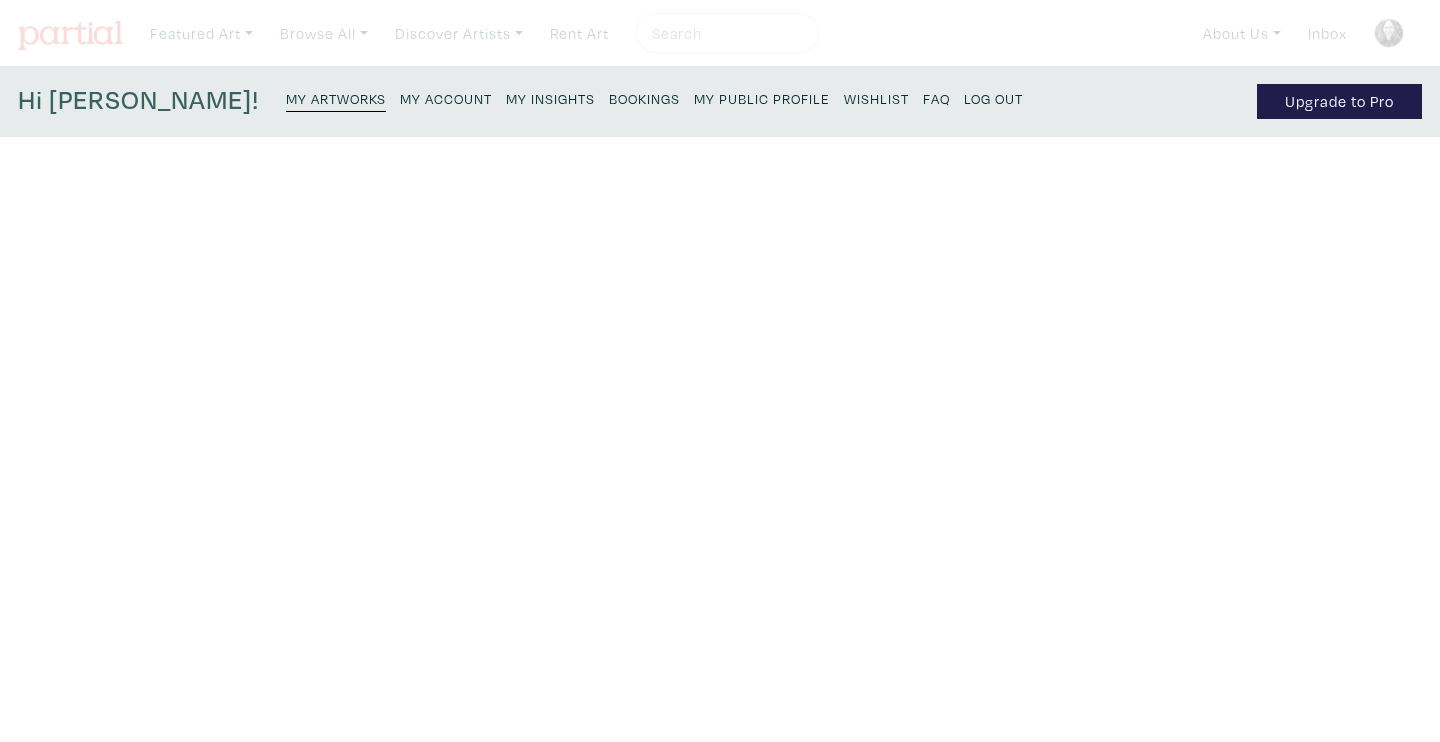 scroll, scrollTop: 0, scrollLeft: 0, axis: both 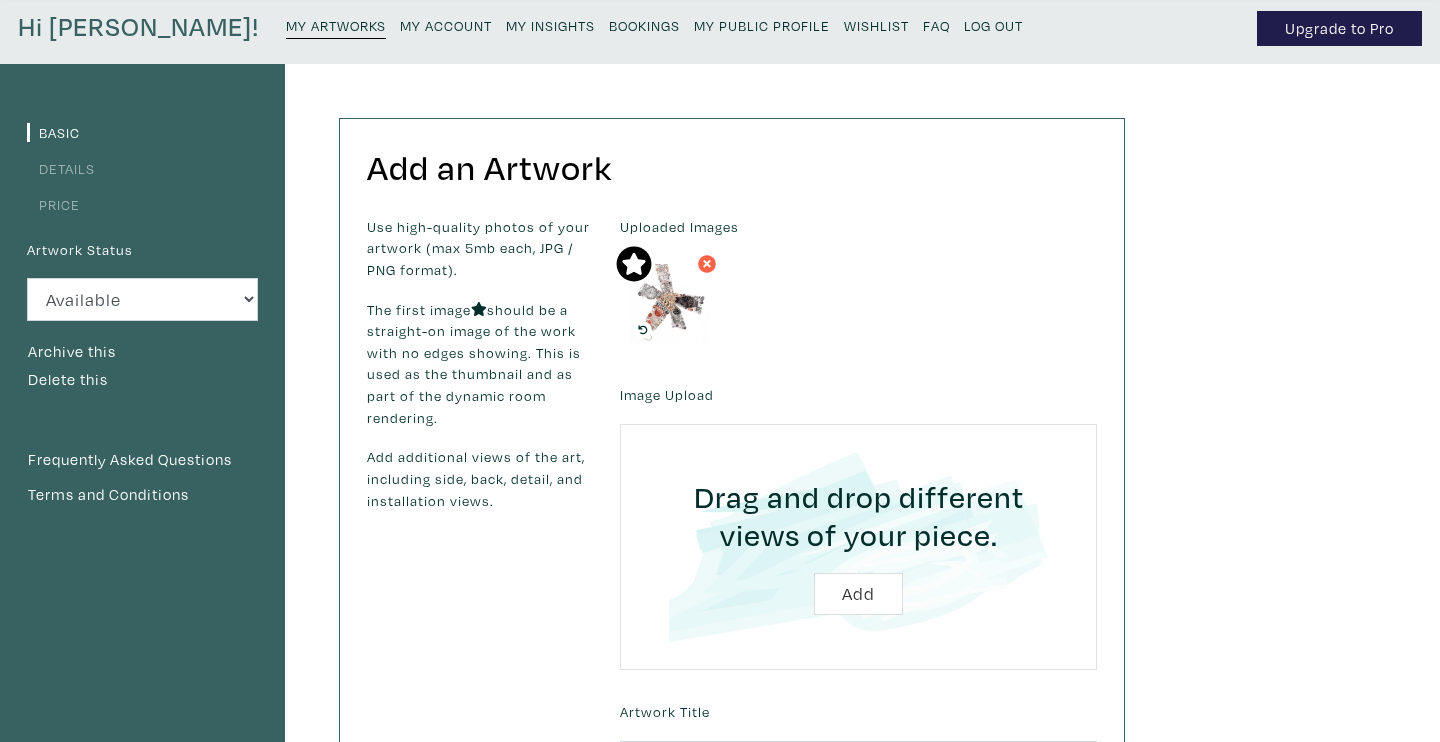 click on "Details" at bounding box center (61, 168) 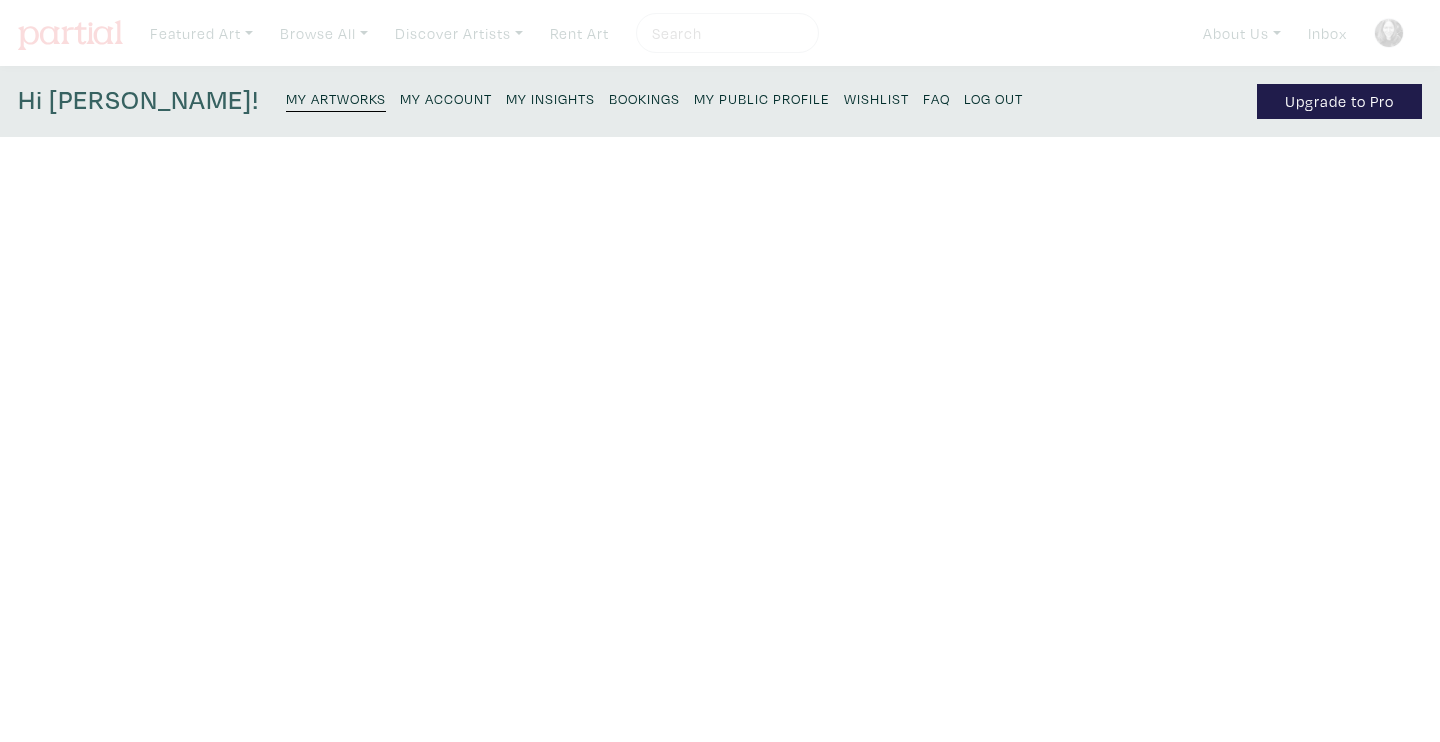scroll, scrollTop: 0, scrollLeft: 0, axis: both 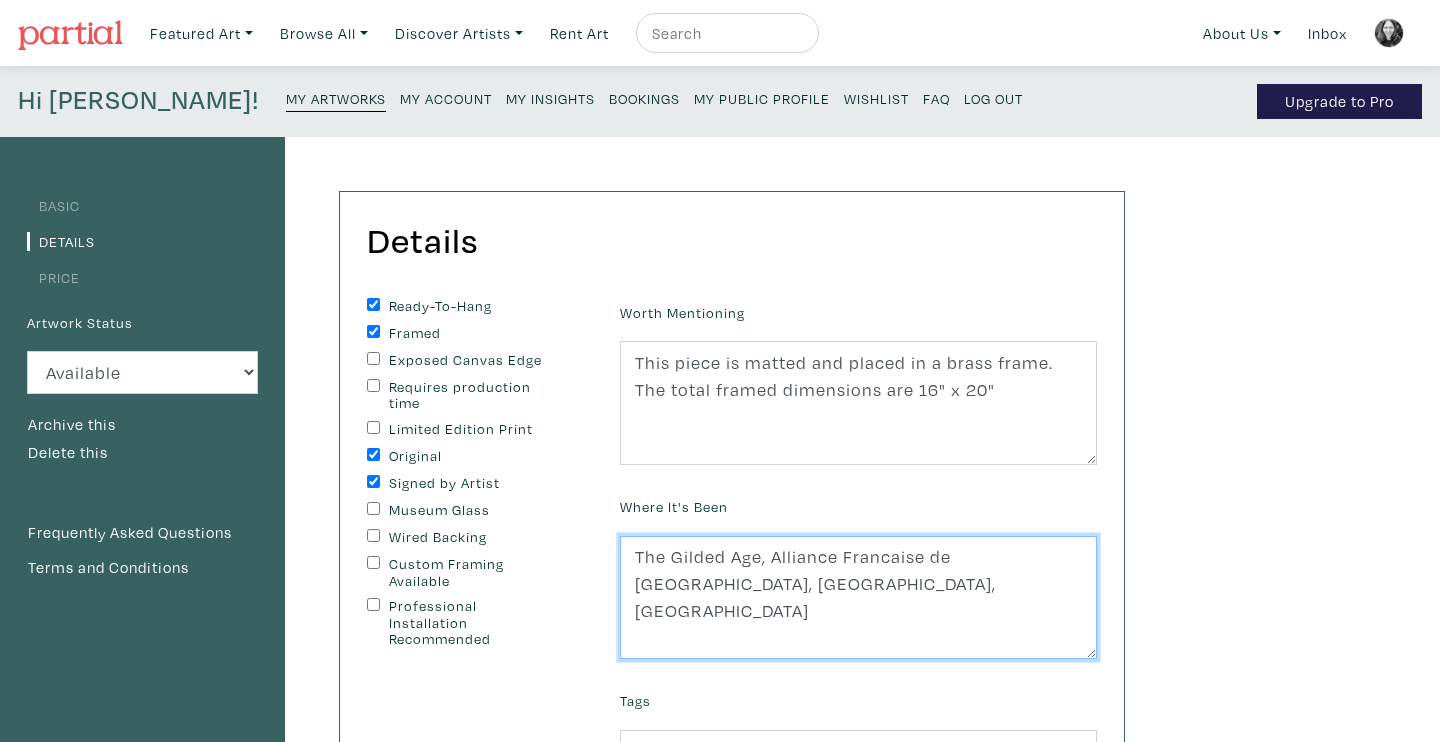 click on "The Gilded Age, Alliance Francaise de [GEOGRAPHIC_DATA], [GEOGRAPHIC_DATA], [GEOGRAPHIC_DATA]" at bounding box center (858, 598) 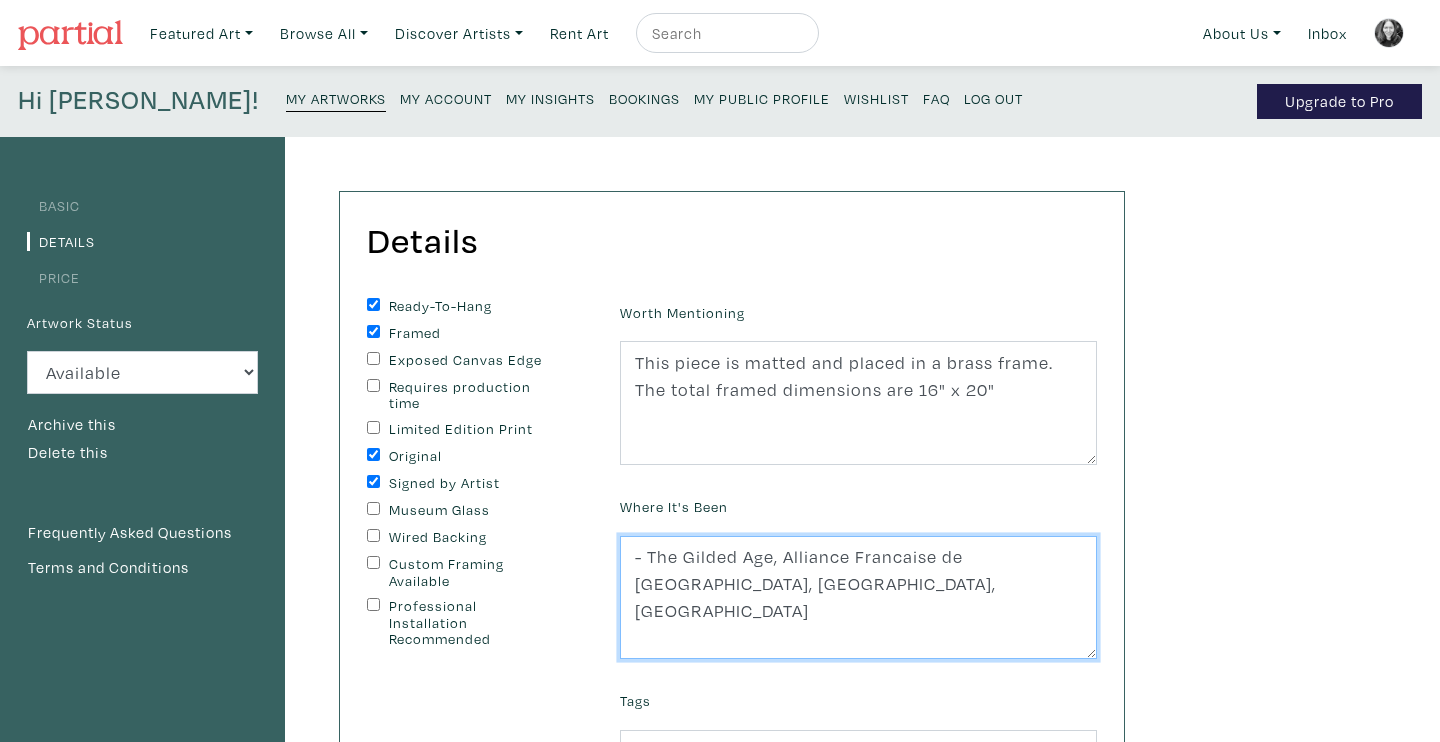 click on "The Gilded Age, Alliance Francaise de [GEOGRAPHIC_DATA], [GEOGRAPHIC_DATA], [GEOGRAPHIC_DATA]" at bounding box center [858, 598] 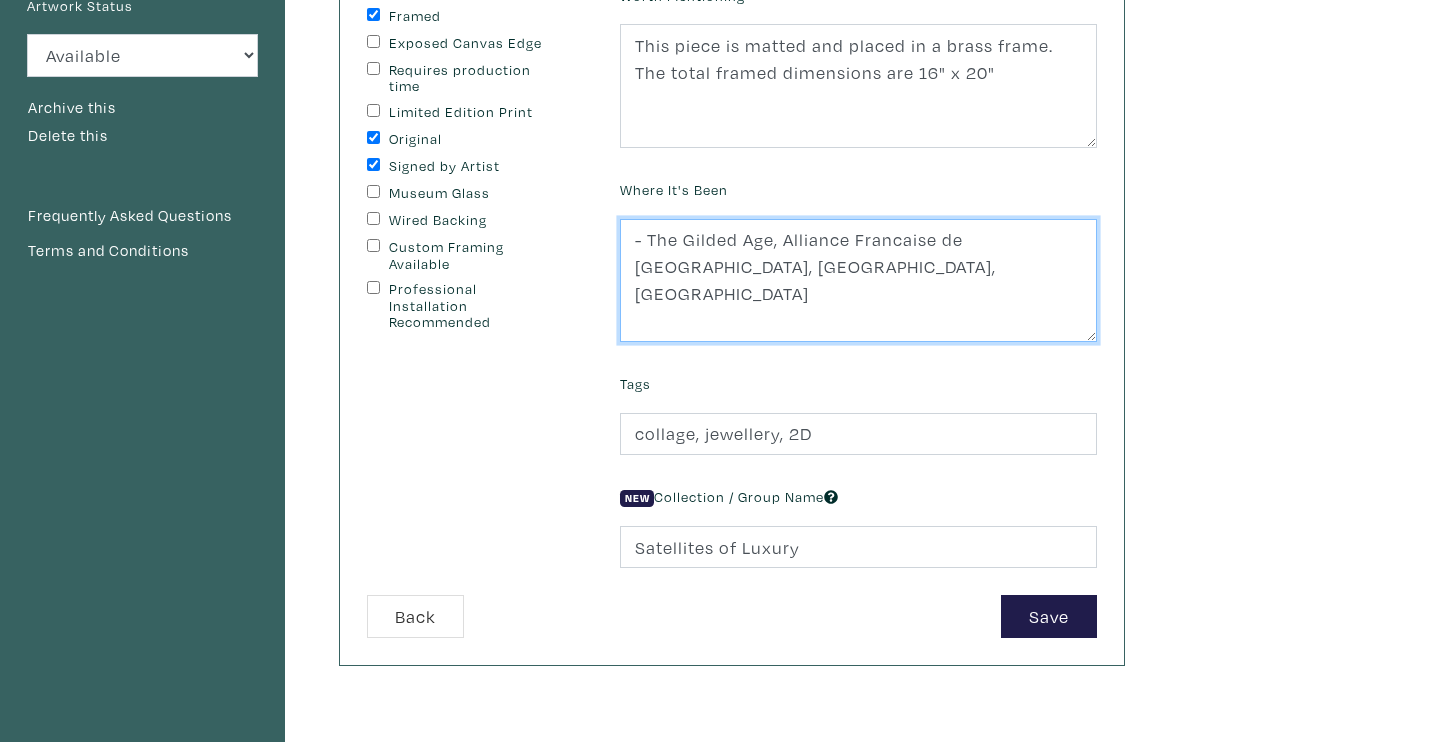 scroll, scrollTop: 376, scrollLeft: 0, axis: vertical 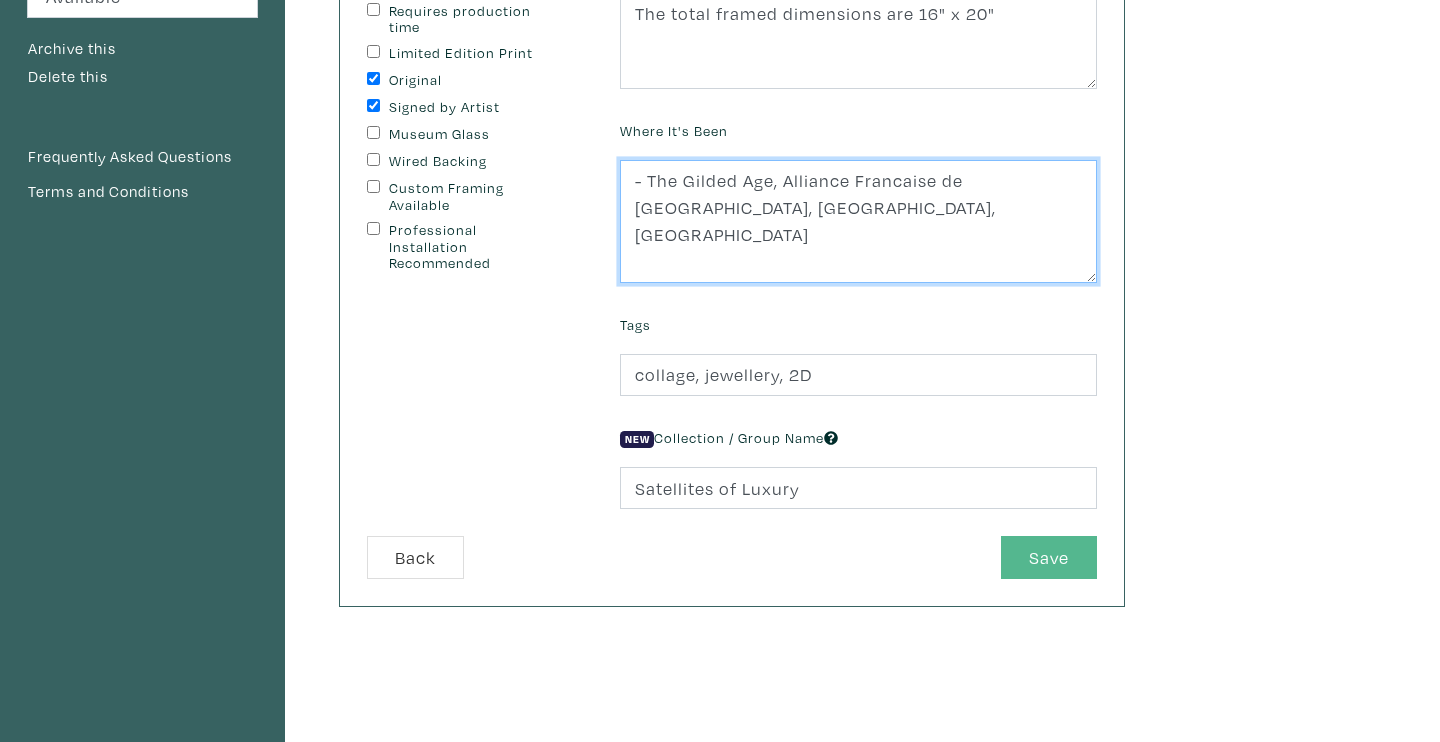 type on "- The Gilded Age, Alliance Francaise de Toronto, Toronto, ON" 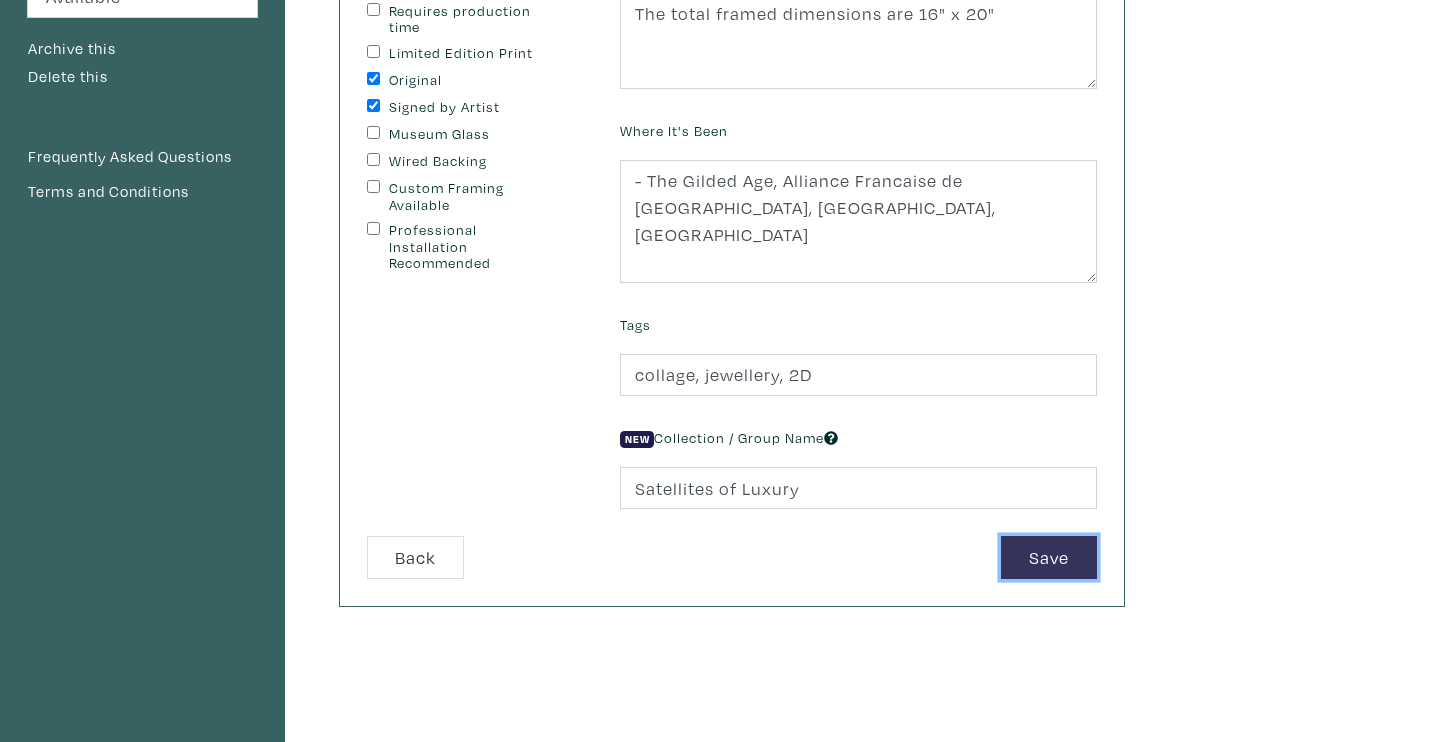 click on "Save" at bounding box center [1049, 557] 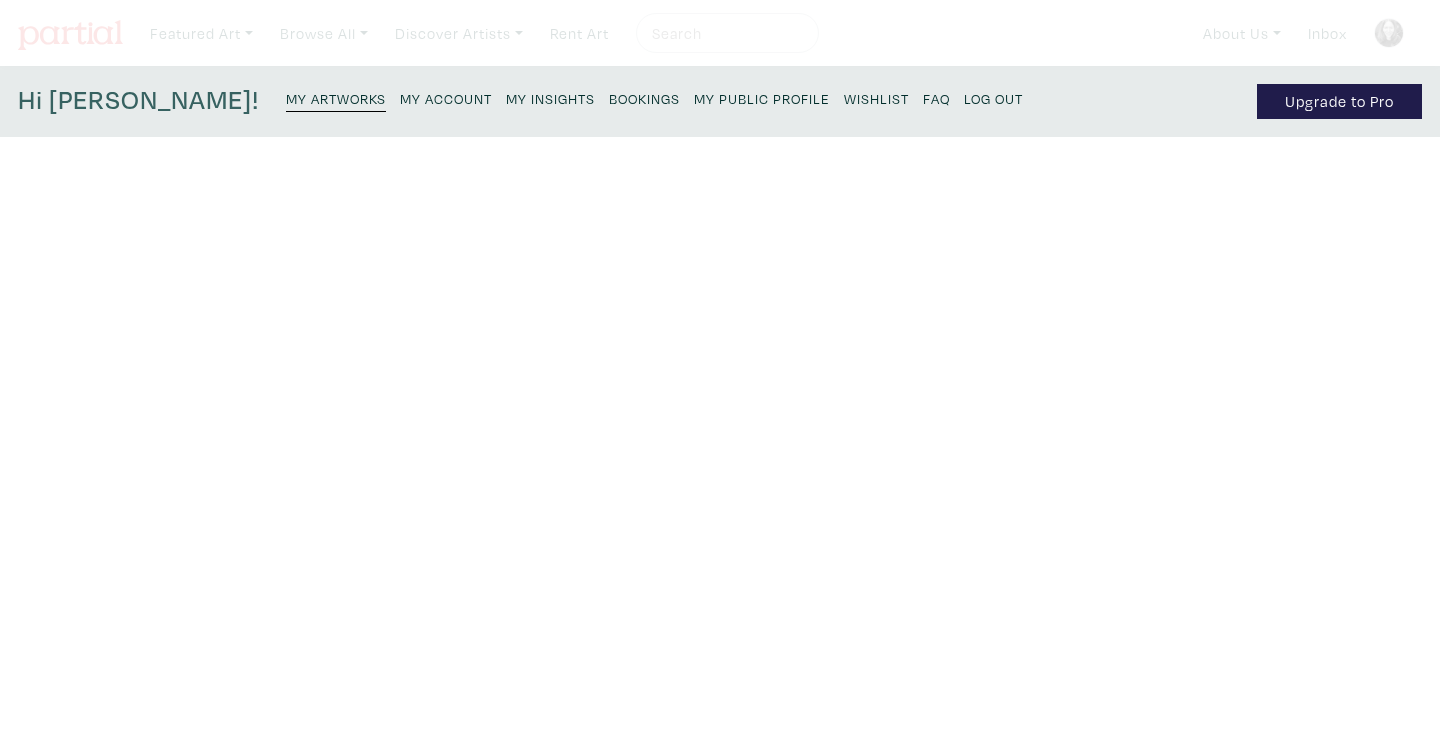 scroll, scrollTop: 0, scrollLeft: 0, axis: both 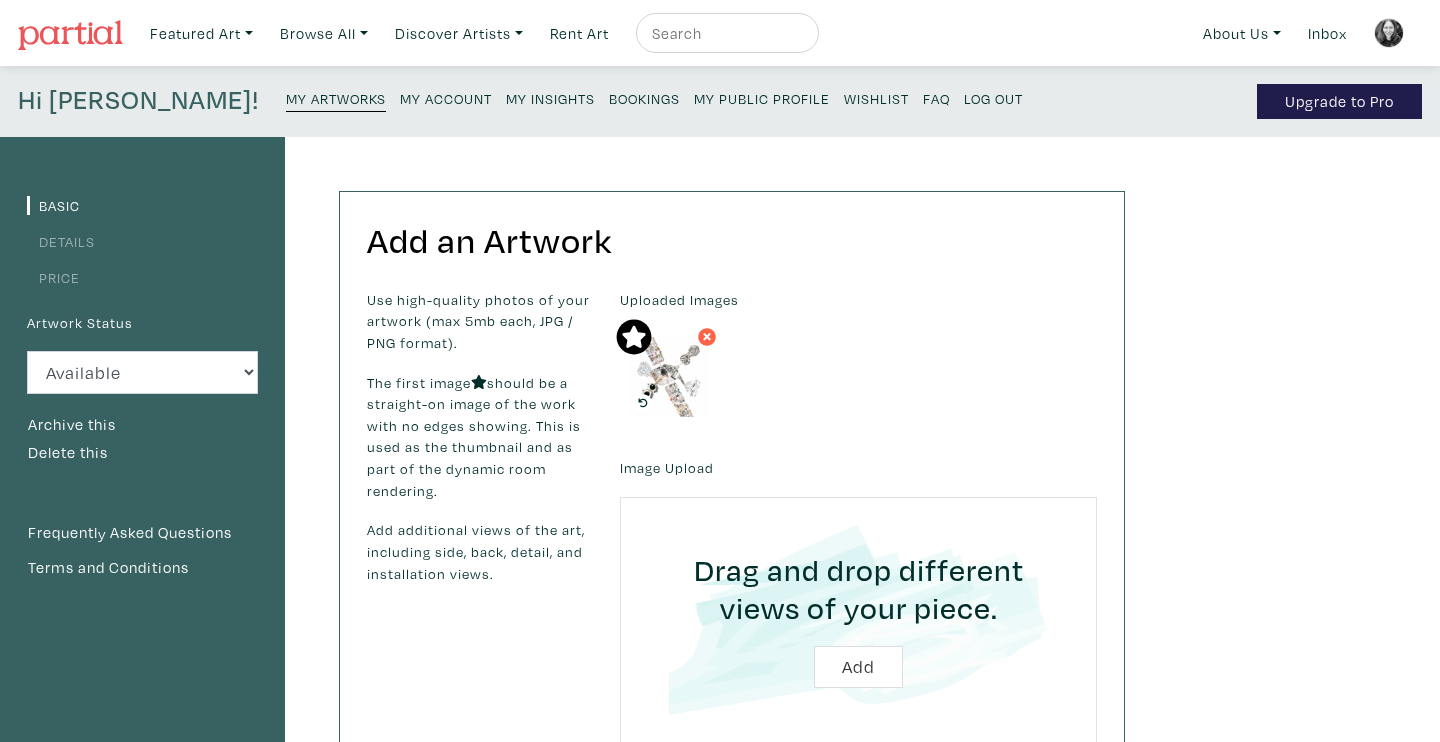 click on "Details" at bounding box center [142, 240] 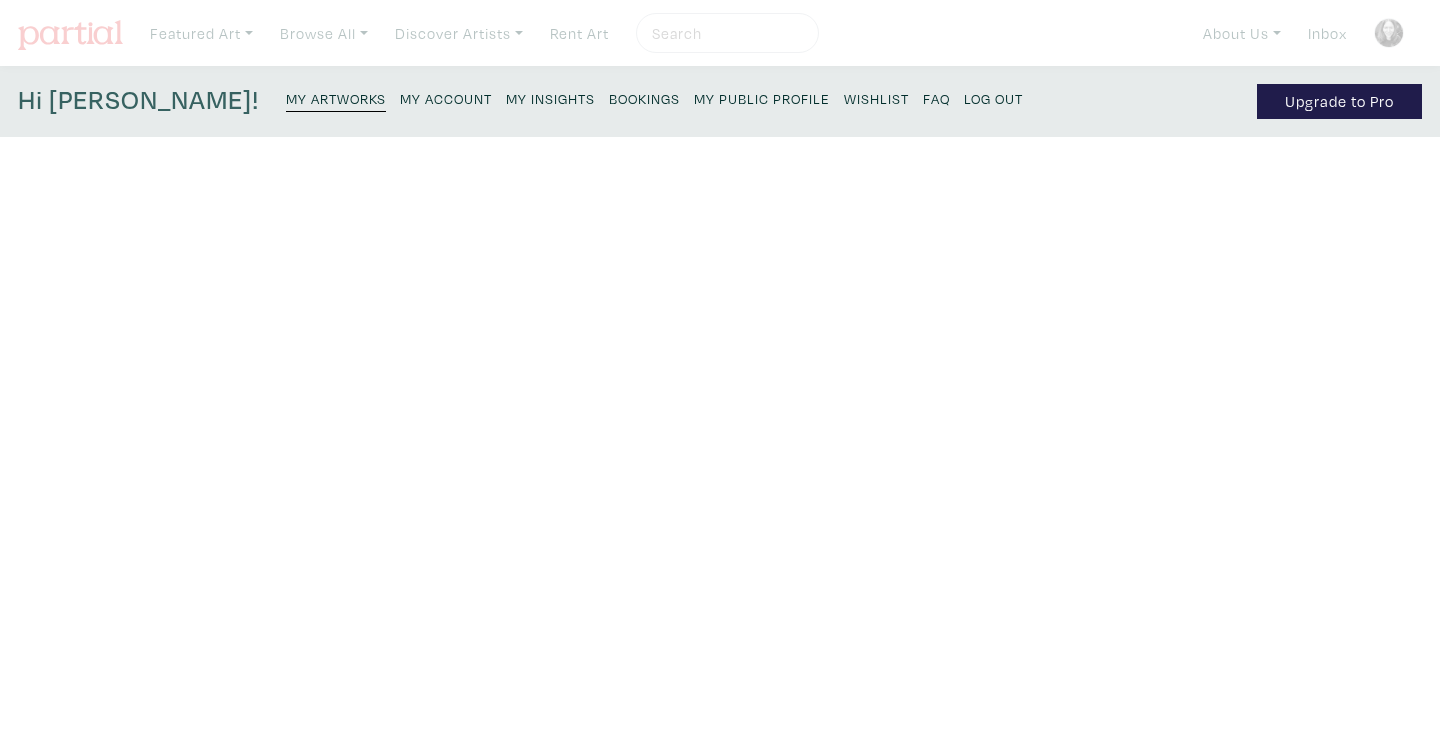 scroll, scrollTop: 0, scrollLeft: 0, axis: both 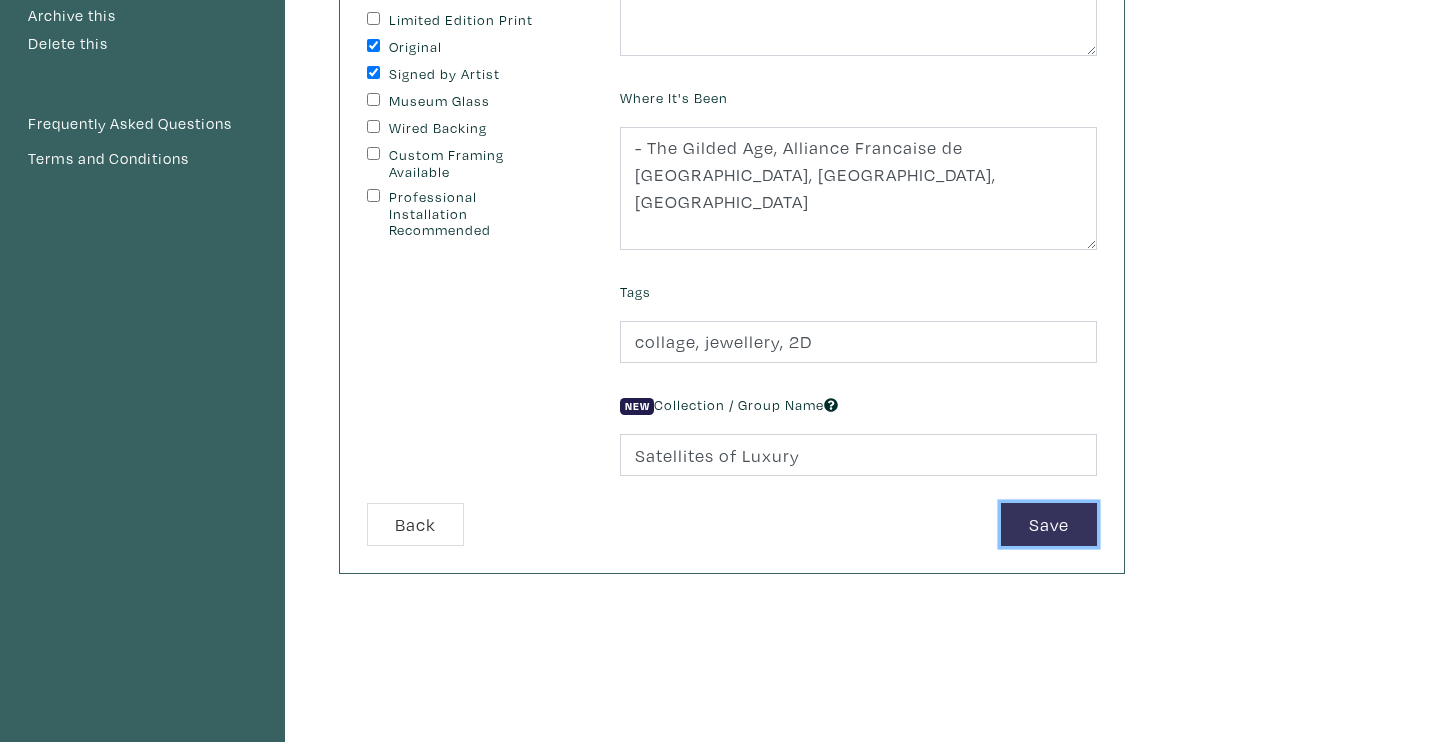 click on "Save" at bounding box center [1049, 524] 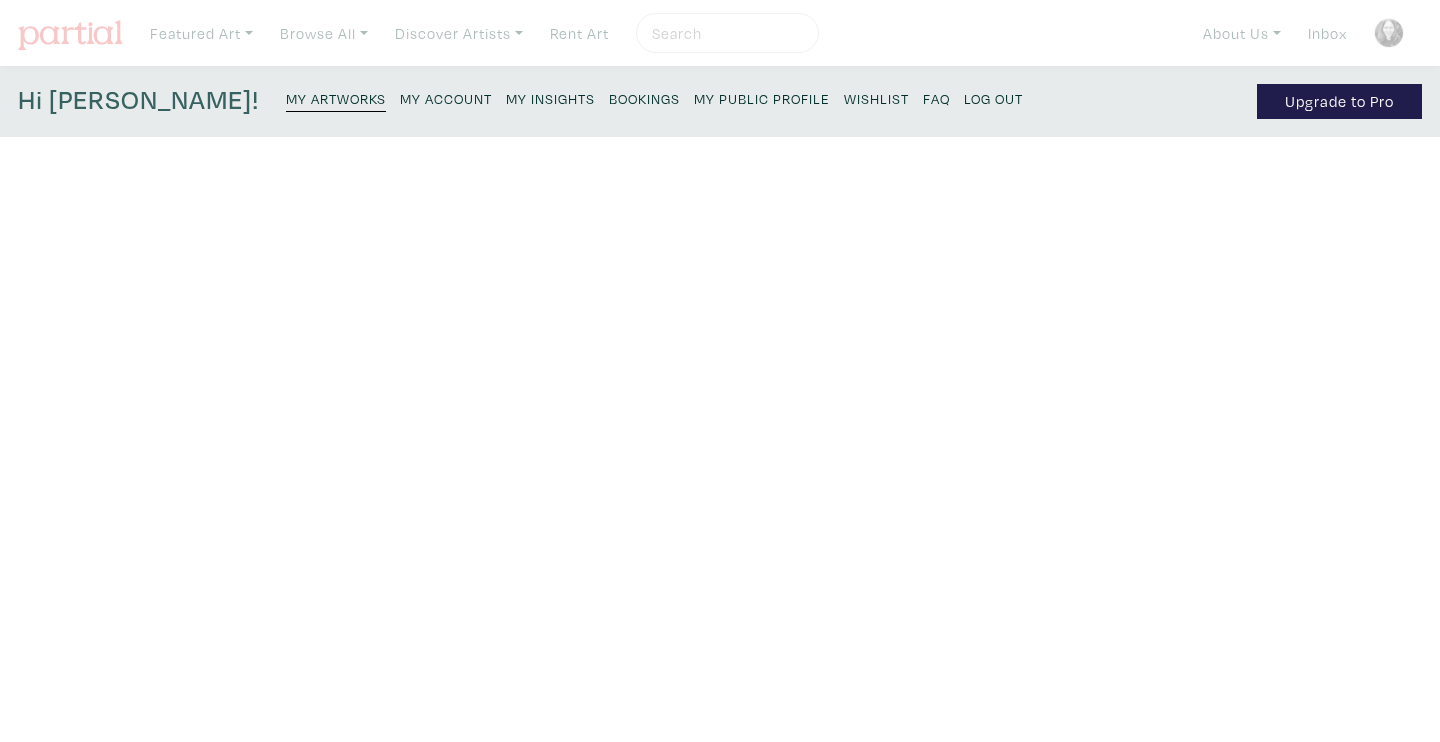 scroll, scrollTop: 0, scrollLeft: 0, axis: both 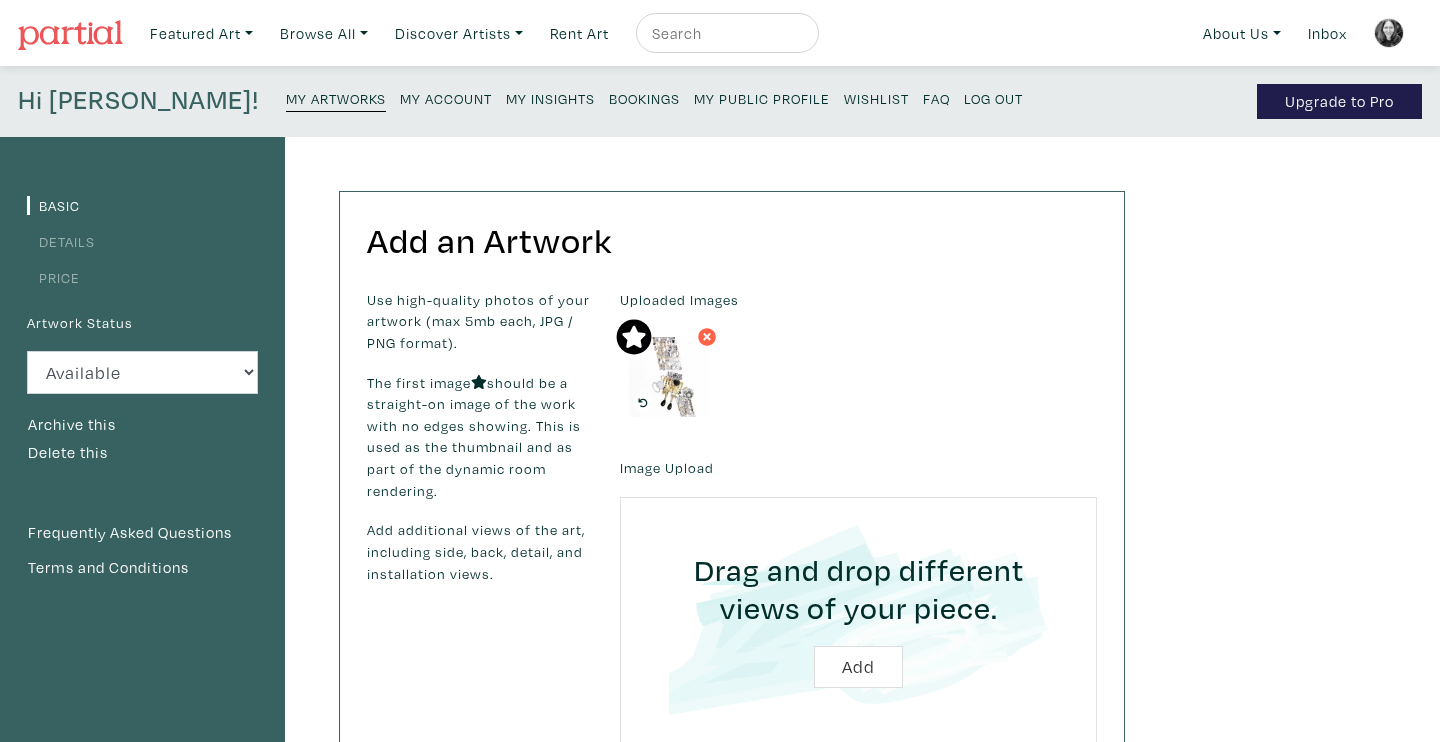 click on "Details" at bounding box center [61, 241] 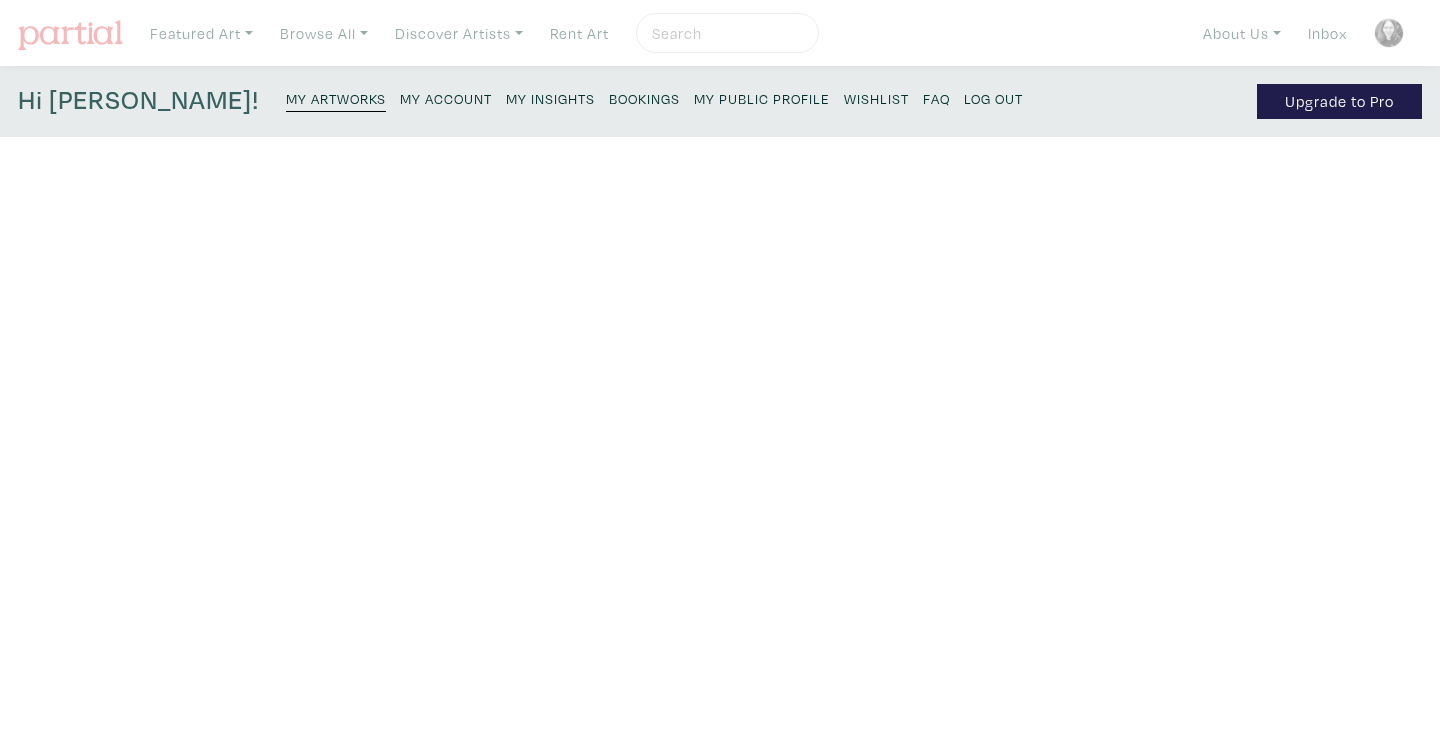 scroll, scrollTop: 0, scrollLeft: 0, axis: both 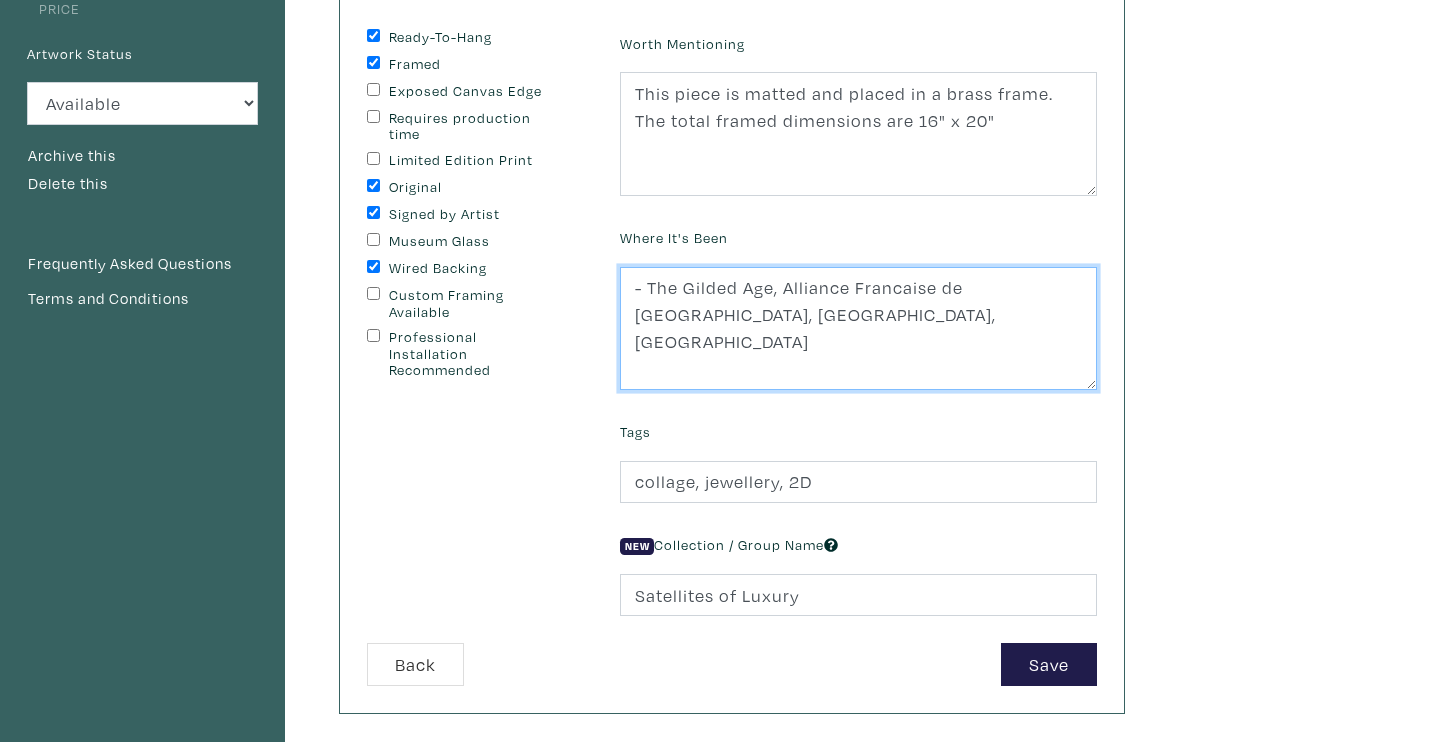 drag, startPoint x: 746, startPoint y: 316, endPoint x: 619, endPoint y: 267, distance: 136.12494 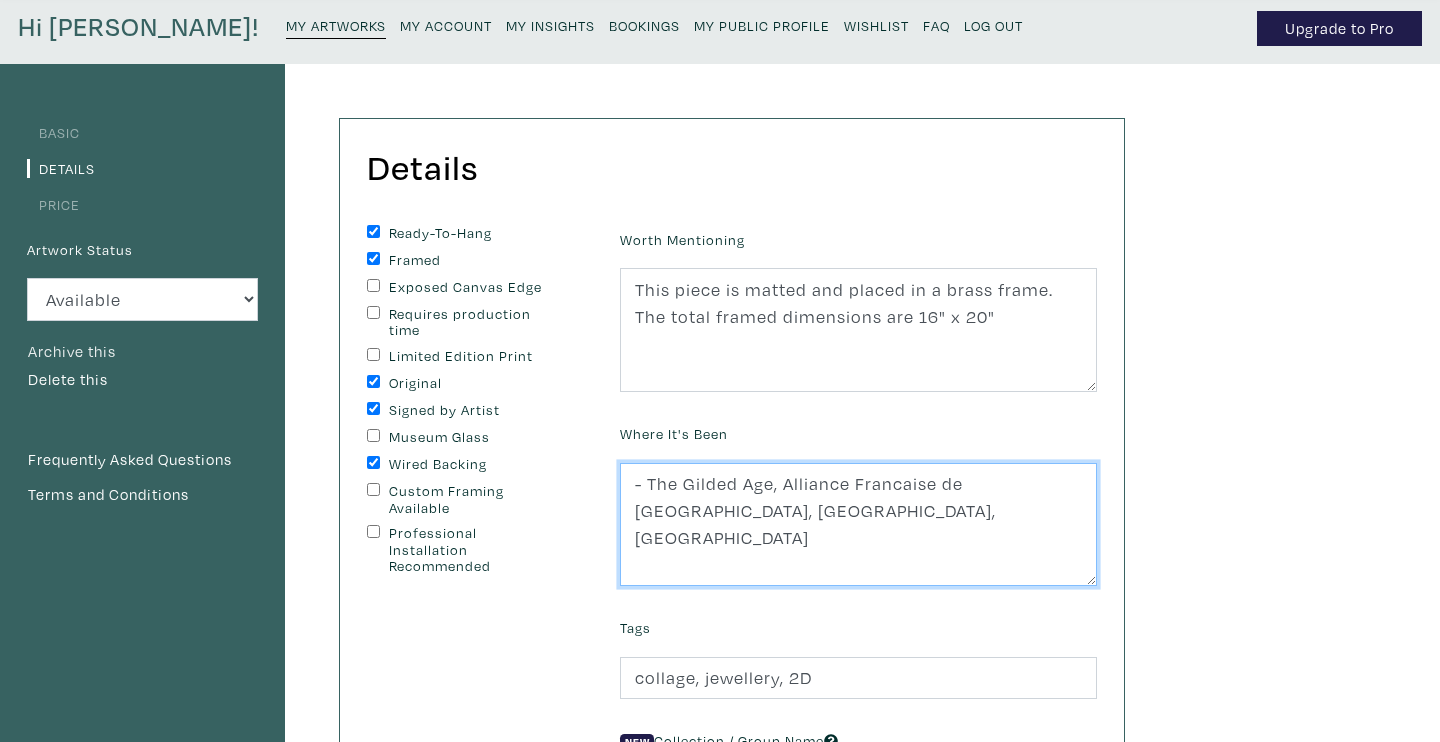 scroll, scrollTop: 0, scrollLeft: 0, axis: both 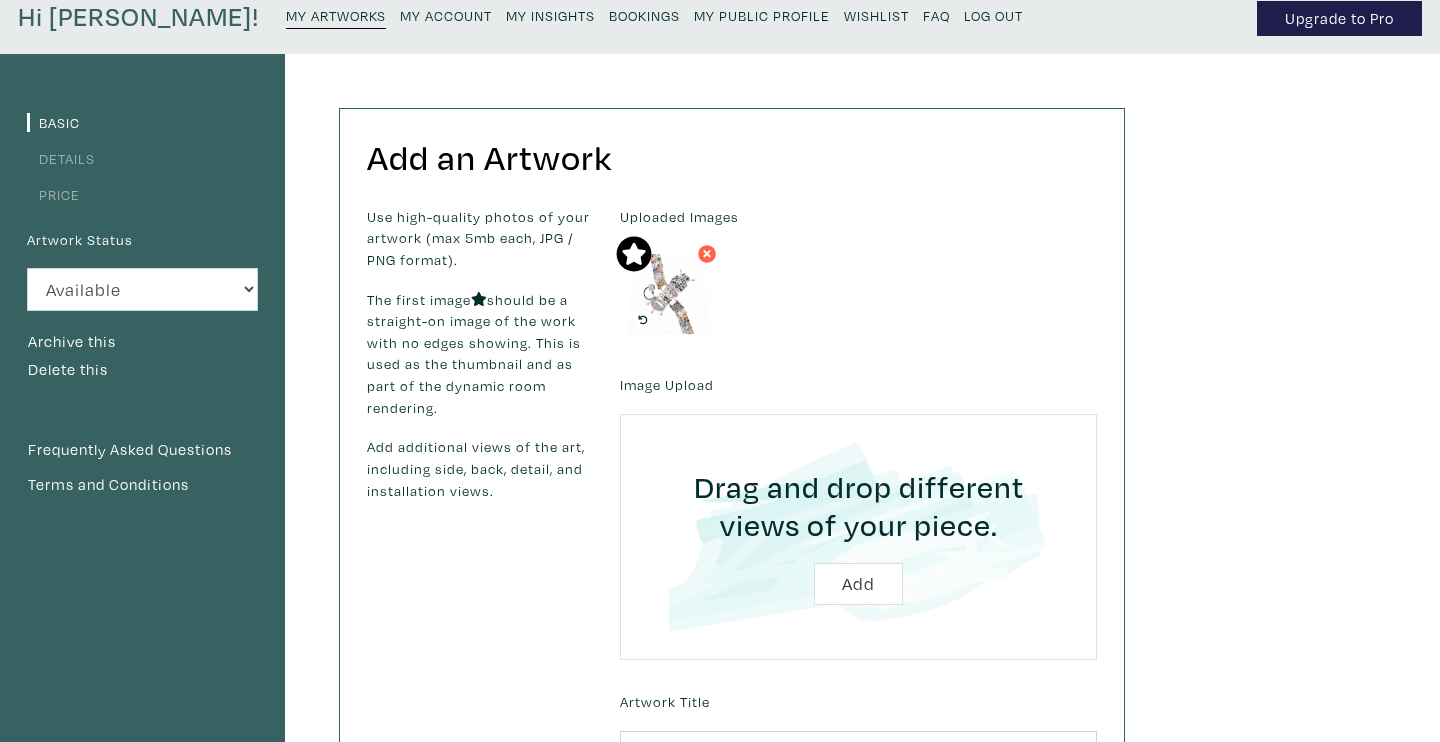 click on "Details" at bounding box center (61, 158) 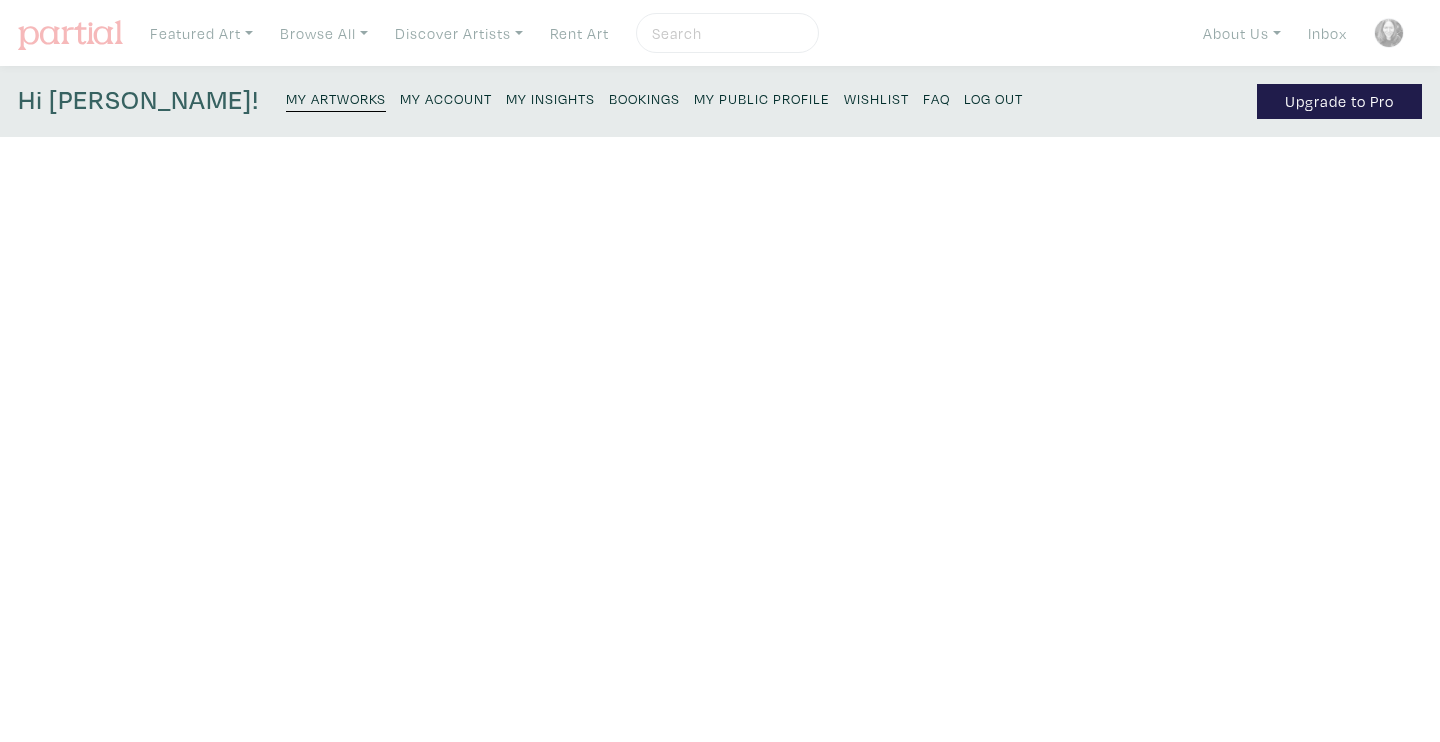 scroll, scrollTop: 0, scrollLeft: 0, axis: both 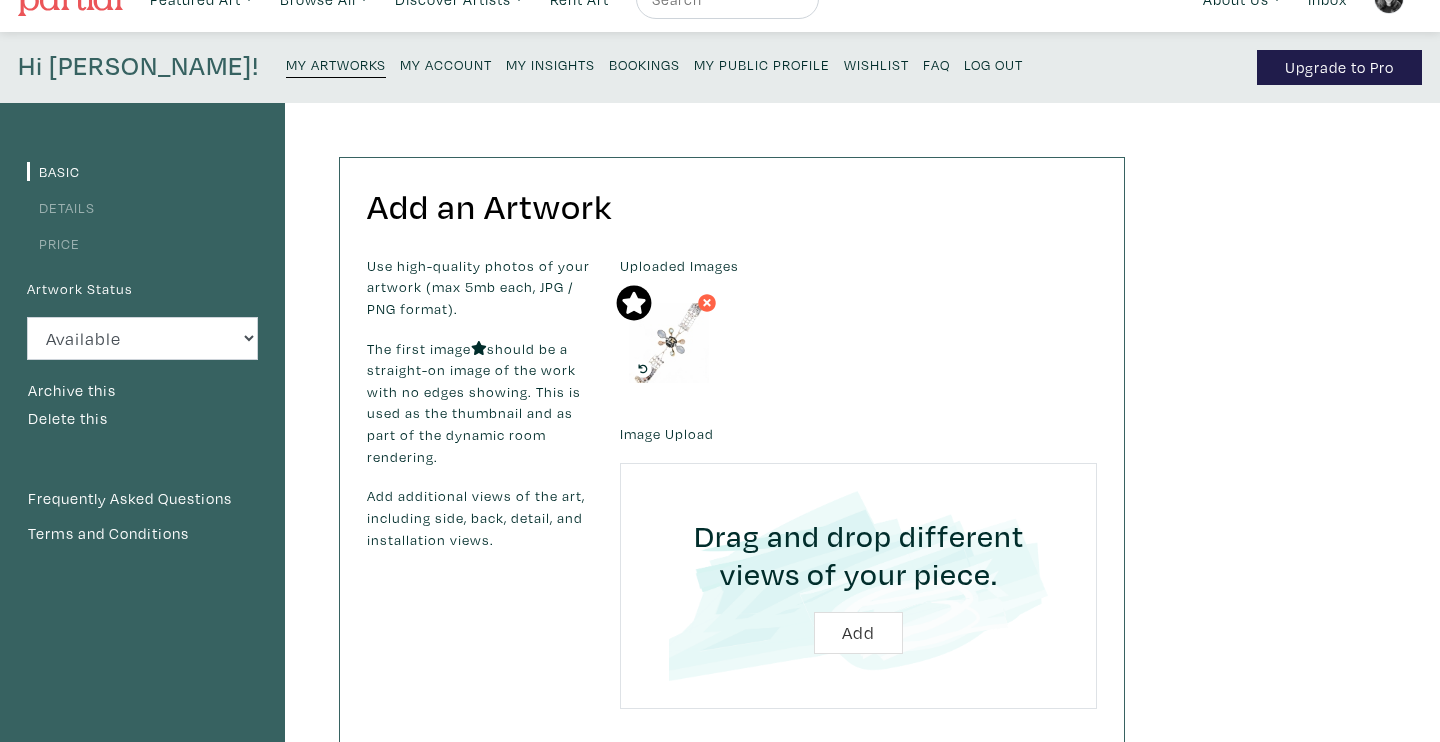 click on "Details" at bounding box center (142, 206) 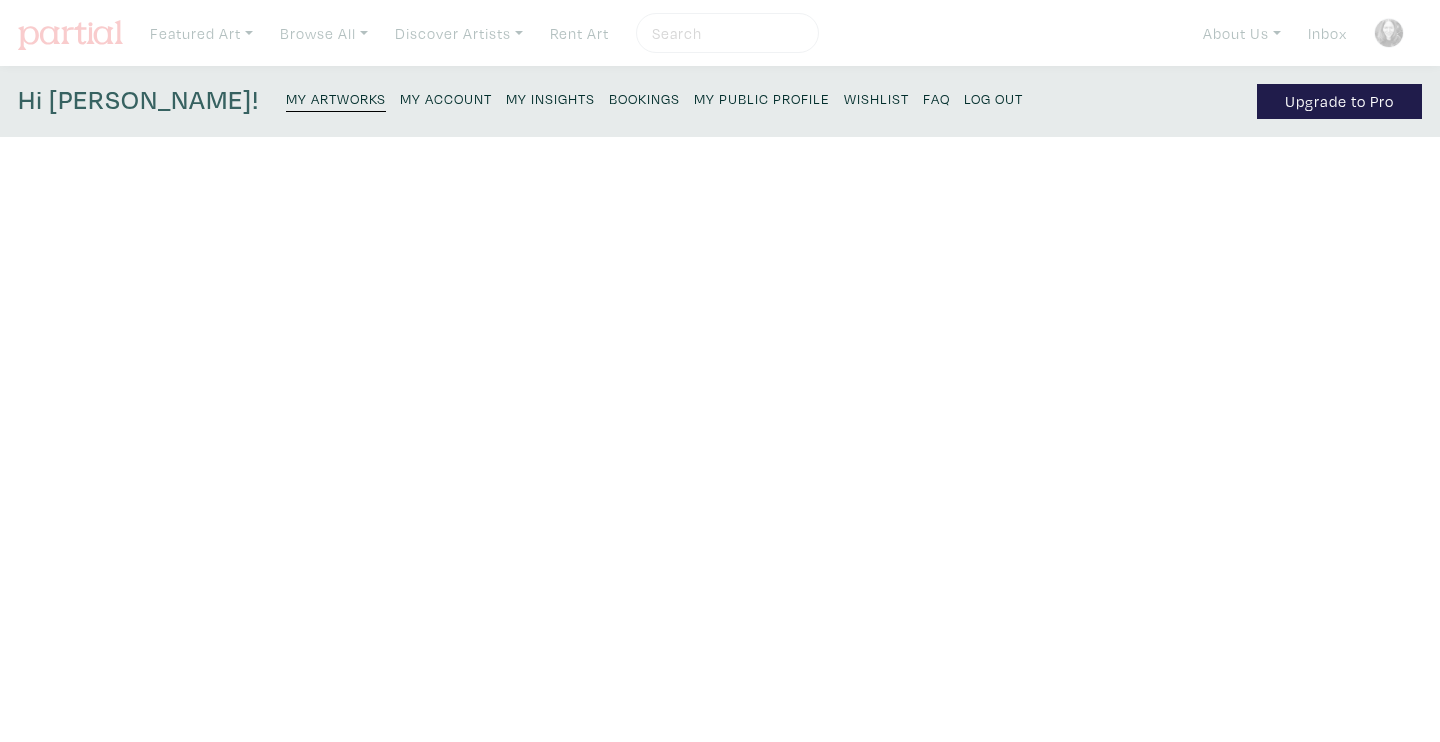 scroll, scrollTop: 0, scrollLeft: 0, axis: both 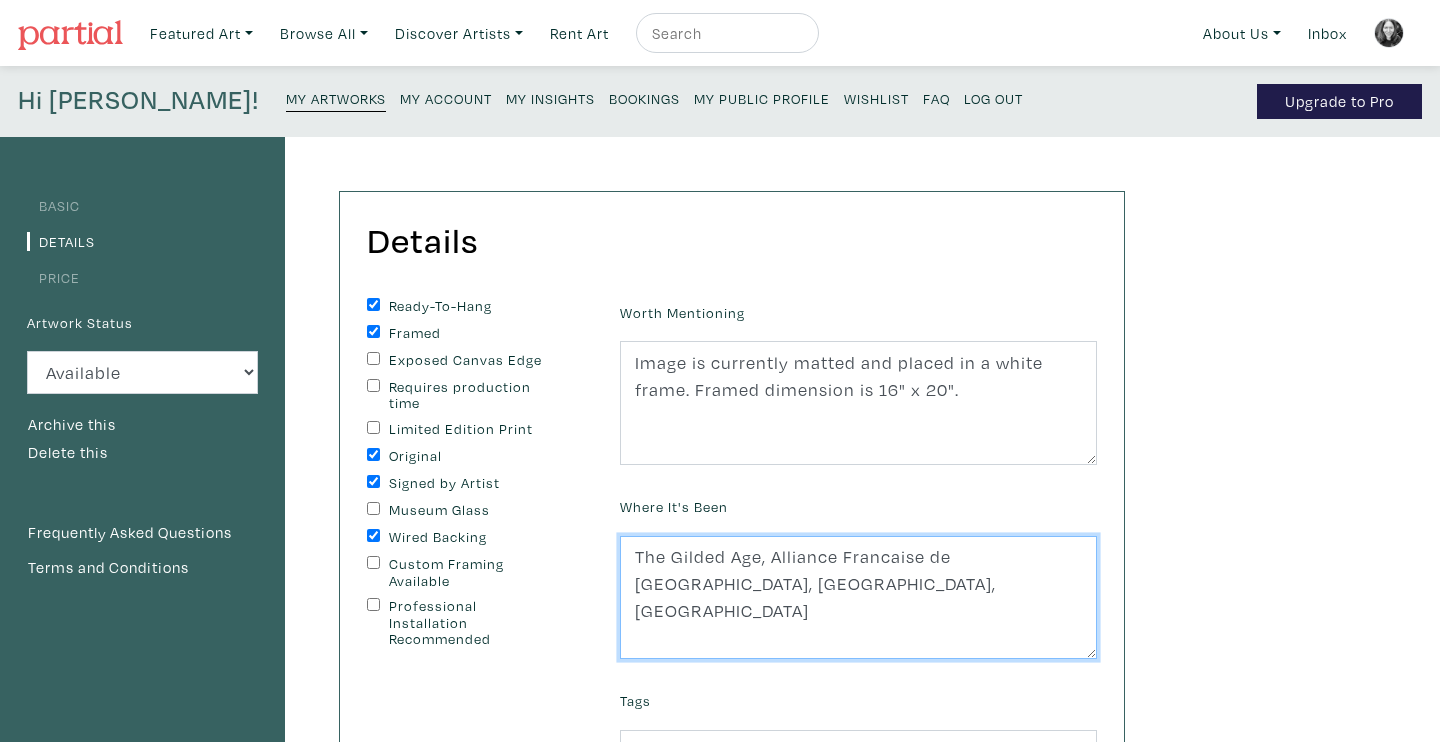 click on "The Gilded Age, Alliance Francaise de Toronto, Toronto, ON" 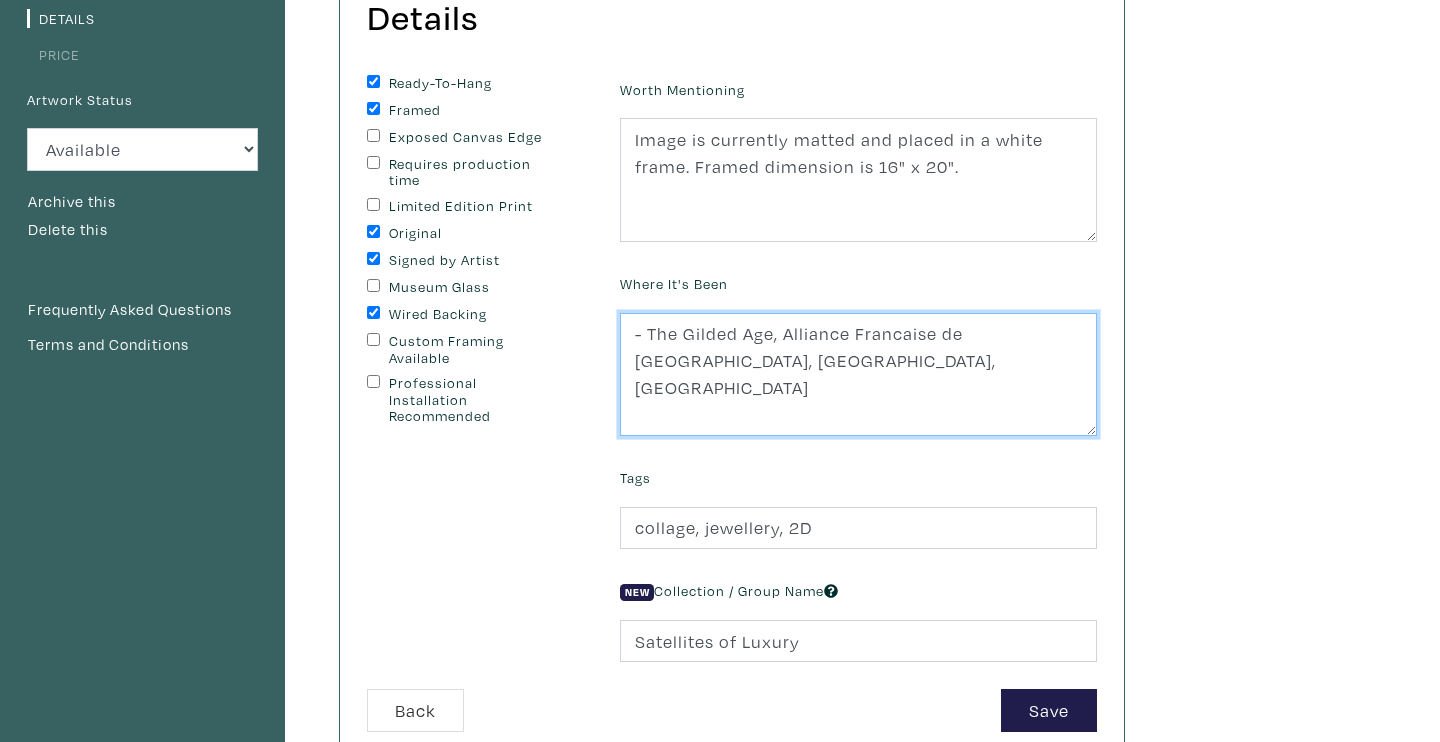 scroll, scrollTop: 322, scrollLeft: 0, axis: vertical 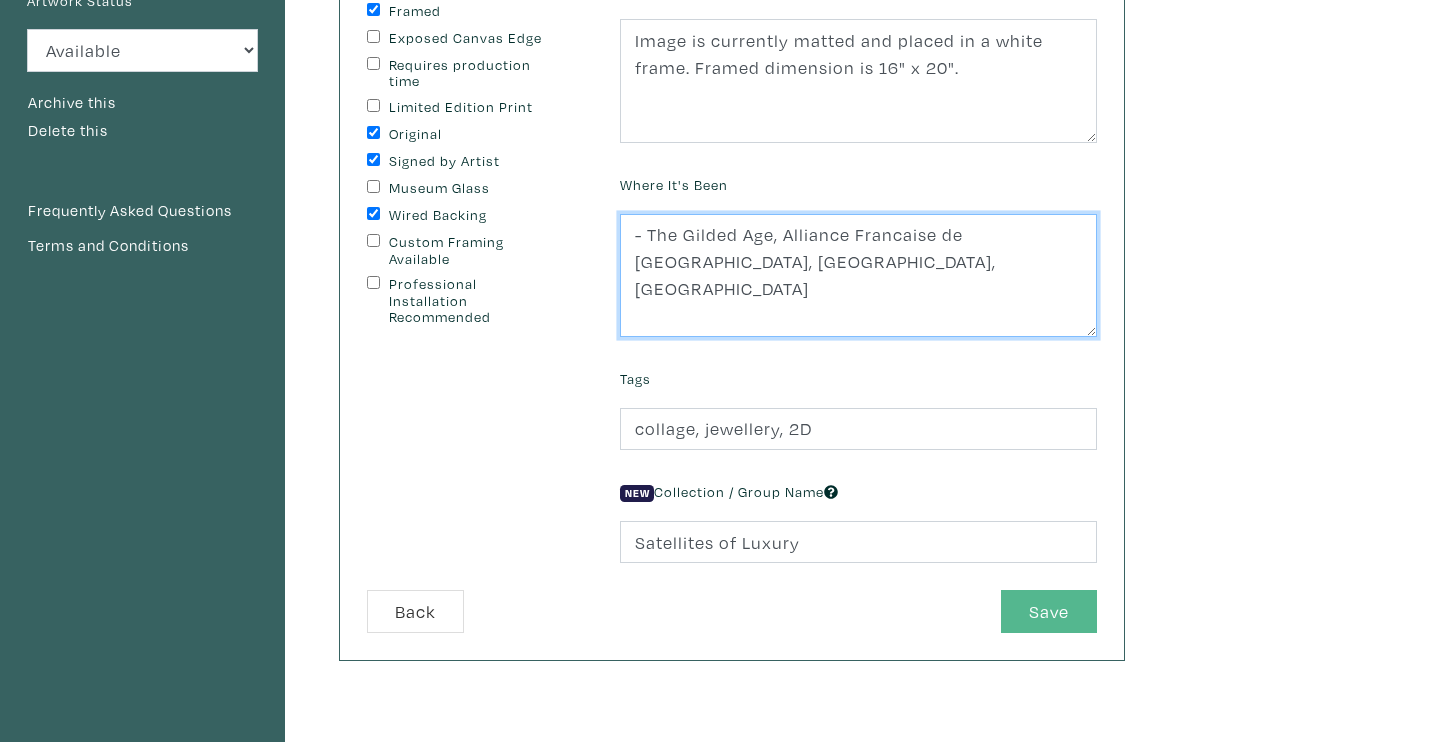 type on "- The Gilded Age, Alliance Francaise de Toronto, Toronto, ON" 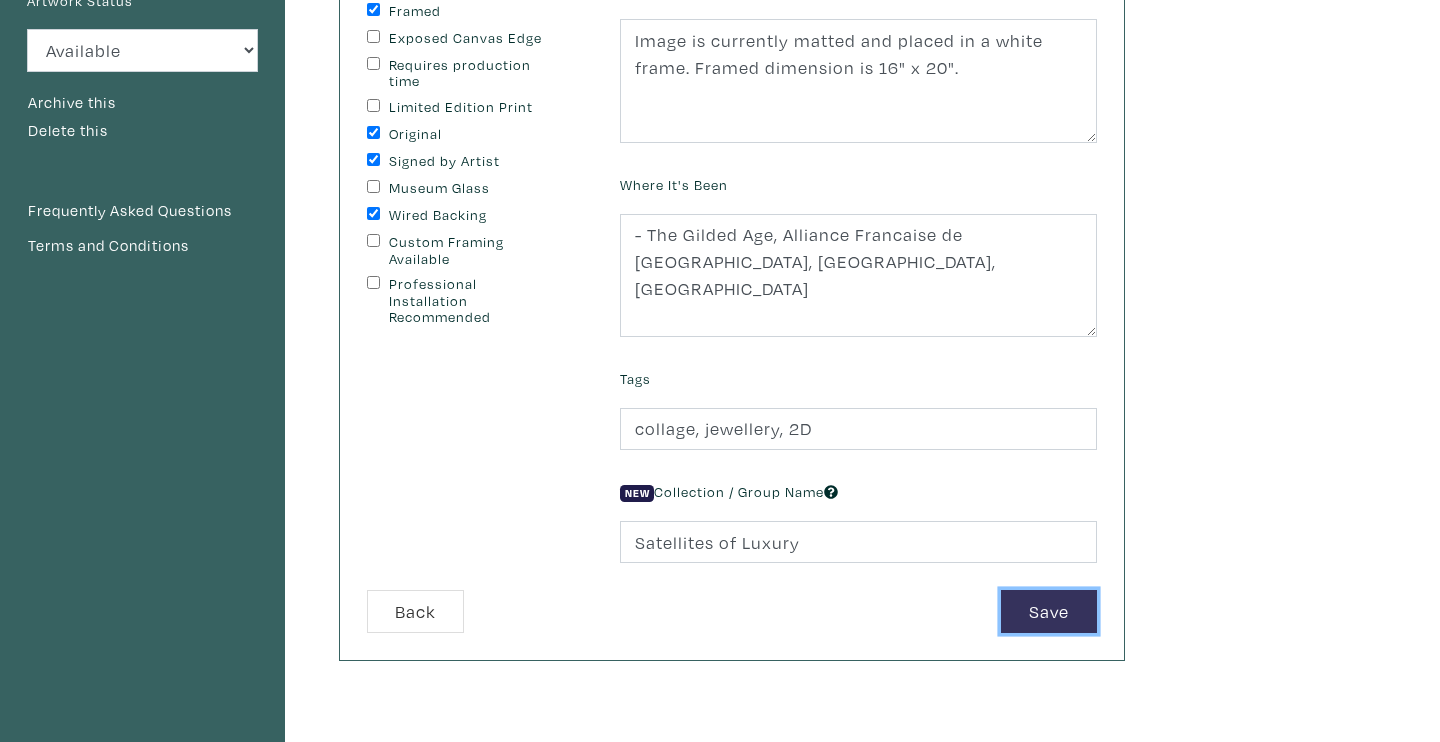 click on "Save" 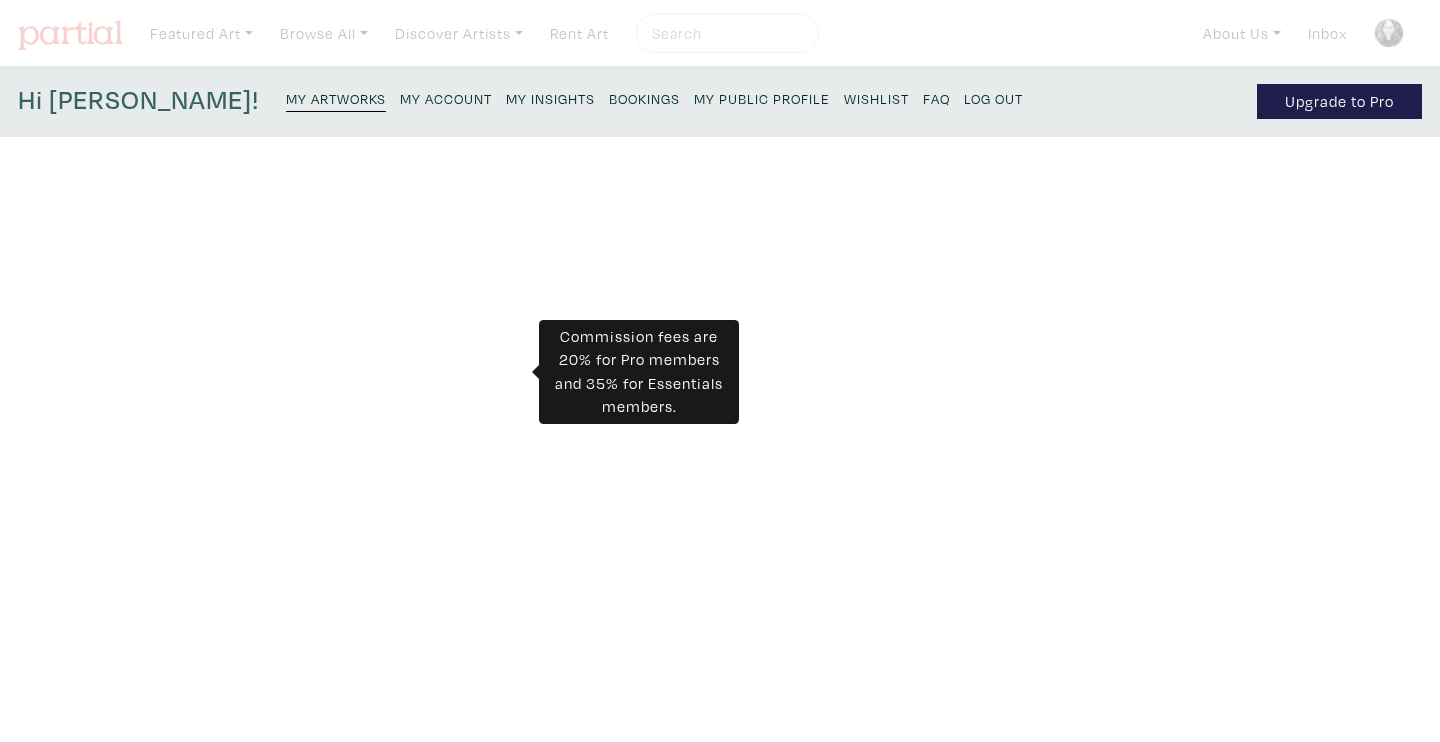 scroll, scrollTop: 0, scrollLeft: 0, axis: both 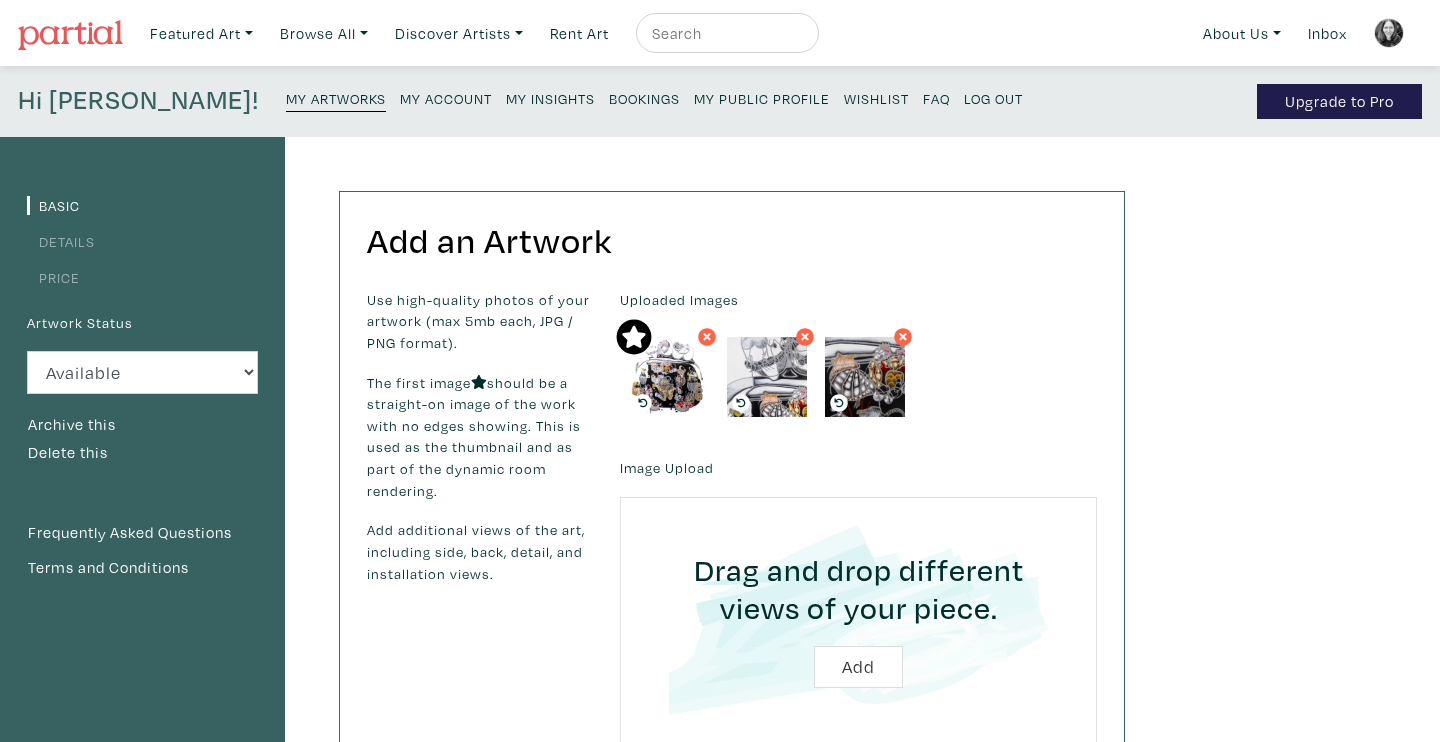 click on "Details" at bounding box center (61, 241) 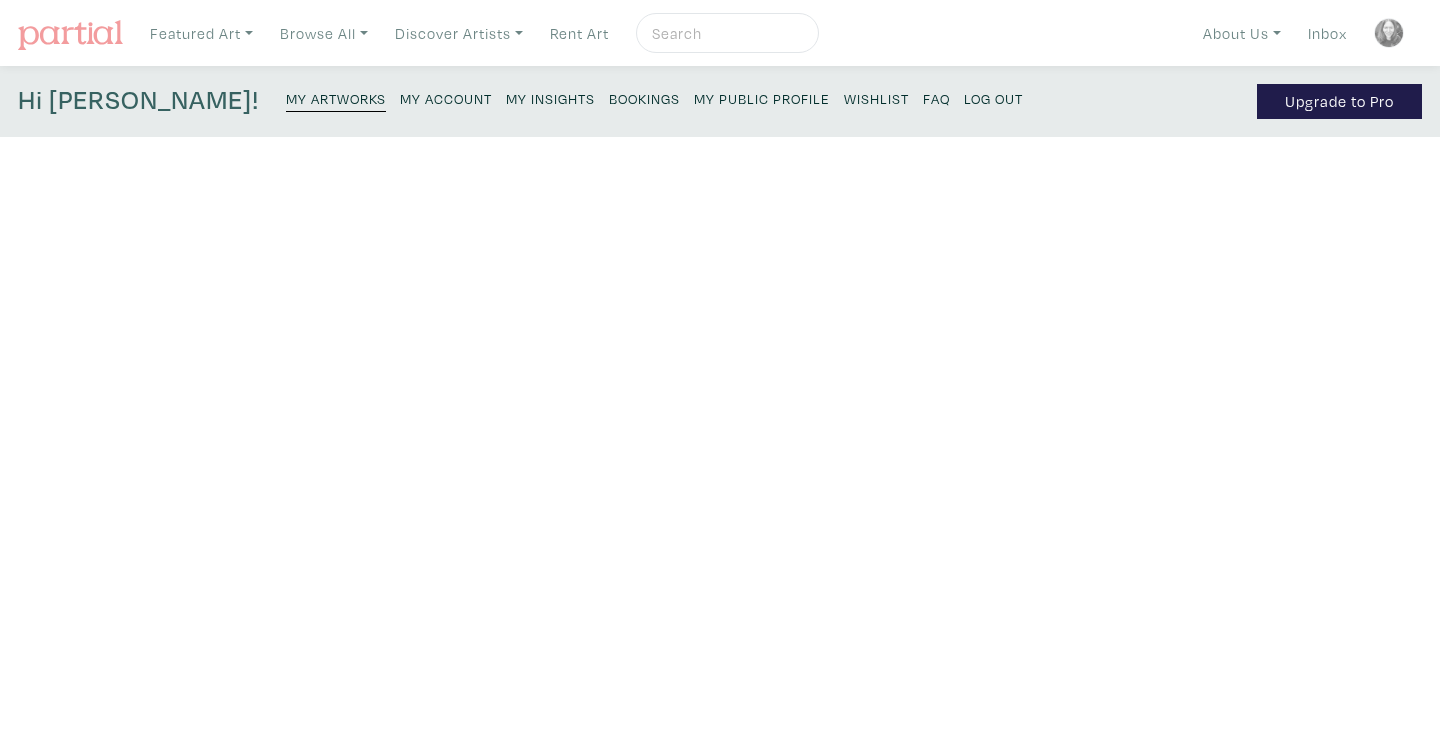 scroll, scrollTop: 0, scrollLeft: 0, axis: both 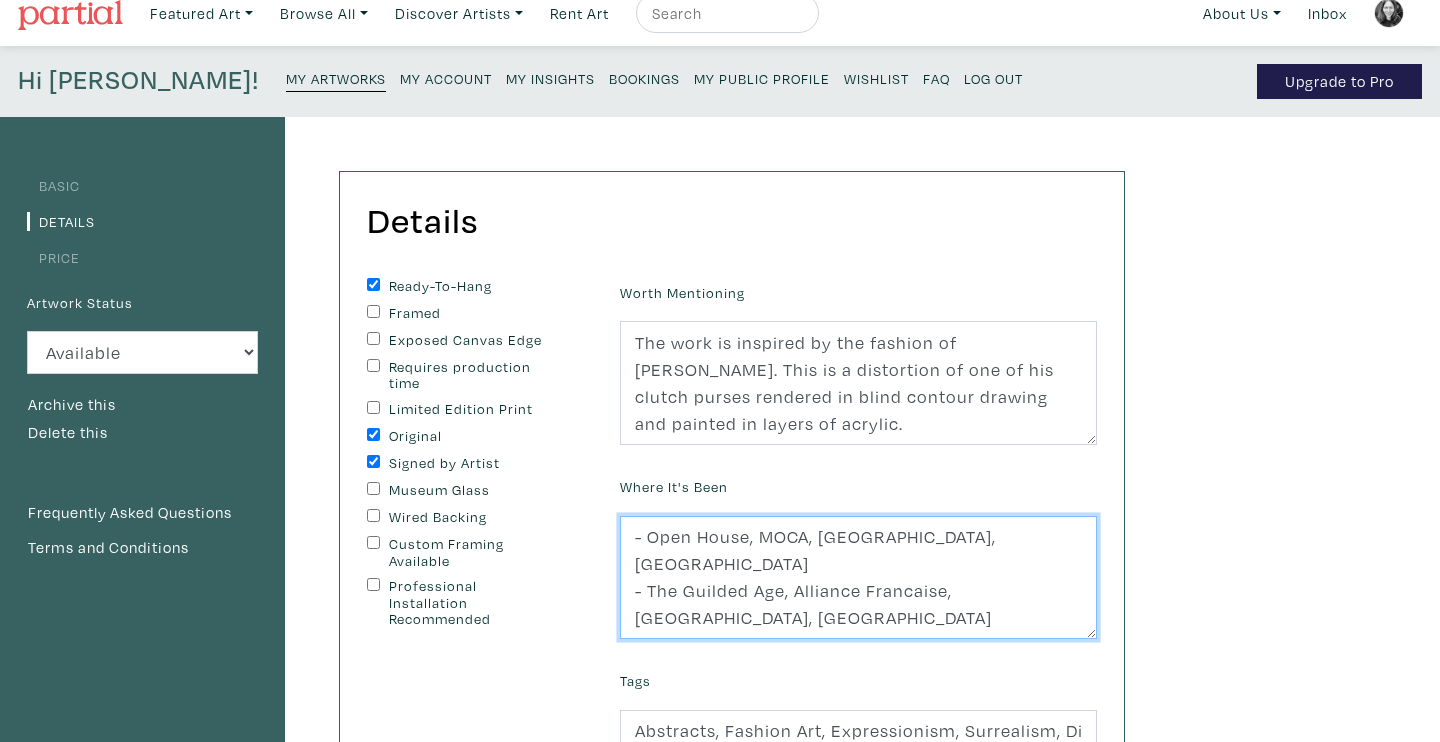 drag, startPoint x: 1053, startPoint y: 564, endPoint x: 619, endPoint y: 552, distance: 434.16586 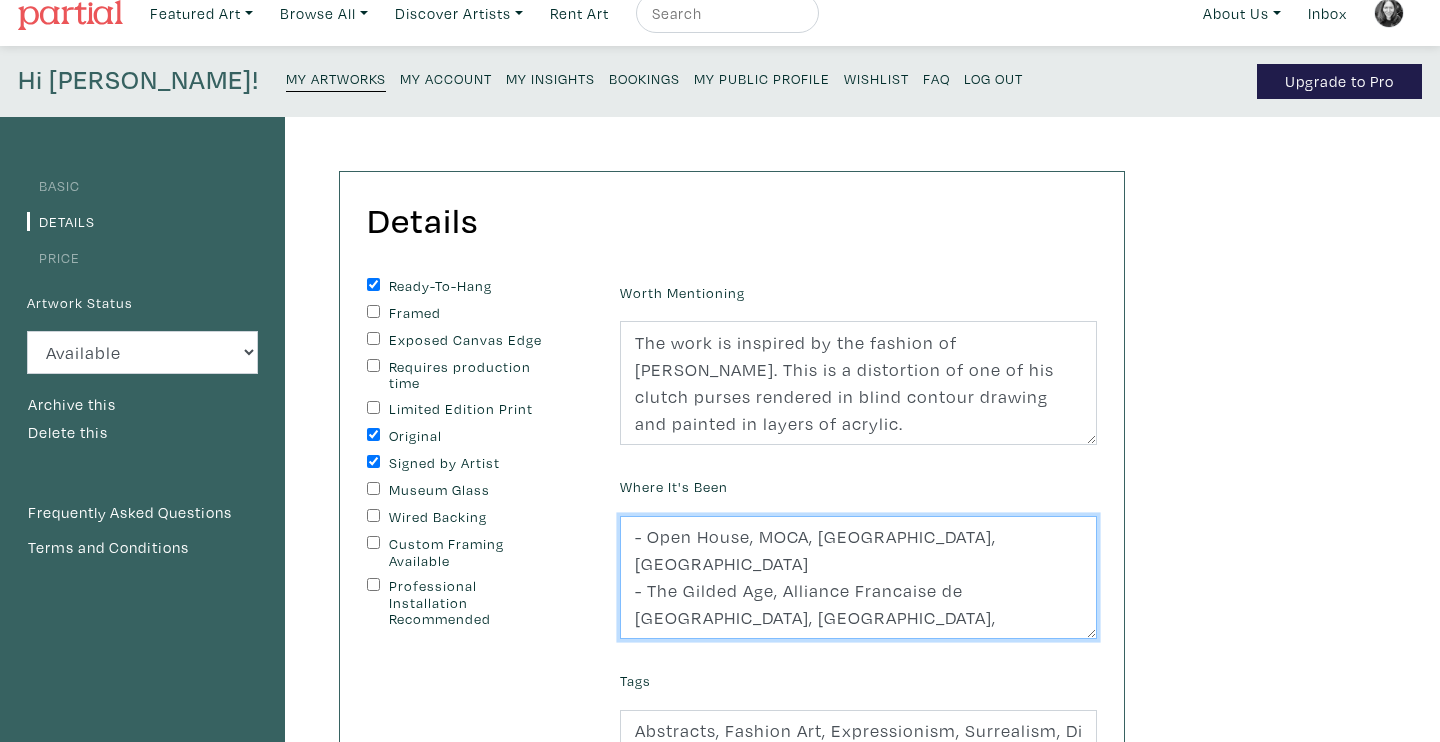 click on "- Open House, MOCA, [GEOGRAPHIC_DATA], [GEOGRAPHIC_DATA]
- The Guilded Age, Alliance Francaise, [GEOGRAPHIC_DATA], [GEOGRAPHIC_DATA]
- Femi9 Energy, [PERSON_NAME] Commons, [GEOGRAPHIC_DATA], [GEOGRAPHIC_DATA]" at bounding box center (858, 578) 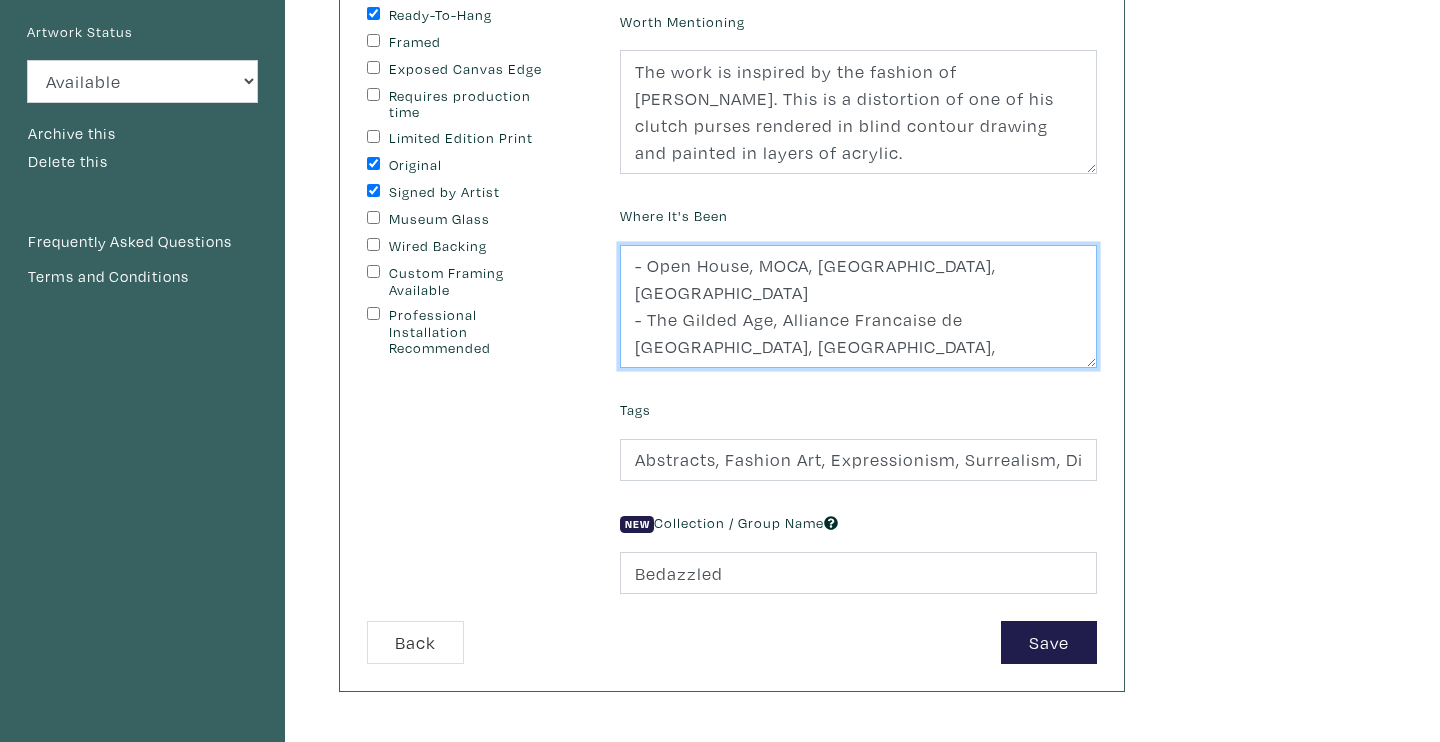 scroll, scrollTop: 293, scrollLeft: 0, axis: vertical 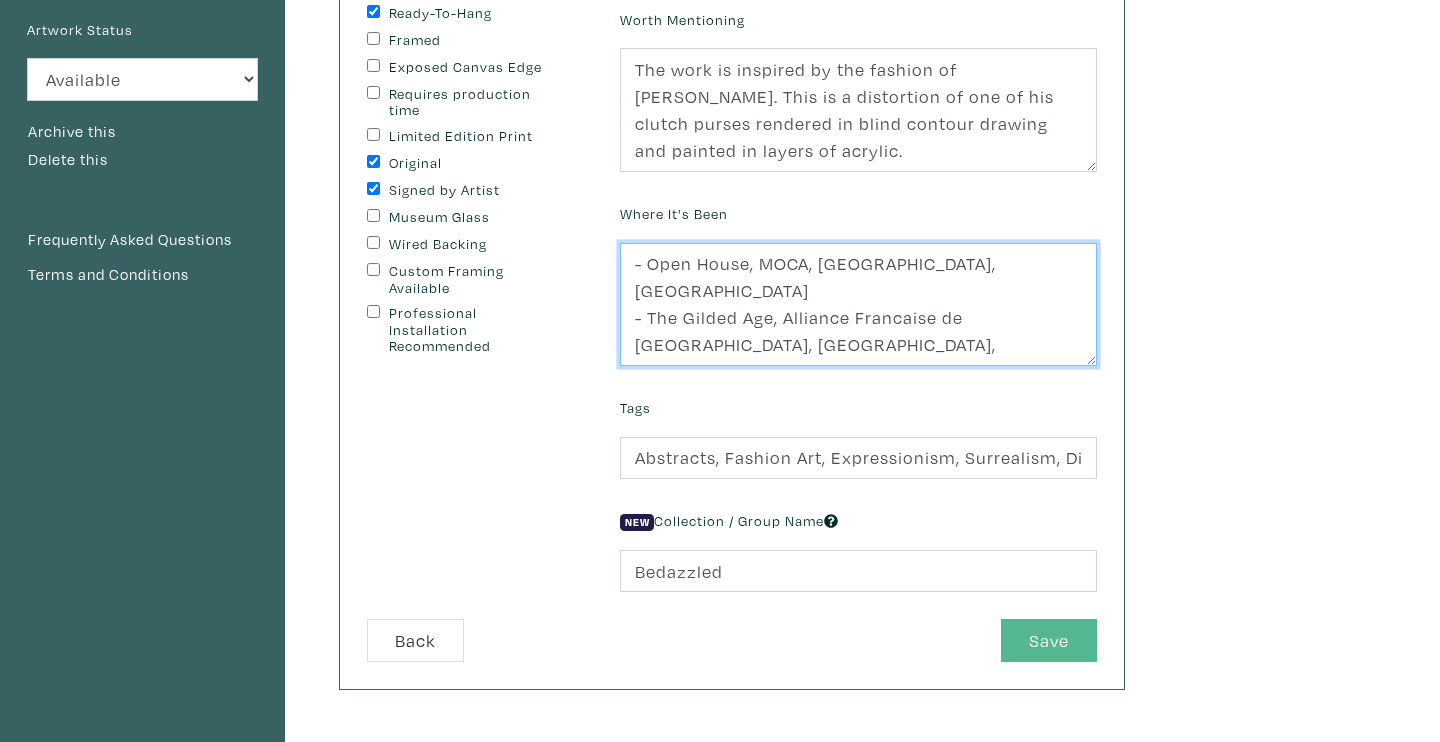 type on "- Open House, MOCA, [GEOGRAPHIC_DATA], [GEOGRAPHIC_DATA]
- The Gilded Age, Alliance Francaise de [GEOGRAPHIC_DATA], [GEOGRAPHIC_DATA], [GEOGRAPHIC_DATA]
- Femi9 Energy, [PERSON_NAME] Commons, [GEOGRAPHIC_DATA], [GEOGRAPHIC_DATA]" 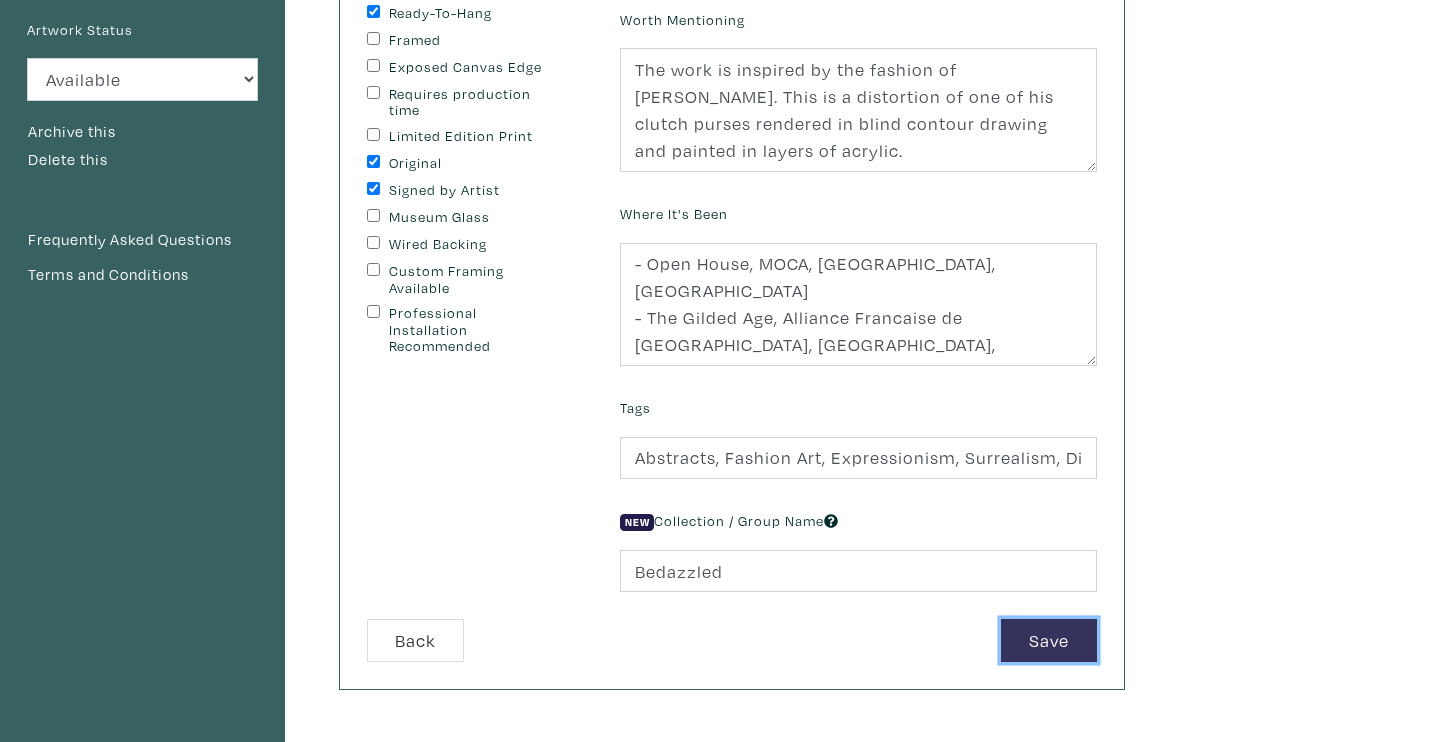 click on "Save" at bounding box center (1049, 640) 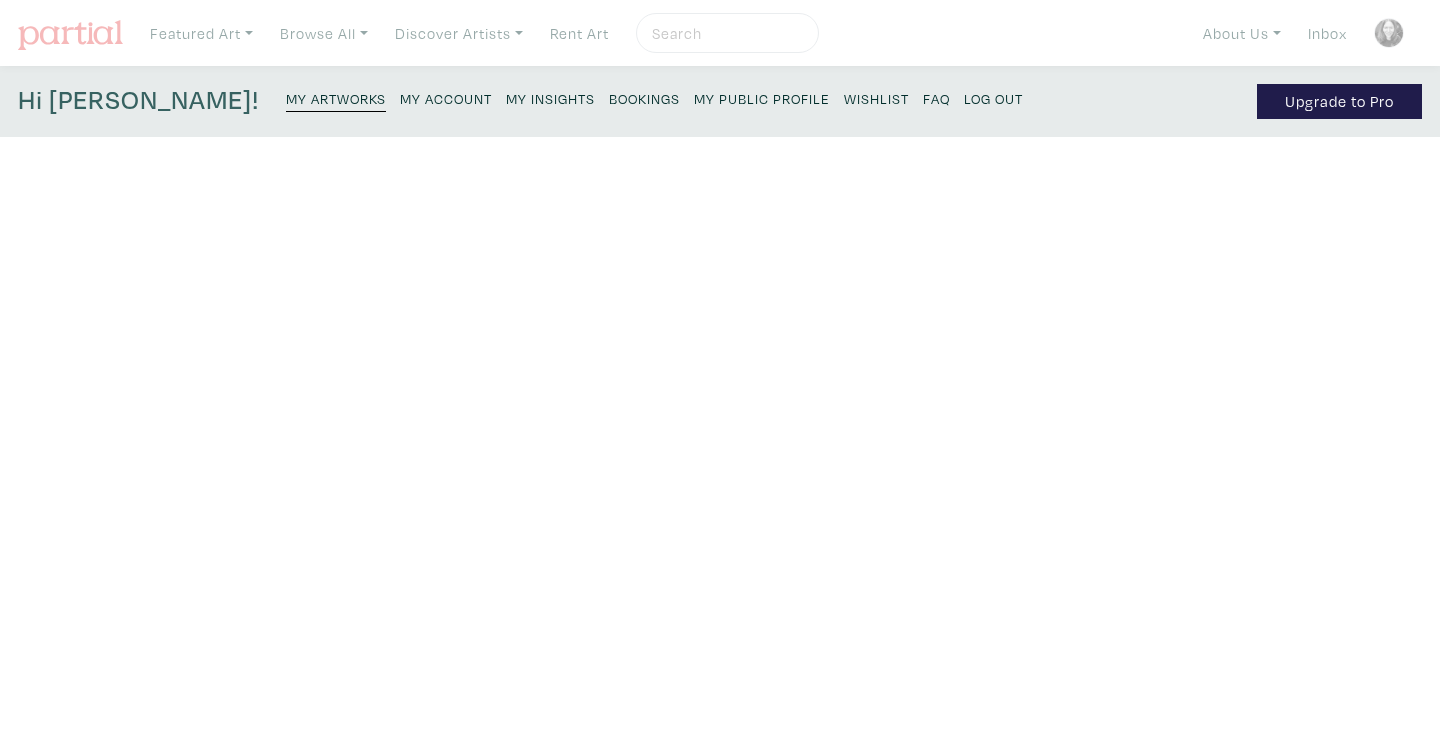 scroll, scrollTop: 0, scrollLeft: 0, axis: both 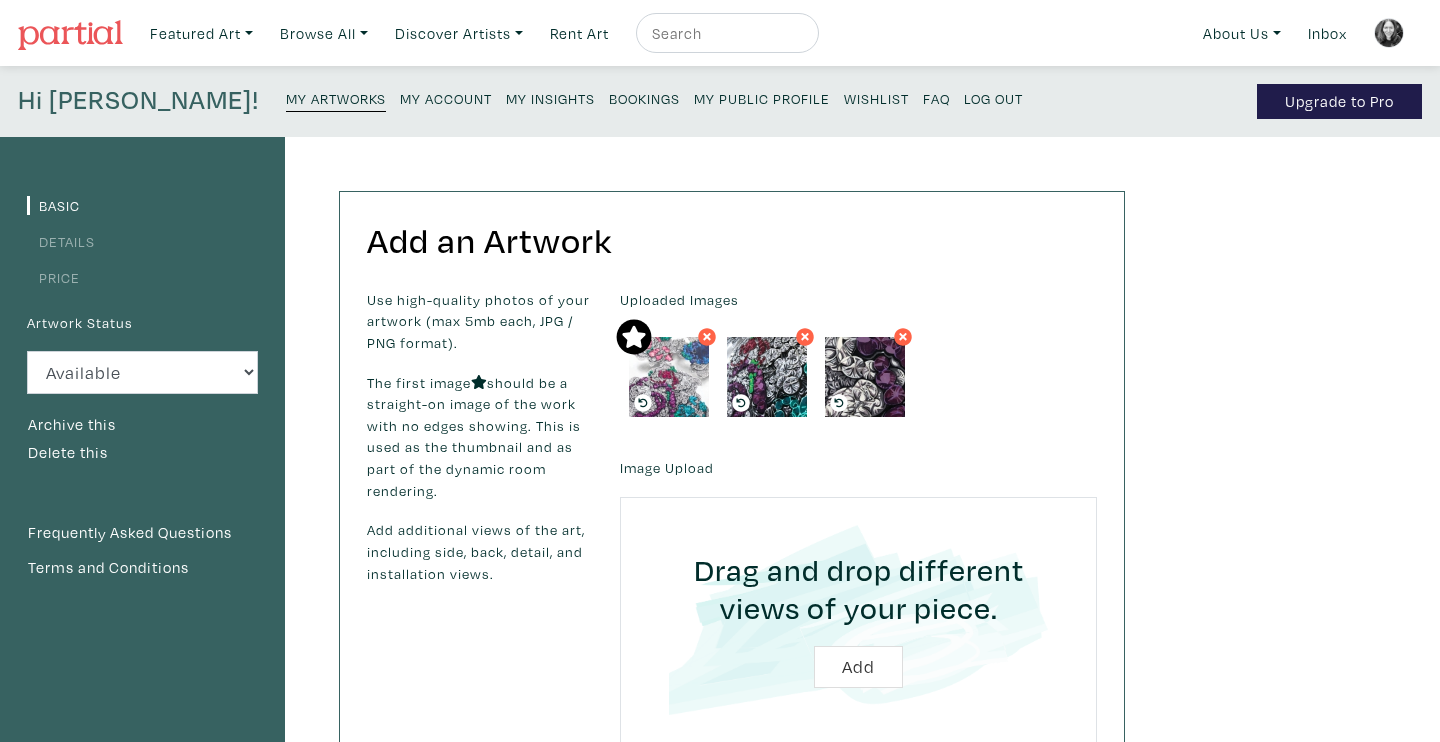 click on "Details" at bounding box center [61, 241] 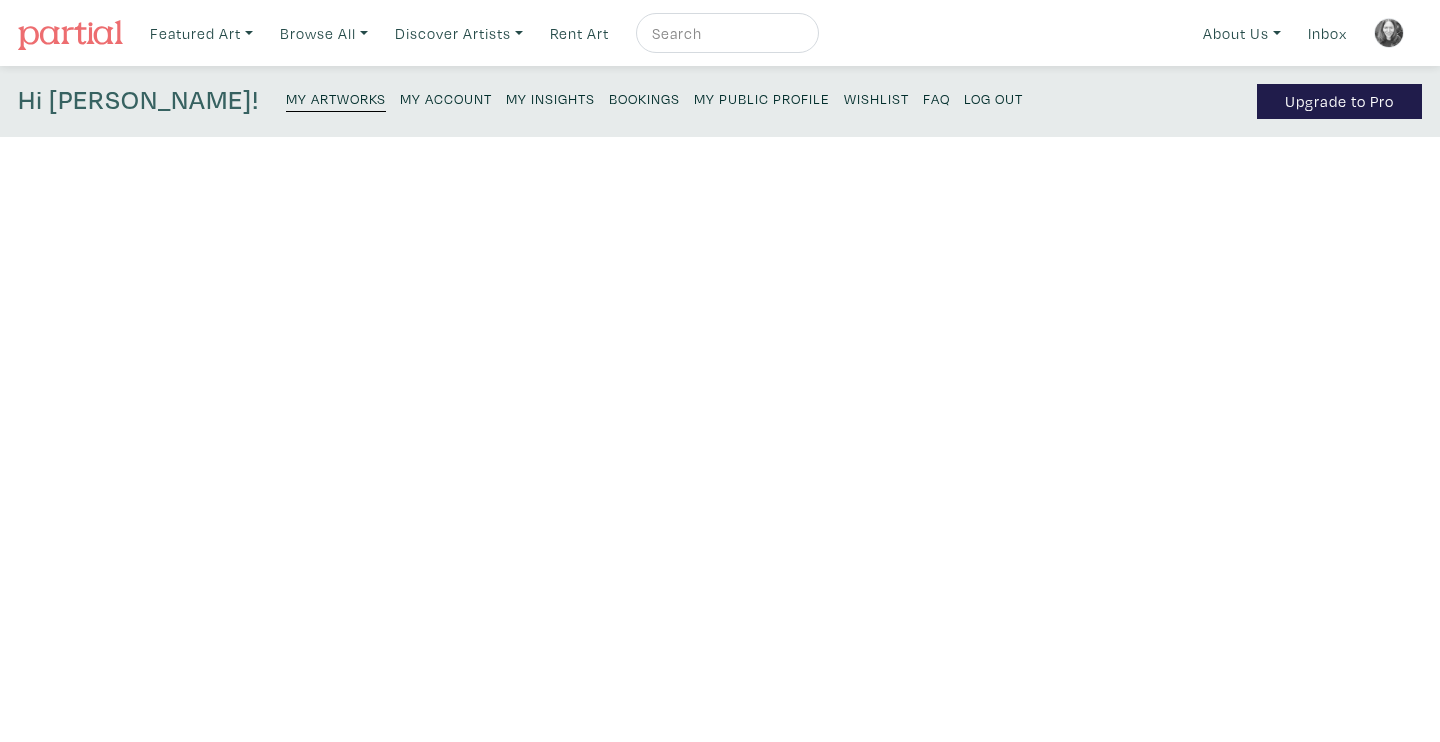 scroll, scrollTop: 0, scrollLeft: 0, axis: both 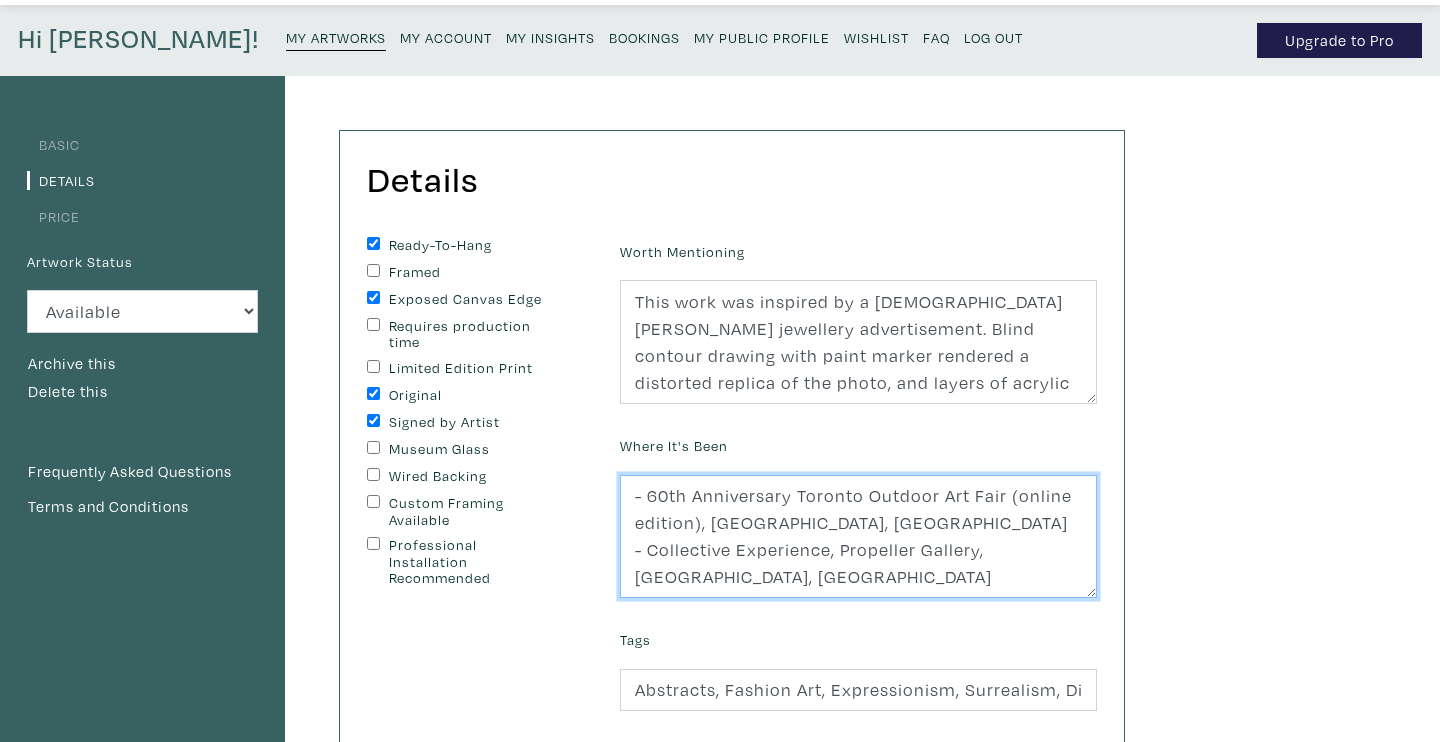 click on "- 60th Anniversary Toronto Outdoor Art Fair (online edition), [GEOGRAPHIC_DATA], [GEOGRAPHIC_DATA]
- Collective Experience, Propeller Gallery, [GEOGRAPHIC_DATA], [GEOGRAPHIC_DATA]
- Femi9 Energy, [PERSON_NAME] Commons, [GEOGRAPHIC_DATA], [GEOGRAPHIC_DATA]" at bounding box center (858, 537) 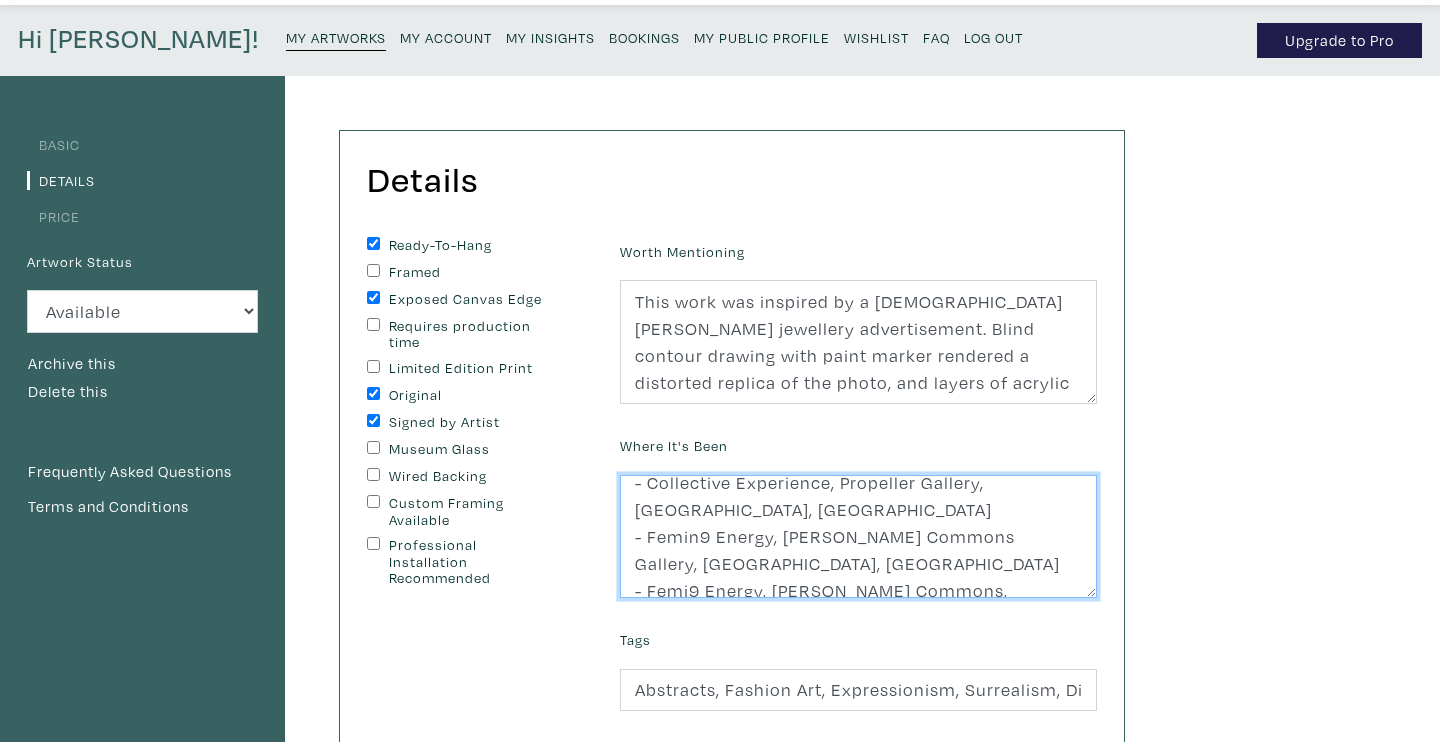 scroll, scrollTop: 81, scrollLeft: 0, axis: vertical 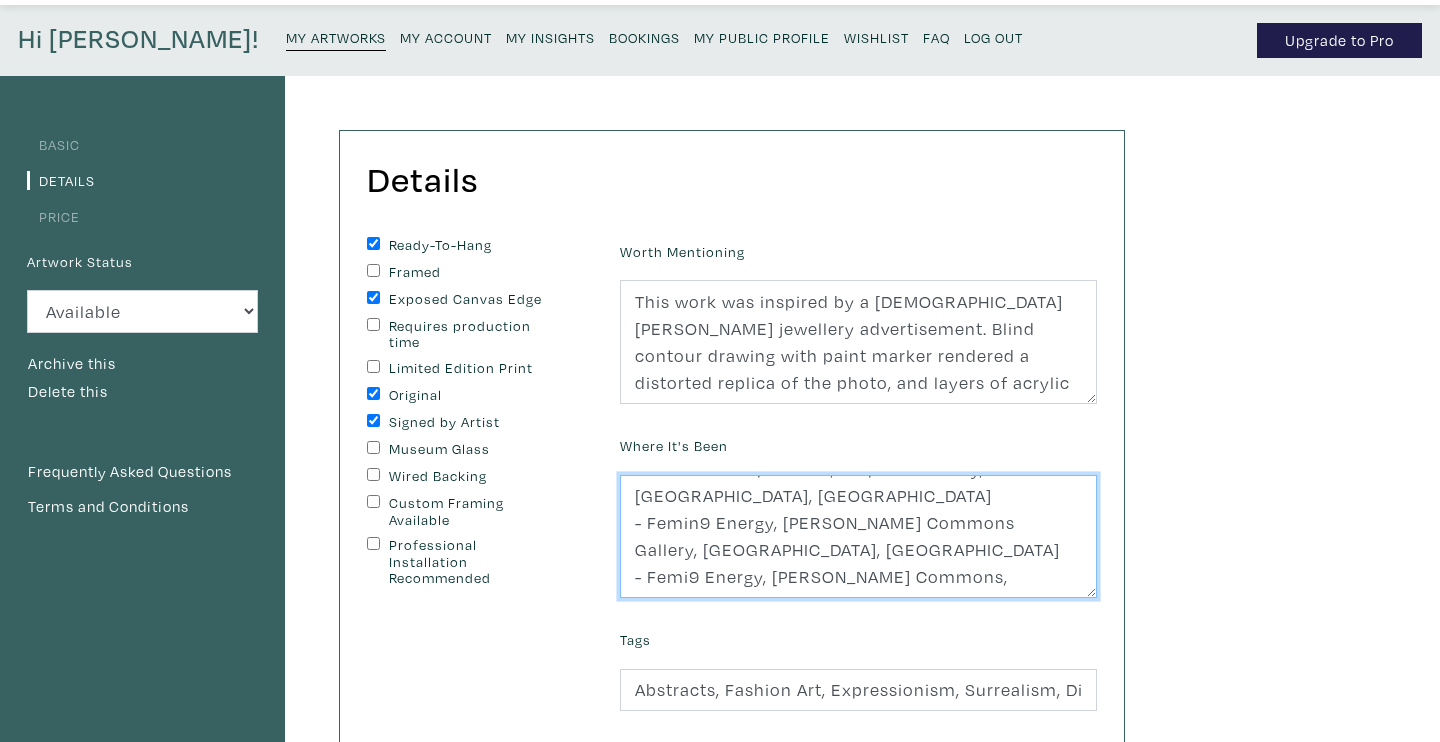 drag, startPoint x: 1059, startPoint y: 581, endPoint x: 618, endPoint y: 571, distance: 441.11337 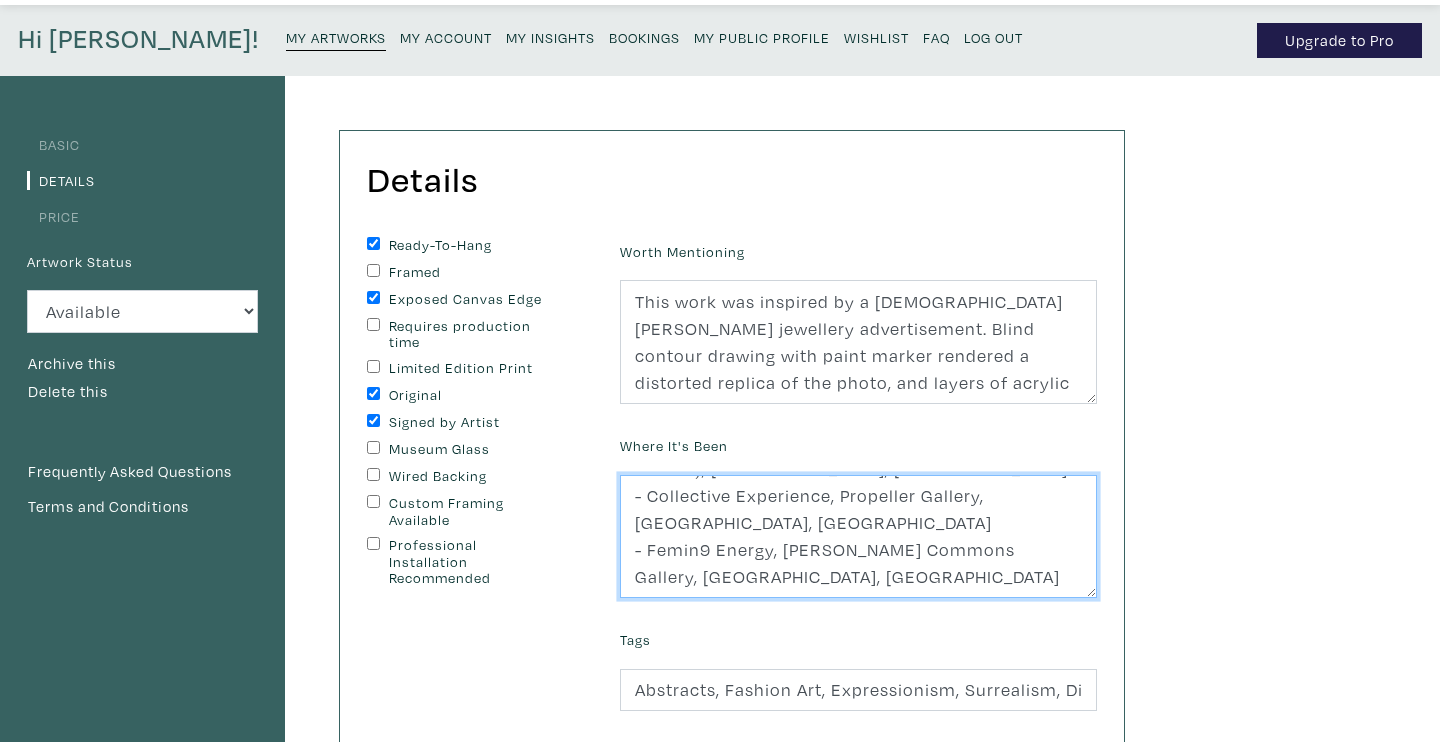 scroll, scrollTop: 54, scrollLeft: 0, axis: vertical 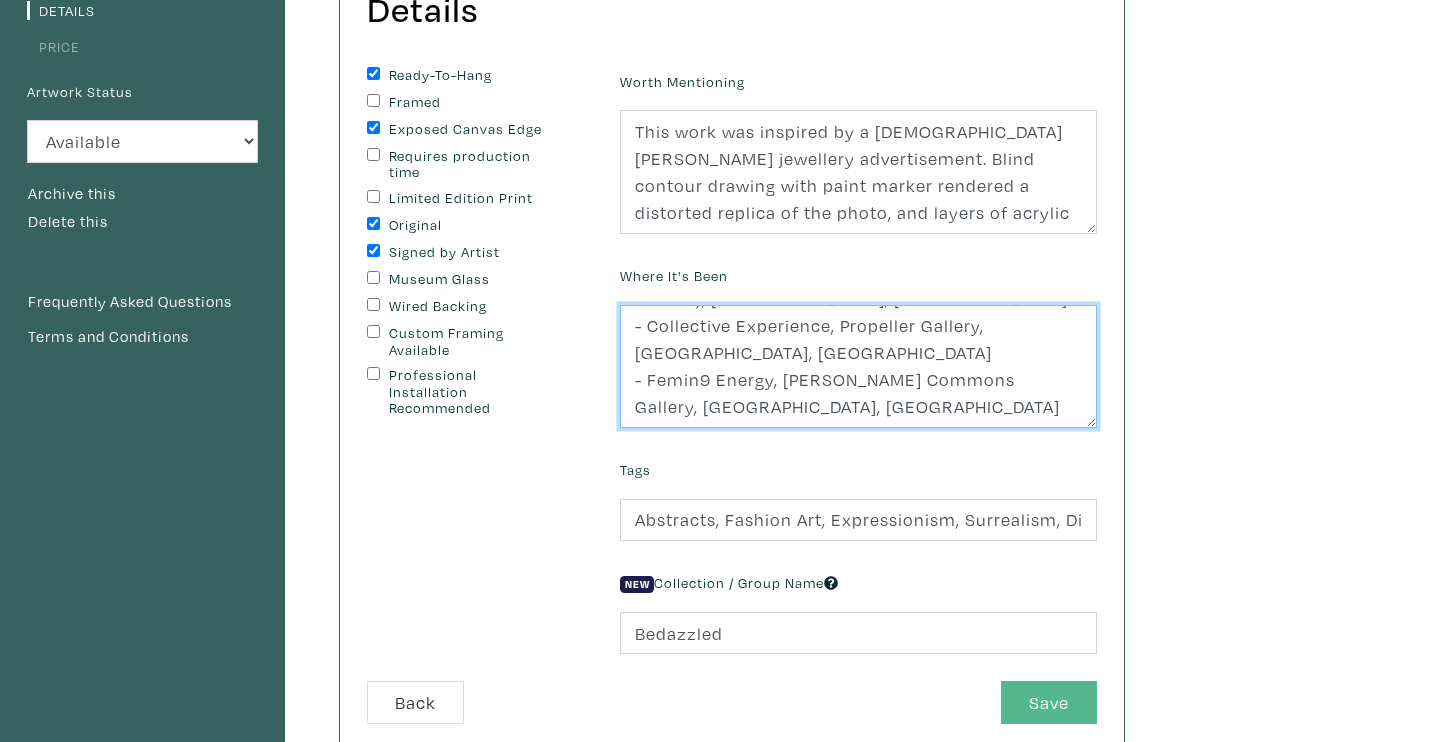 type on "- 60th Anniversary Toronto Outdoor Art Fair (online edition), [GEOGRAPHIC_DATA], [GEOGRAPHIC_DATA]
- Collective Experience, Propeller Gallery, [GEOGRAPHIC_DATA], [GEOGRAPHIC_DATA]
- Femin9 Energy, [PERSON_NAME] Commons Gallery, [GEOGRAPHIC_DATA], [GEOGRAPHIC_DATA]" 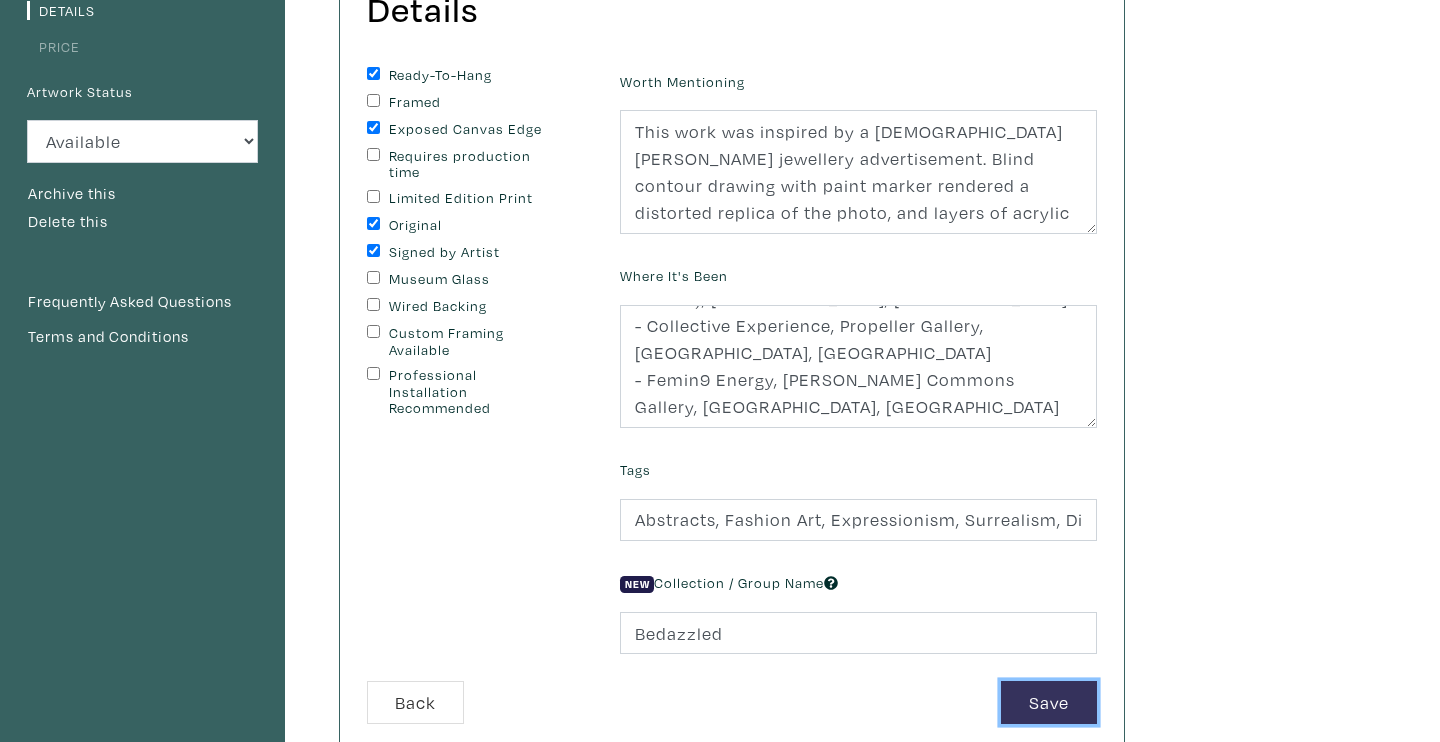 click on "Save" at bounding box center (1049, 702) 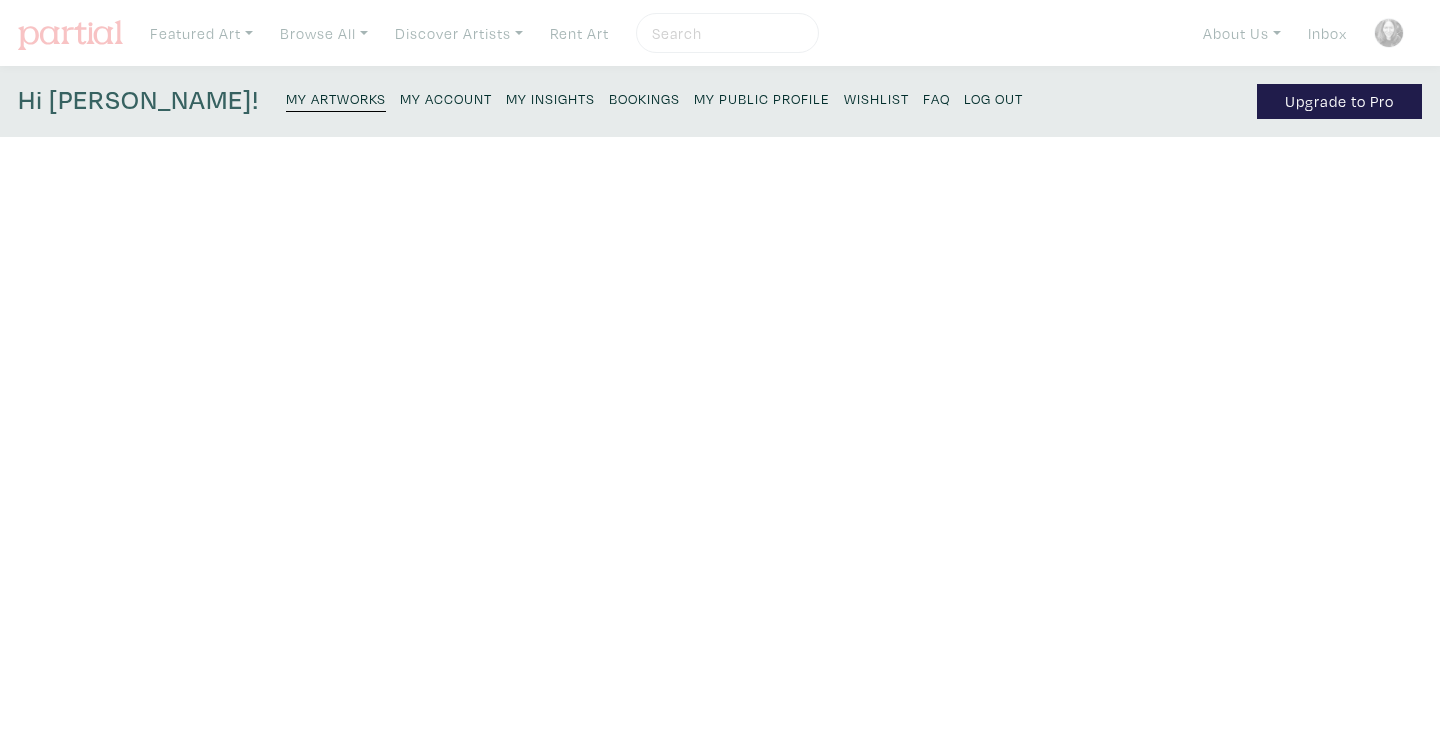 scroll, scrollTop: 0, scrollLeft: 0, axis: both 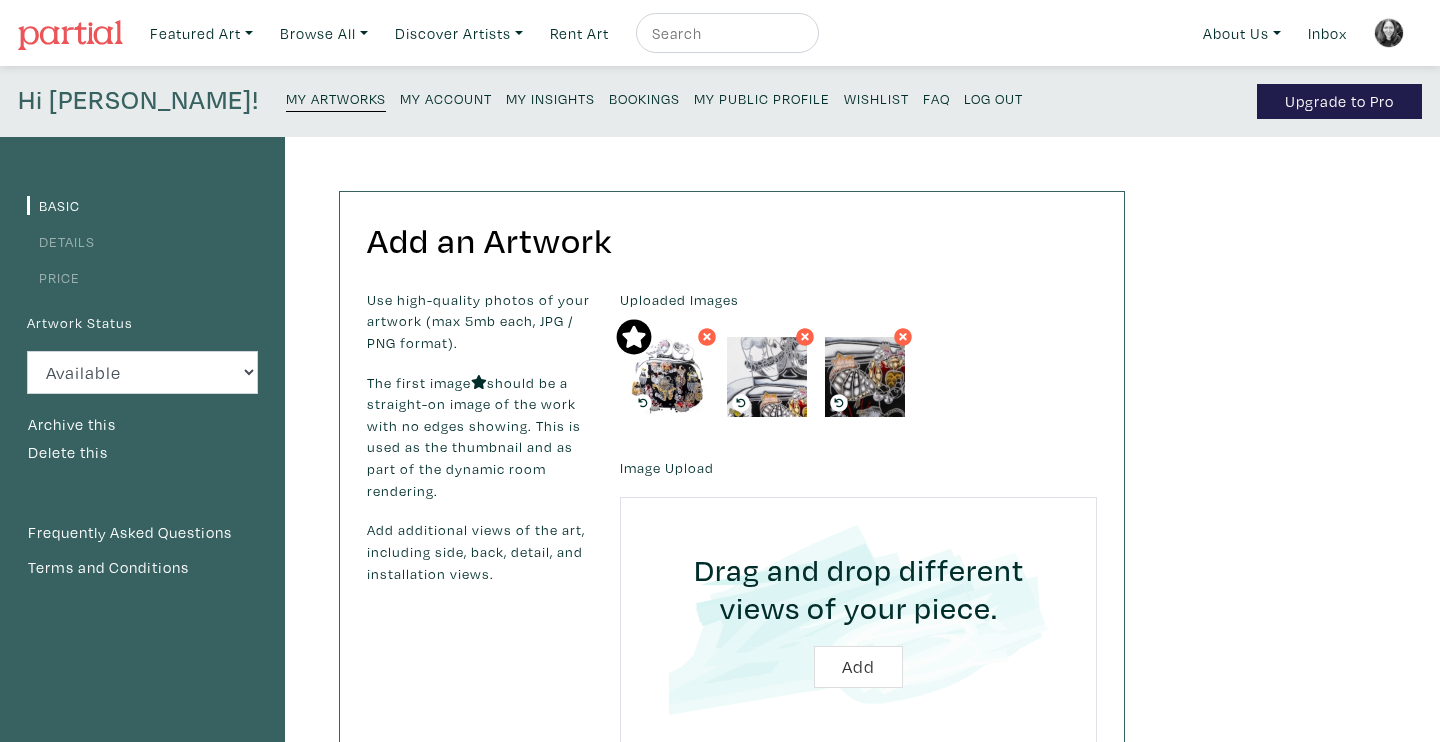click on "Details" at bounding box center (61, 241) 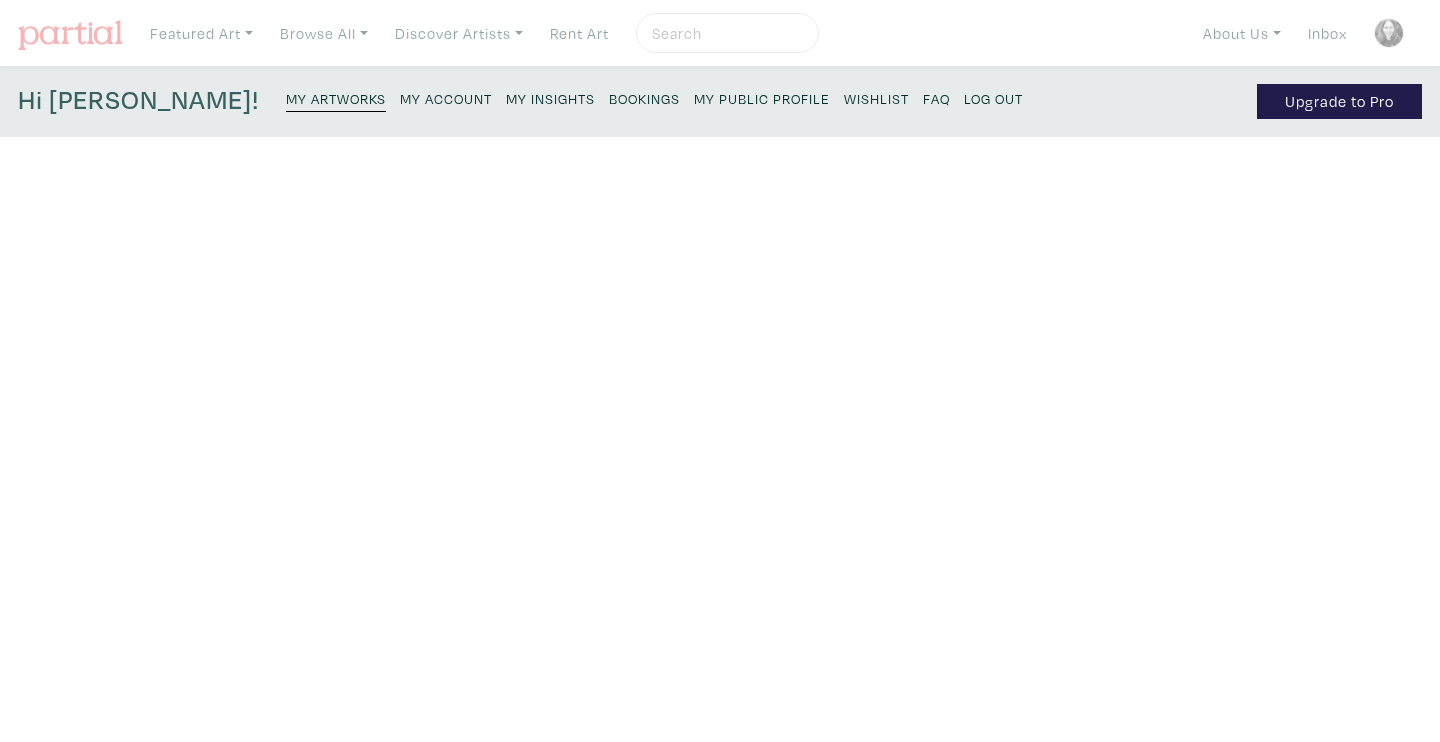 scroll, scrollTop: 0, scrollLeft: 0, axis: both 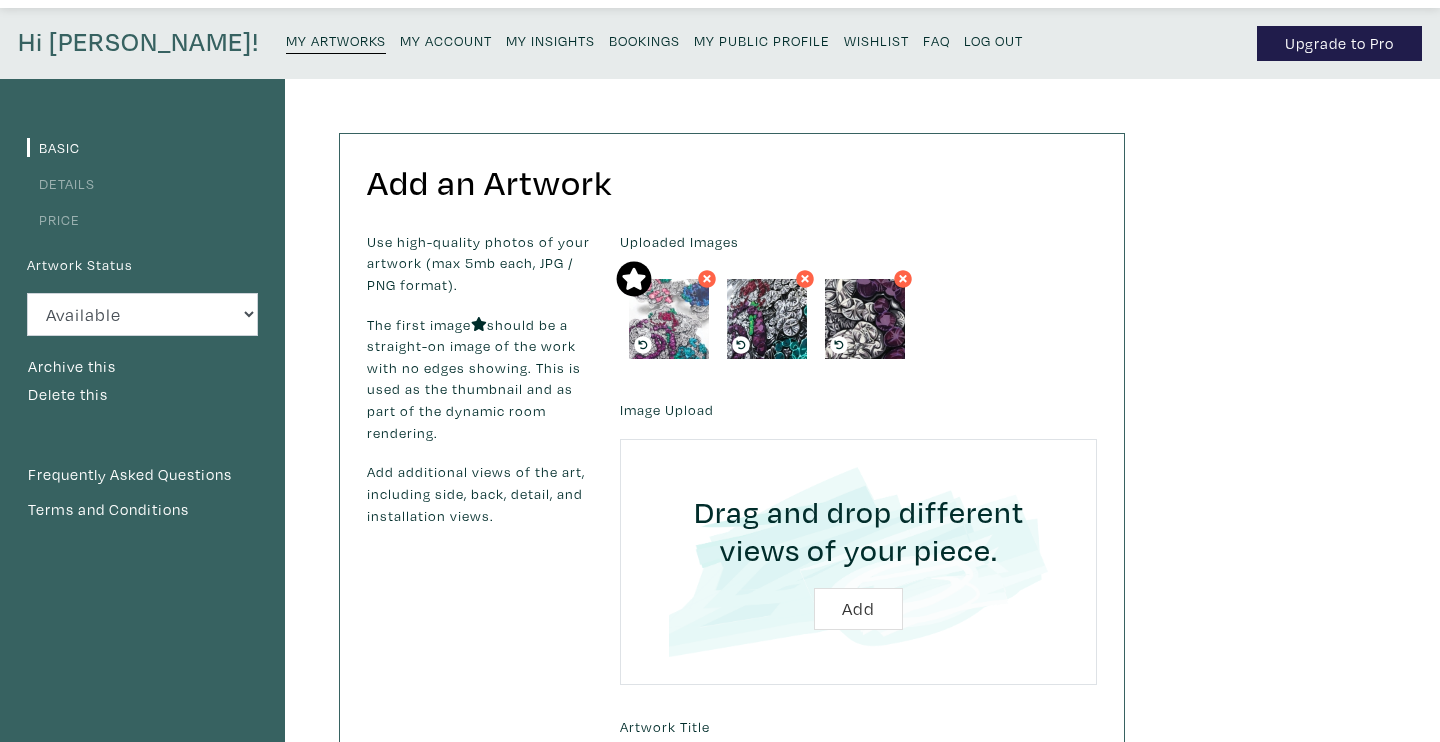 click on "Details" at bounding box center (61, 183) 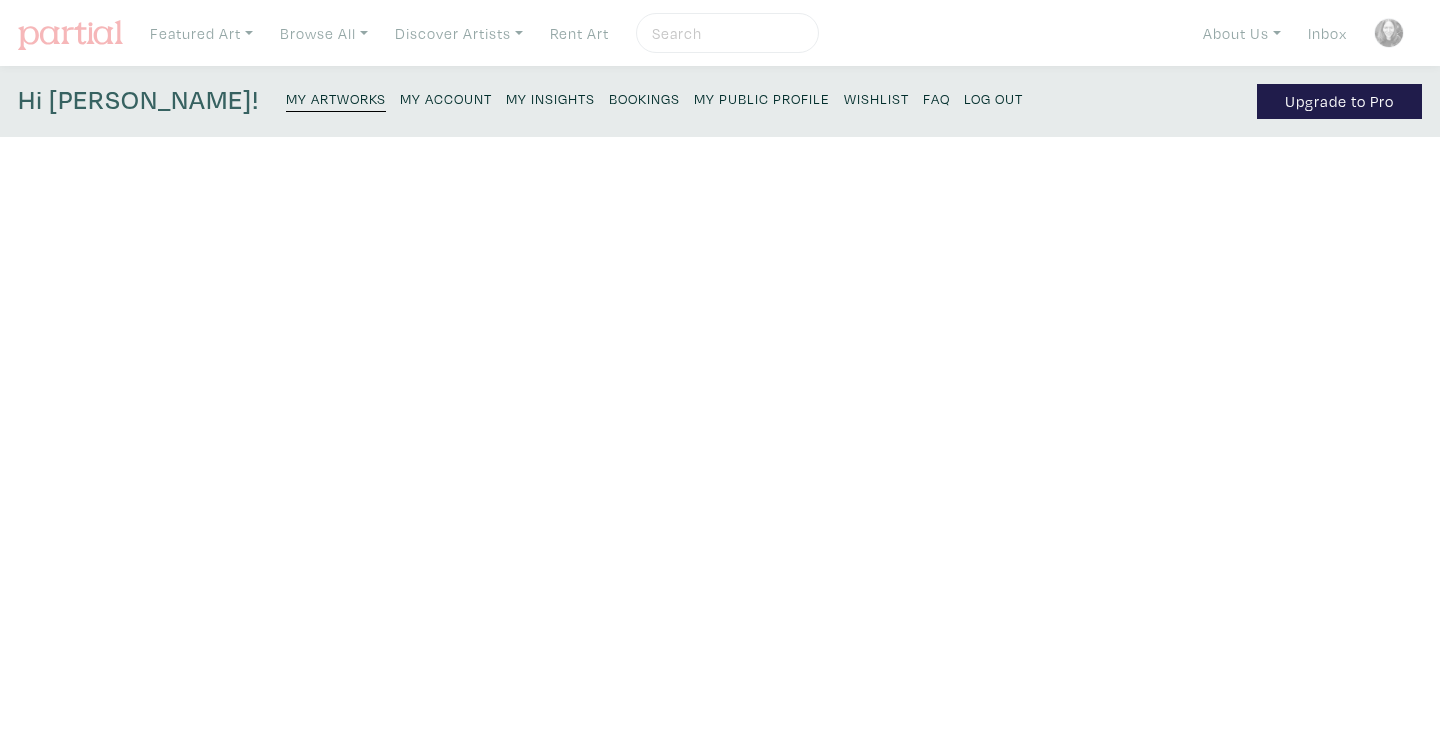 scroll, scrollTop: 0, scrollLeft: 0, axis: both 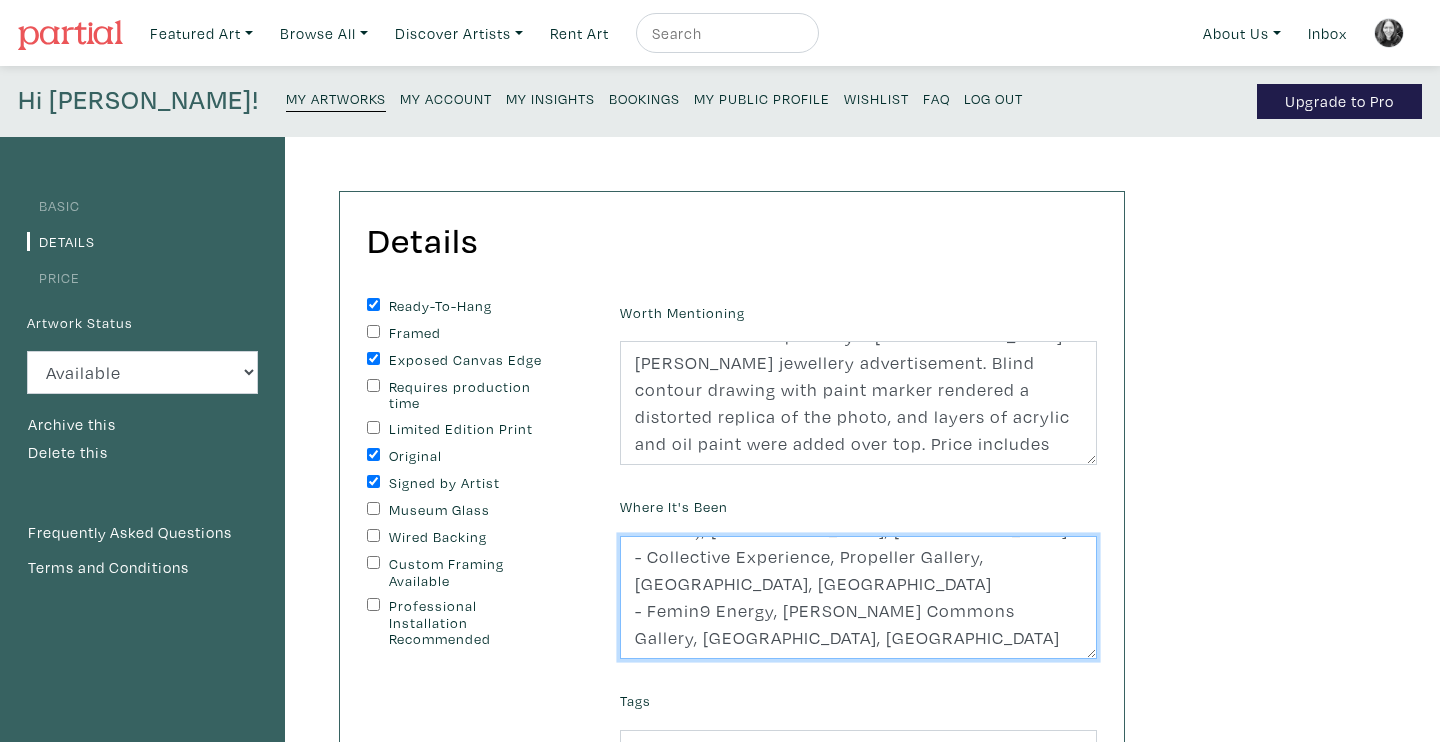 drag, startPoint x: 1003, startPoint y: 611, endPoint x: 944, endPoint y: 617, distance: 59.3043 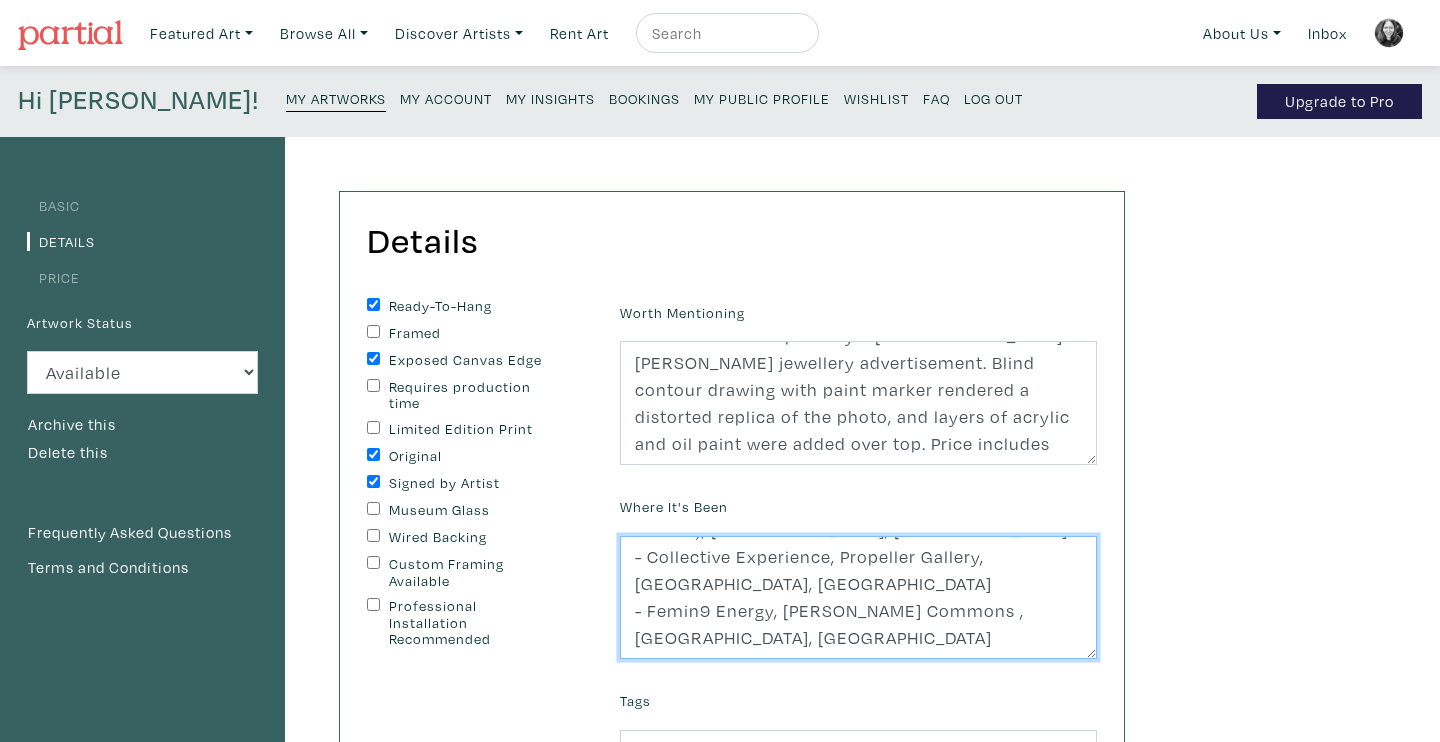 scroll, scrollTop: 27, scrollLeft: 0, axis: vertical 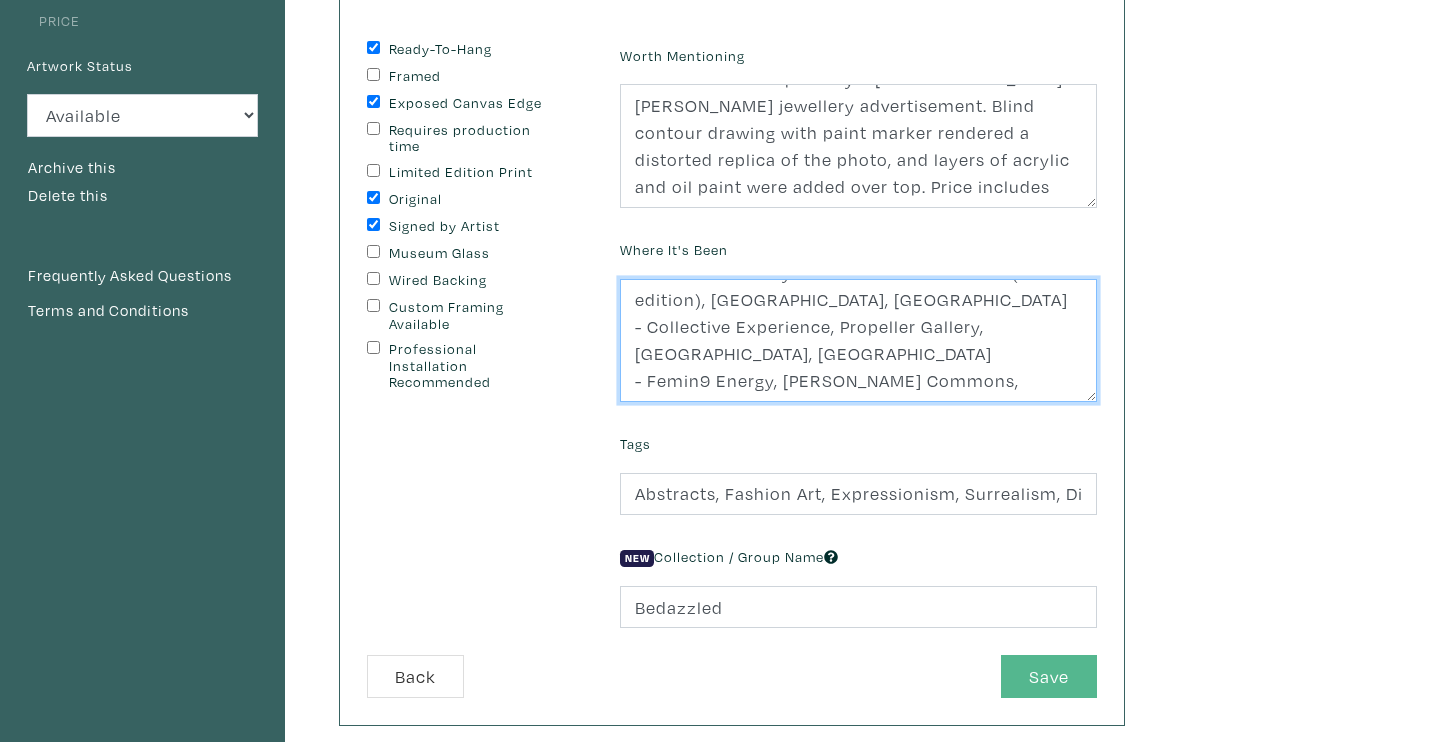 type on "- 60th Anniversary Toronto Outdoor Art Fair (online edition), Toronto, ON
- Collective Experience, Propeller Gallery, Toronto, ON
- Femin9 Energy, Withrow Commons, Toronto, ON" 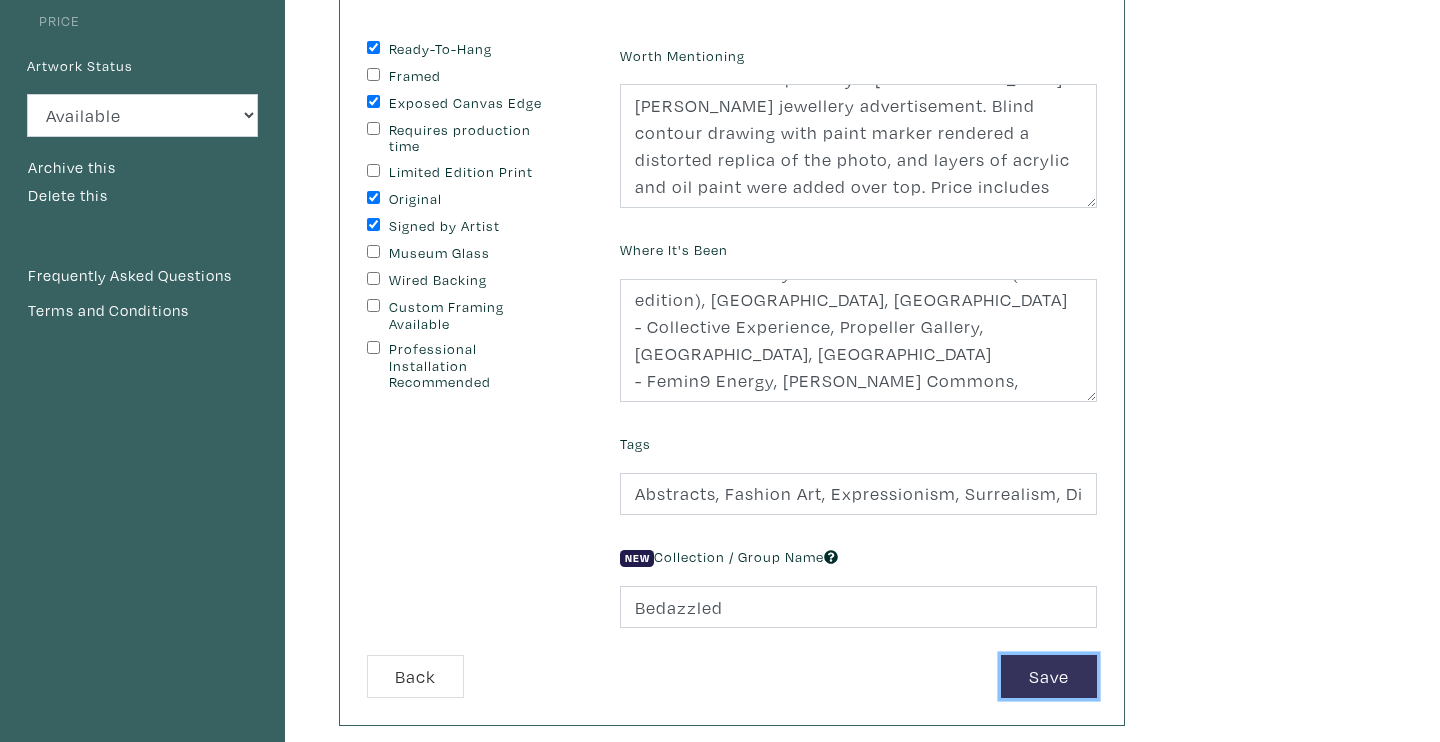 click on "Save" at bounding box center (1049, 676) 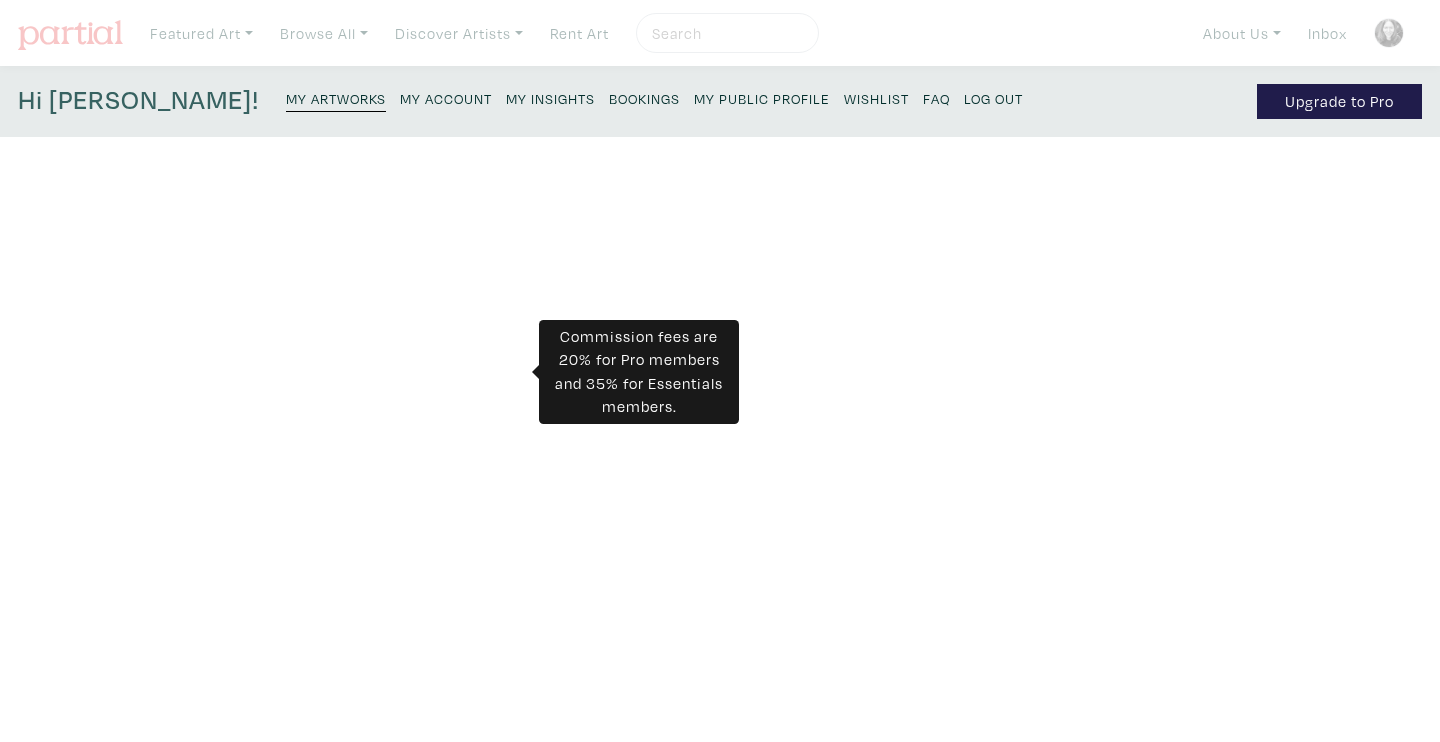scroll, scrollTop: 0, scrollLeft: 0, axis: both 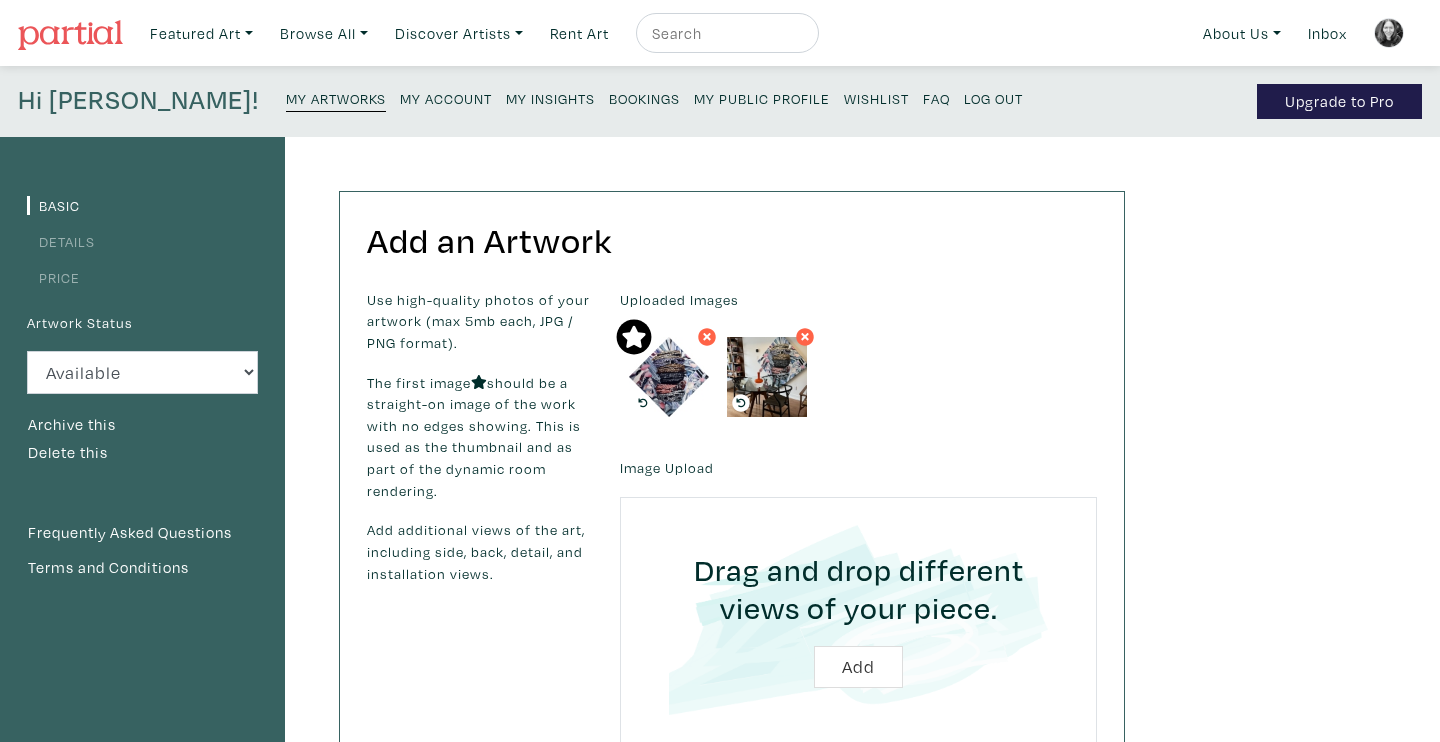 click on "Details" at bounding box center [142, 240] 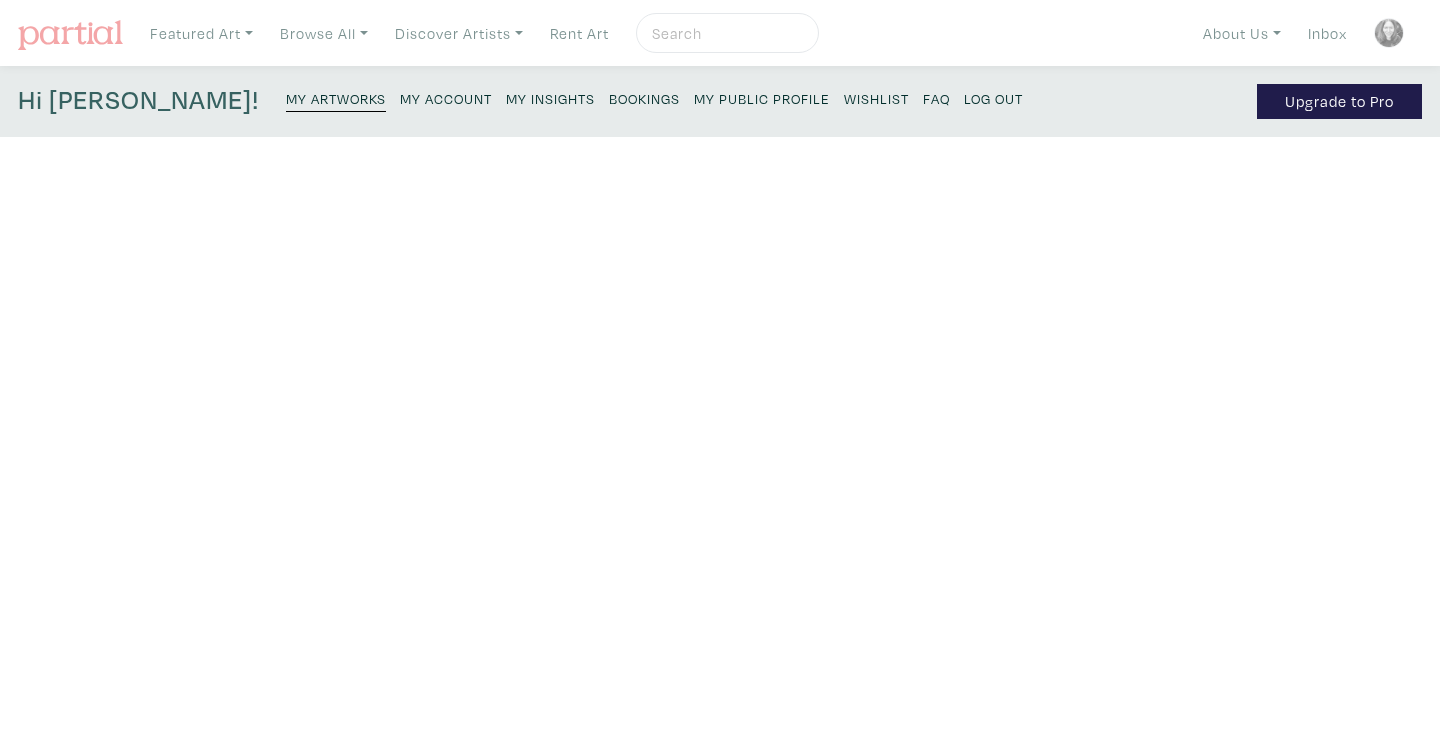 scroll, scrollTop: 0, scrollLeft: 0, axis: both 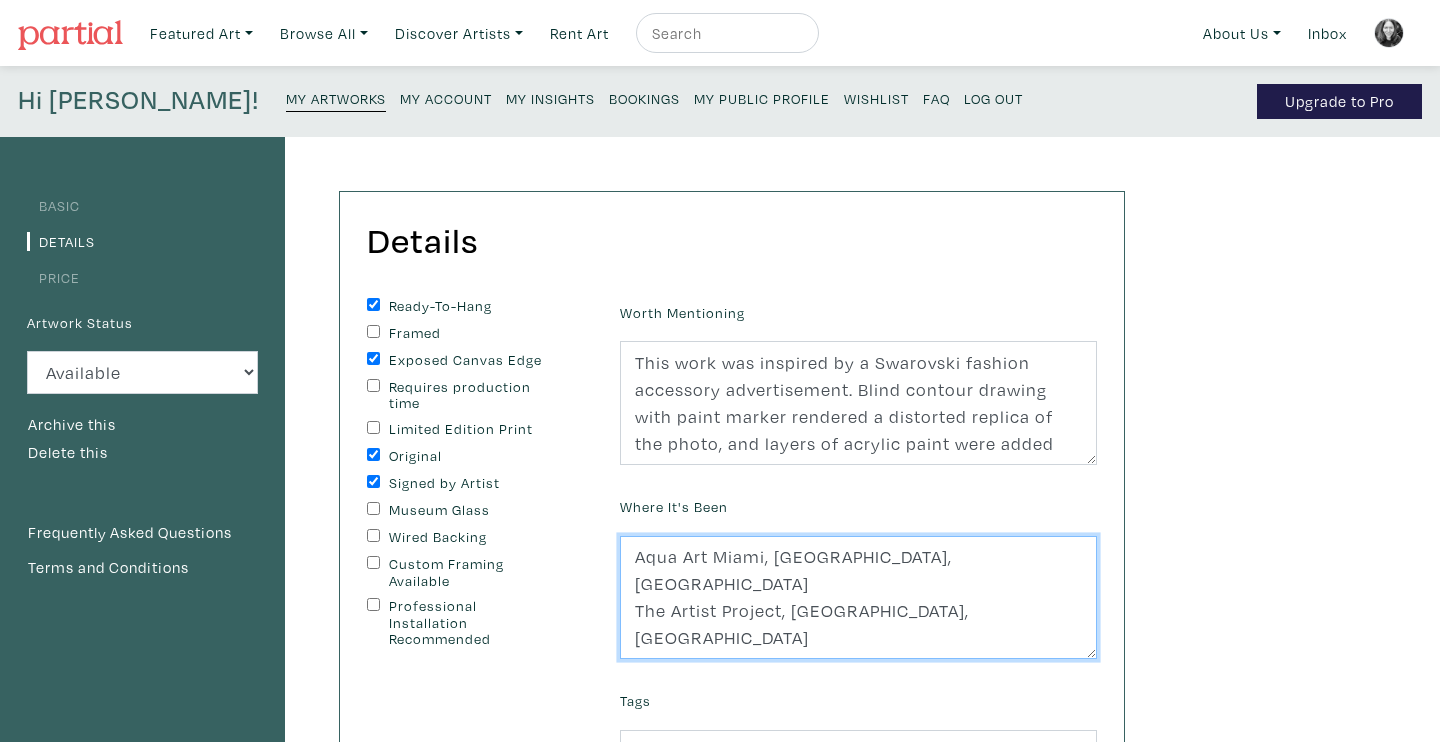 click on "Aqua Art Miami, Aqua Hotel, Miami
The Artist Project, Toronto, ON" at bounding box center [858, 598] 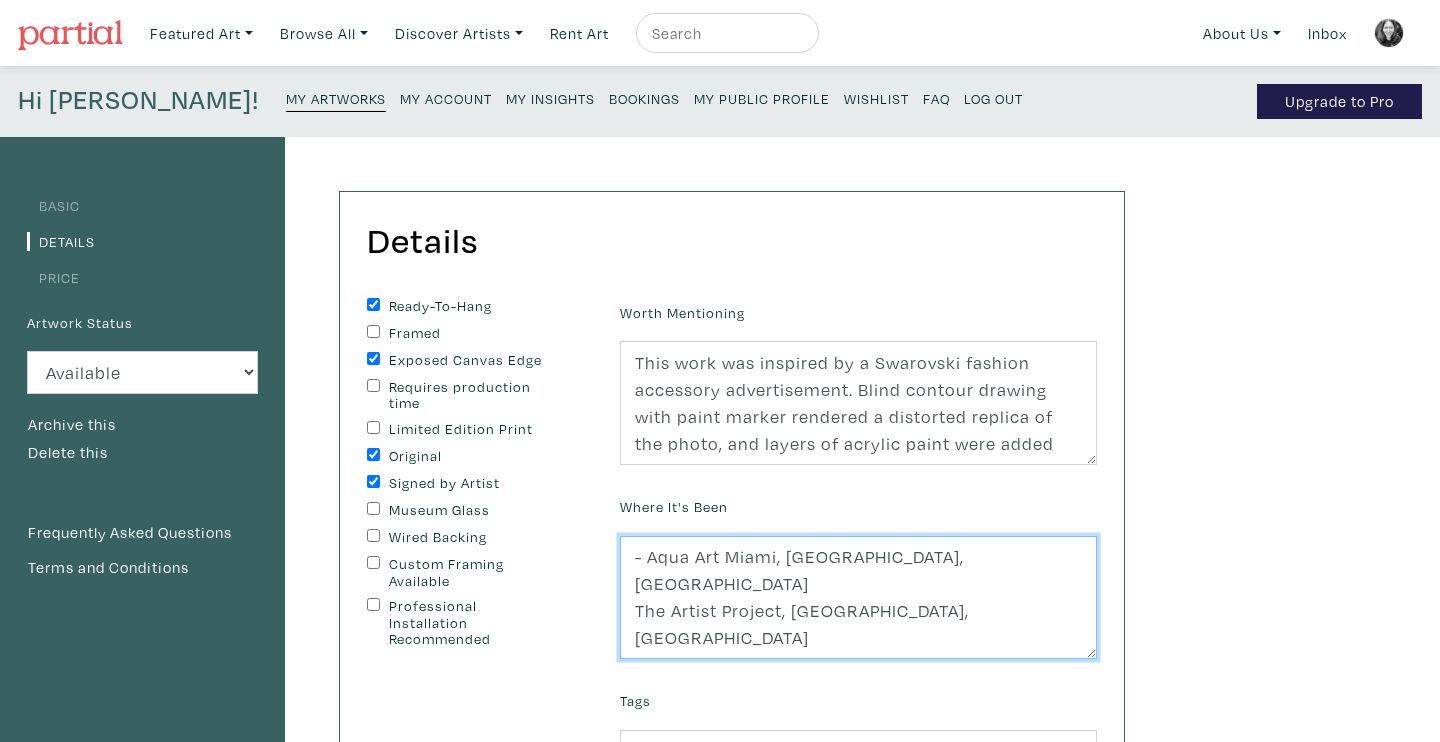 click on "Aqua Art Miami, Aqua Hotel, Miami
The Artist Project, Toronto, ON" at bounding box center (858, 598) 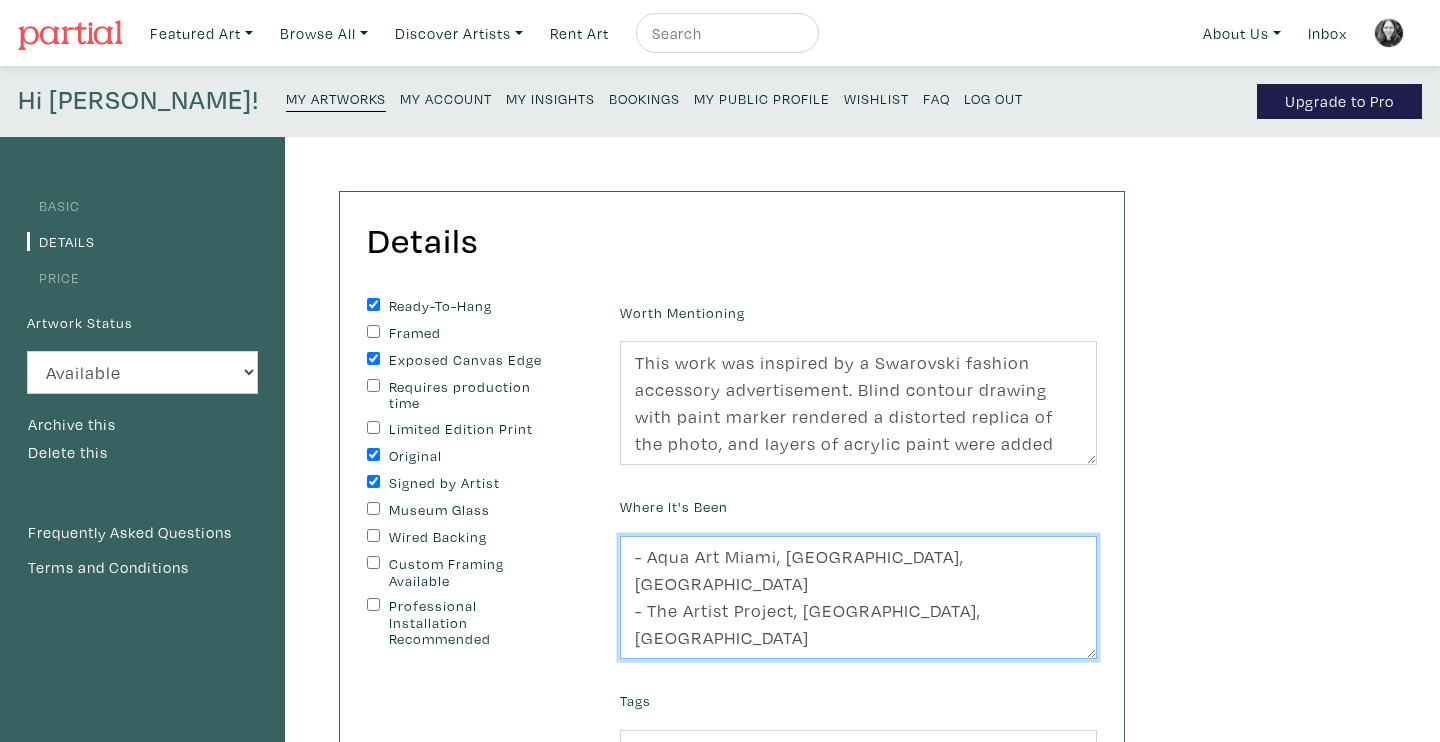 click on "Aqua Art Miami, Aqua Hotel, Miami
The Artist Project, Toronto, ON" at bounding box center (858, 598) 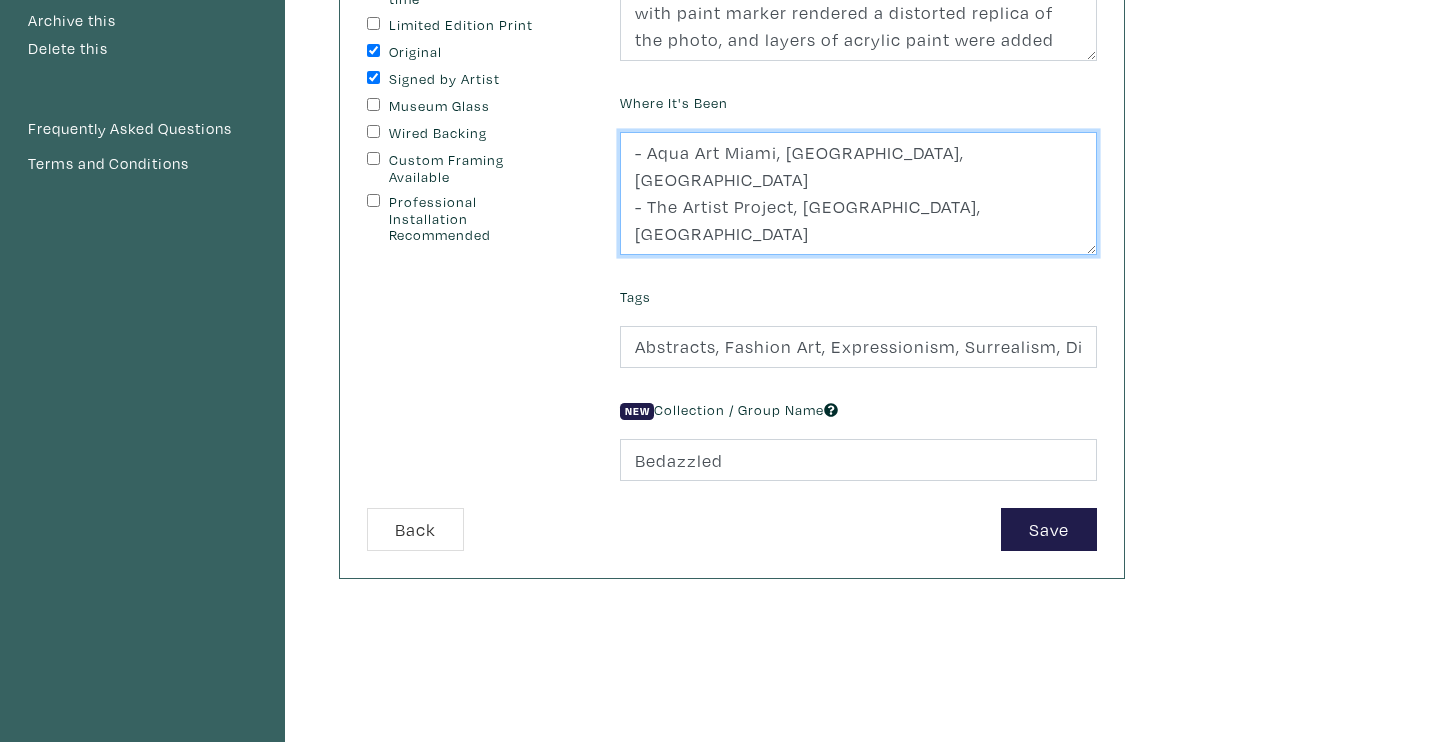 scroll, scrollTop: 425, scrollLeft: 0, axis: vertical 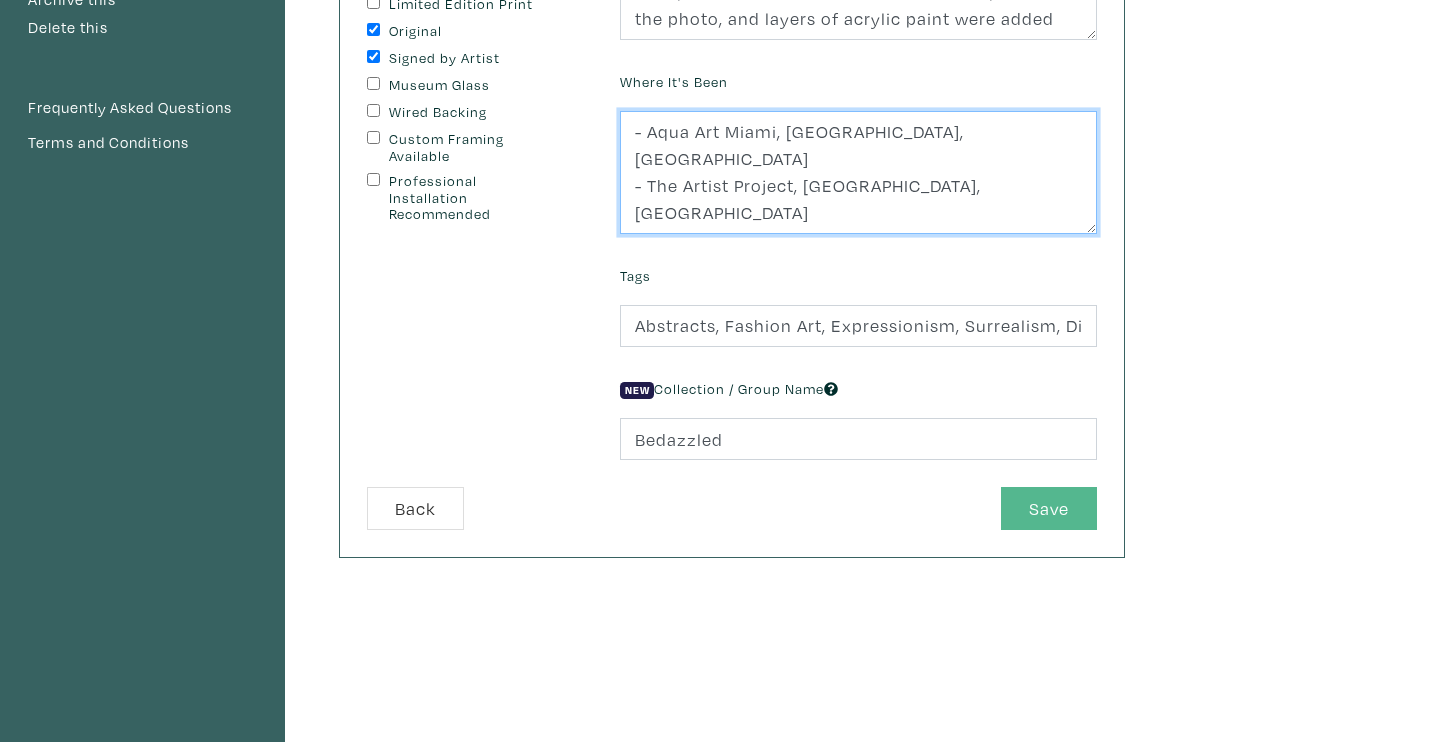 type on "- Aqua Art Miami, Aqua Hotel, Miami
- The Artist Project, Toronto, ON
- Femin9 Energy, Withrow Commons, Toronto, ON" 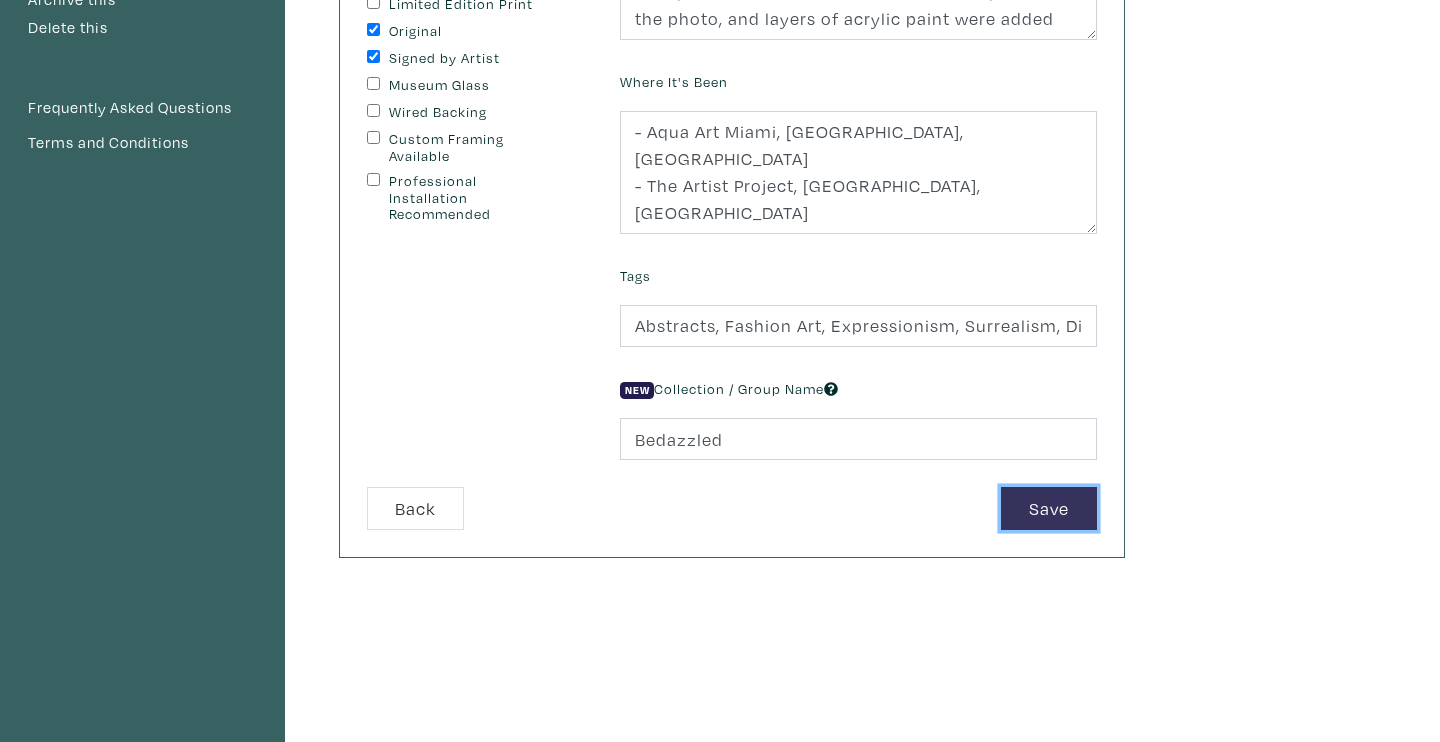 click on "Save" at bounding box center [1049, 508] 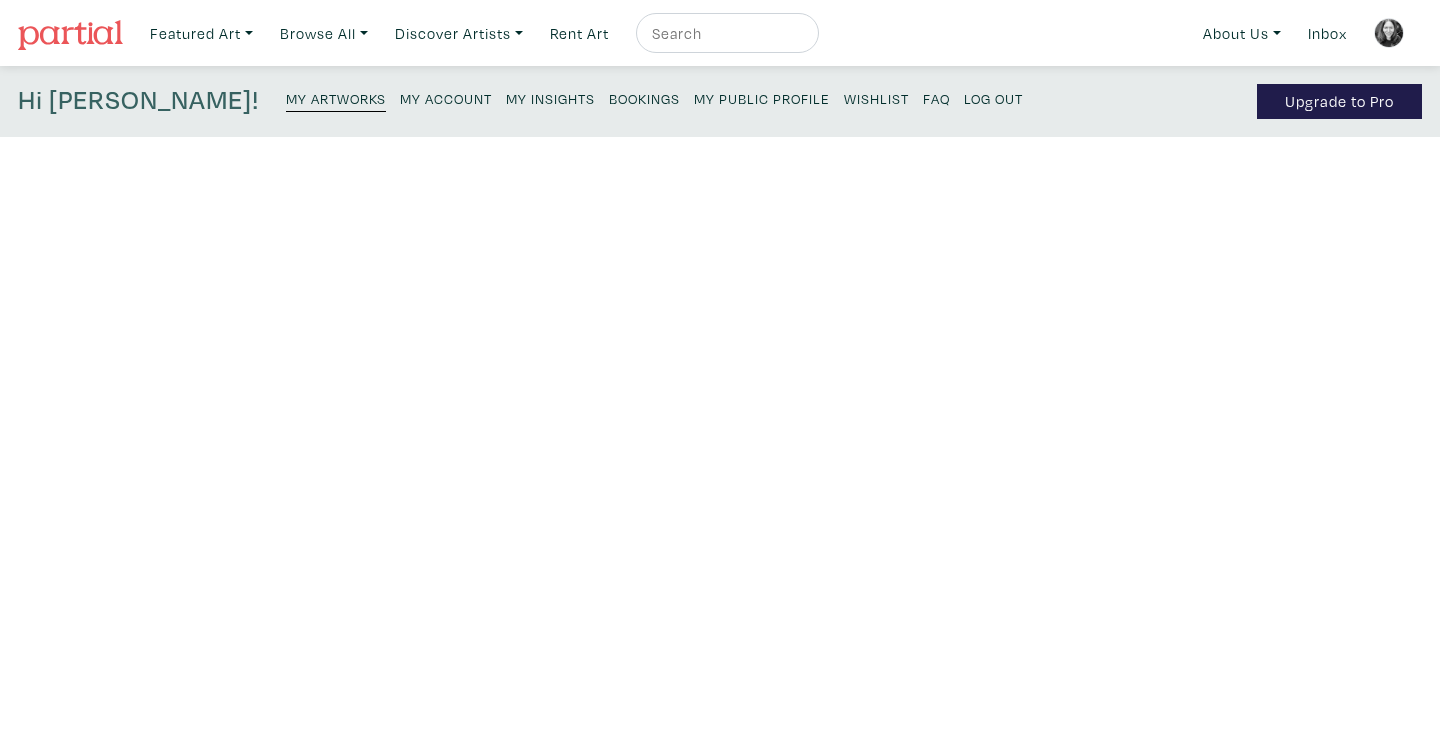 scroll, scrollTop: 0, scrollLeft: 0, axis: both 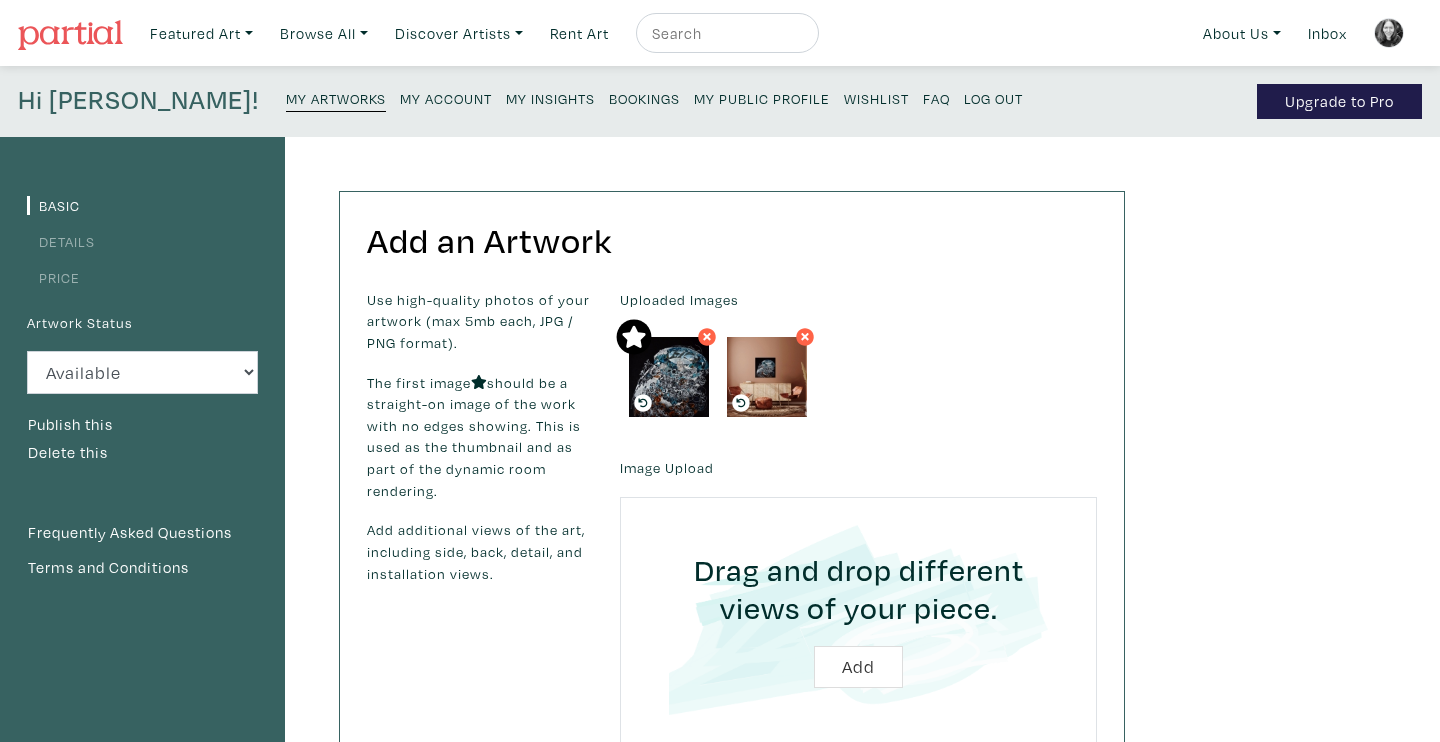 click on "Details" at bounding box center [142, 240] 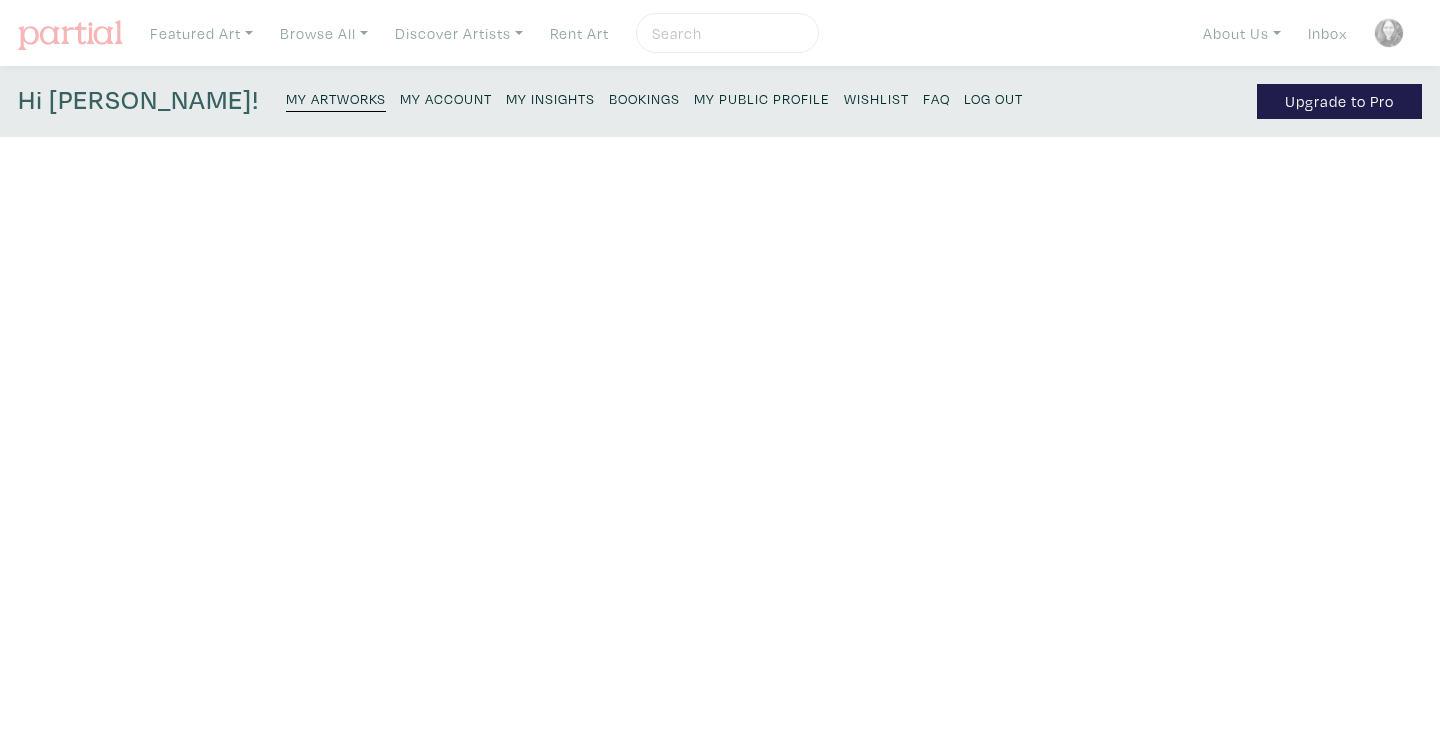 scroll, scrollTop: 0, scrollLeft: 0, axis: both 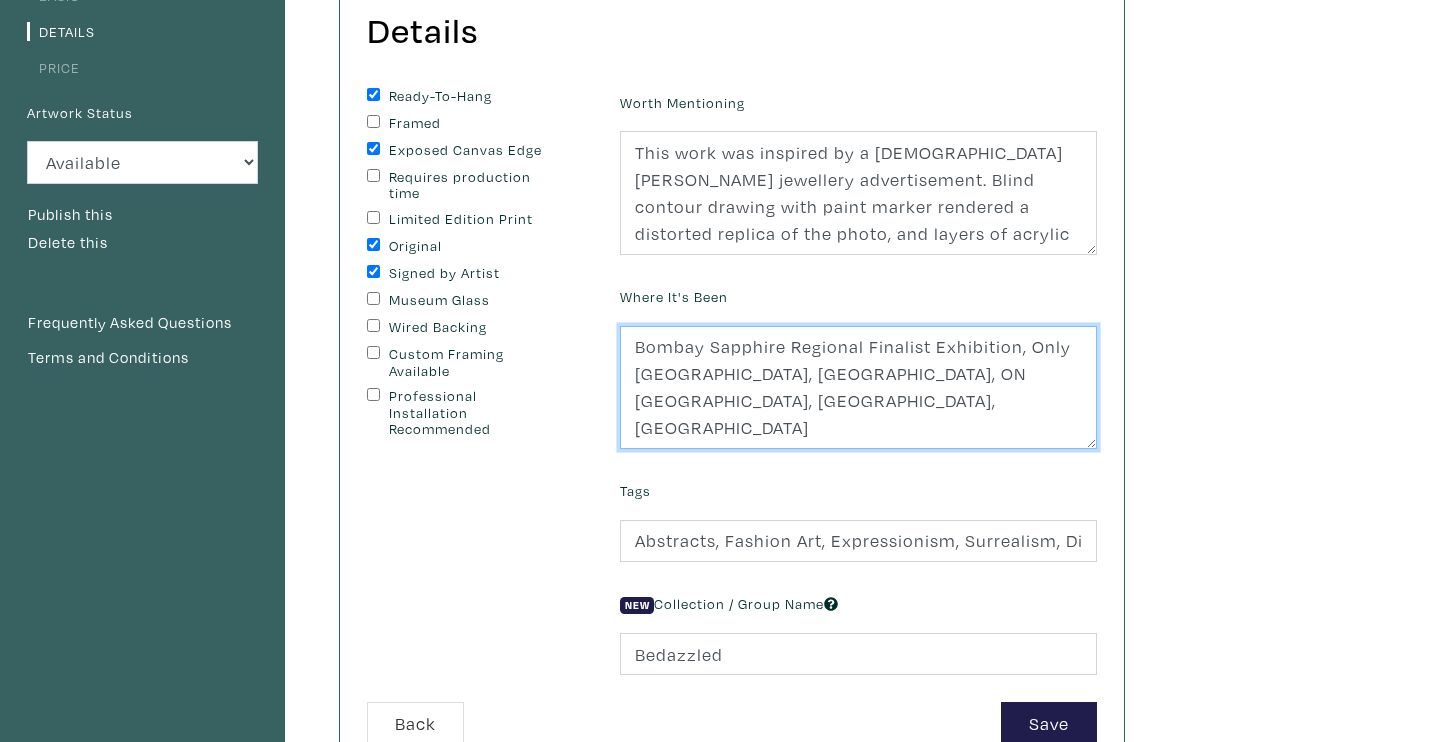 click on "Bombay Sapphire Regional Finalist Exhibition, Only One Gallery, Toronto, ON
Aqua Art Miami, Miami, FL" at bounding box center (858, 388) 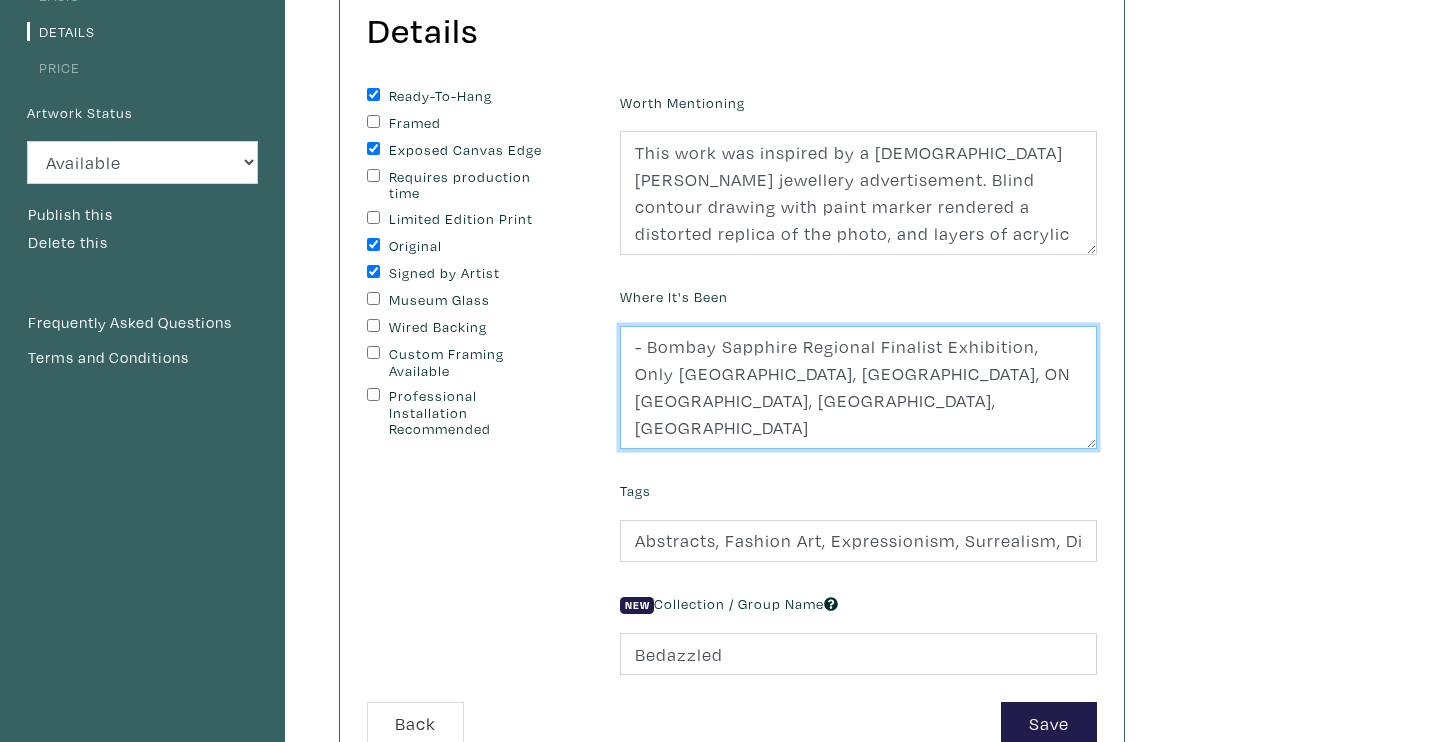 click on "Bombay Sapphire Regional Finalist Exhibition, Only One Gallery, Toronto, ON
Aqua Art Miami, Miami, FL" at bounding box center (858, 388) 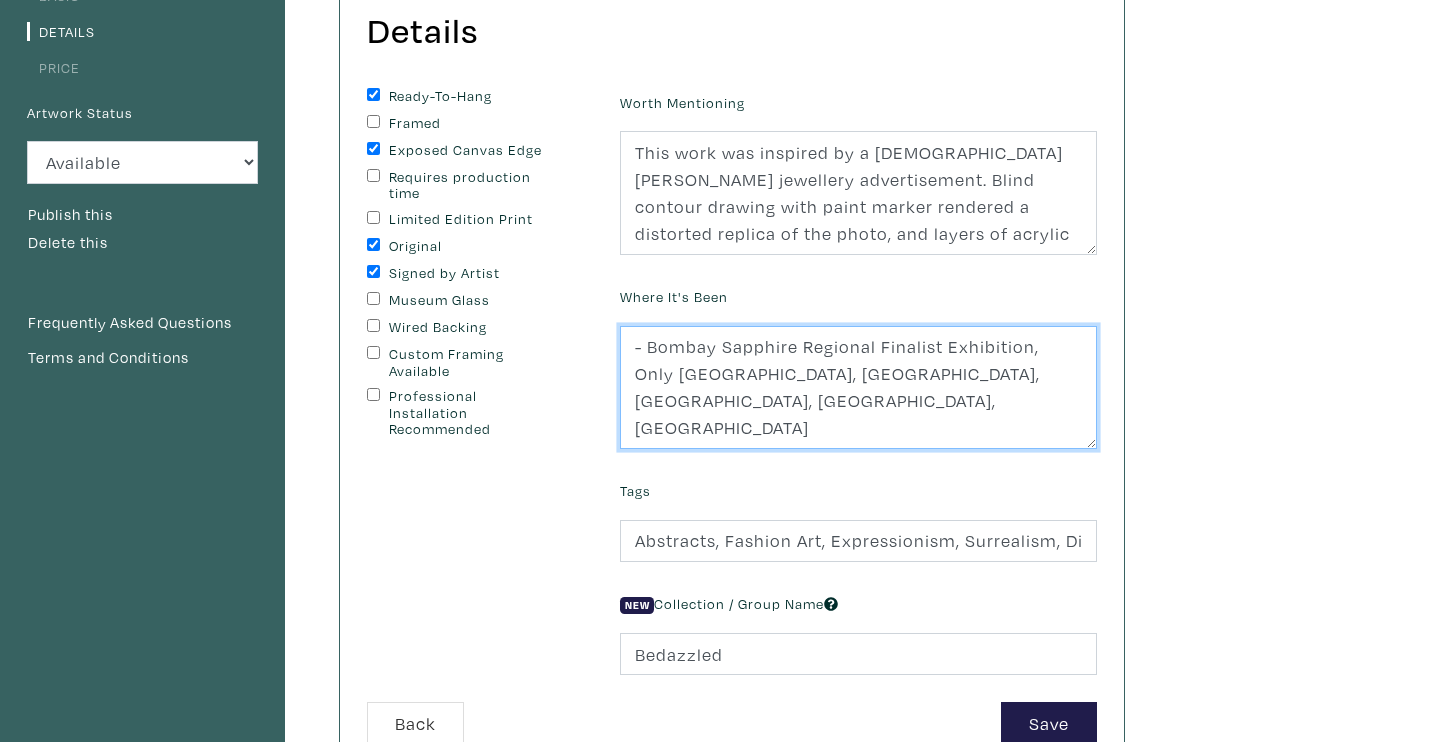 click on "Bombay Sapphire Regional Finalist Exhibition, Only One Gallery, Toronto, ON
Aqua Art Miami, Miami, FL" at bounding box center [858, 388] 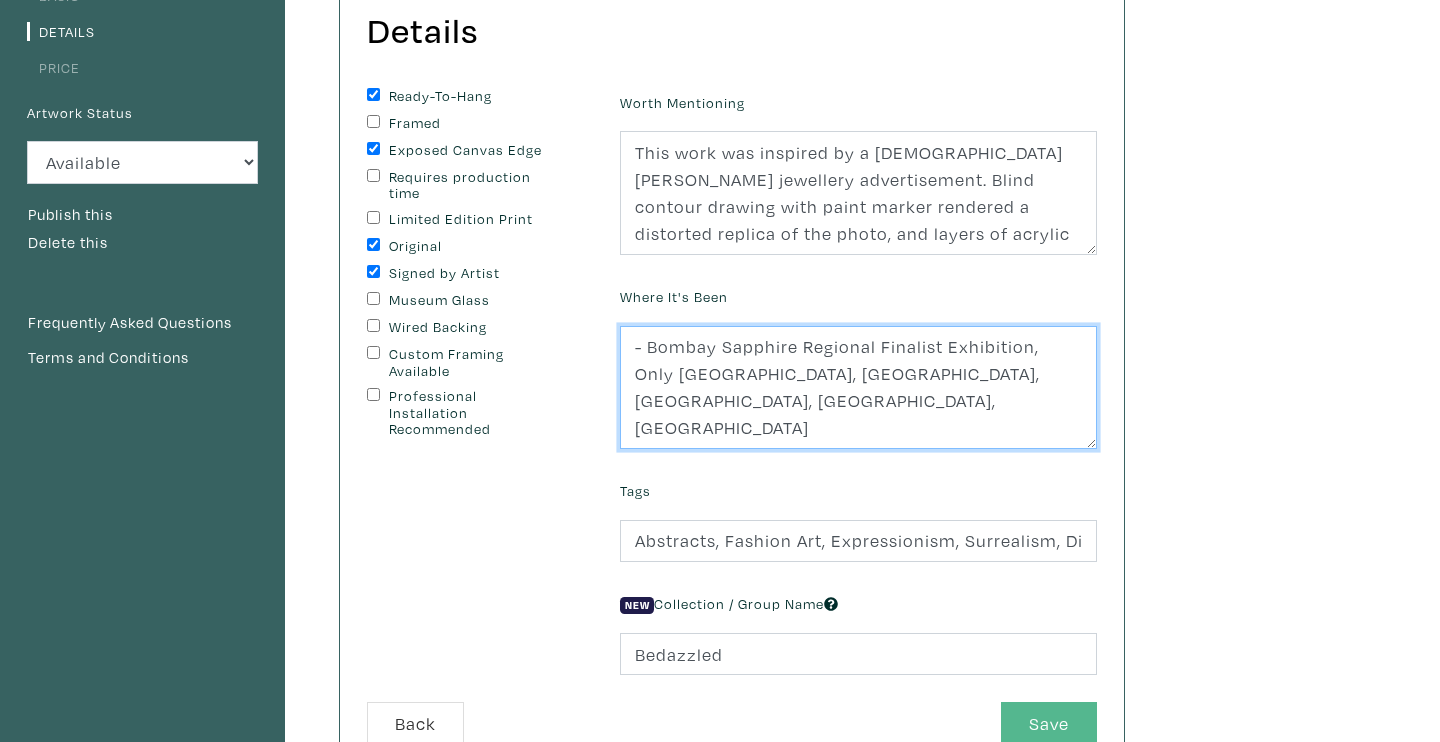 type on "- Bombay Sapphire Regional Finalist Exhibition, Only One Gallery, Toronto, ON
- Aqua Art Miami, Miami, FL" 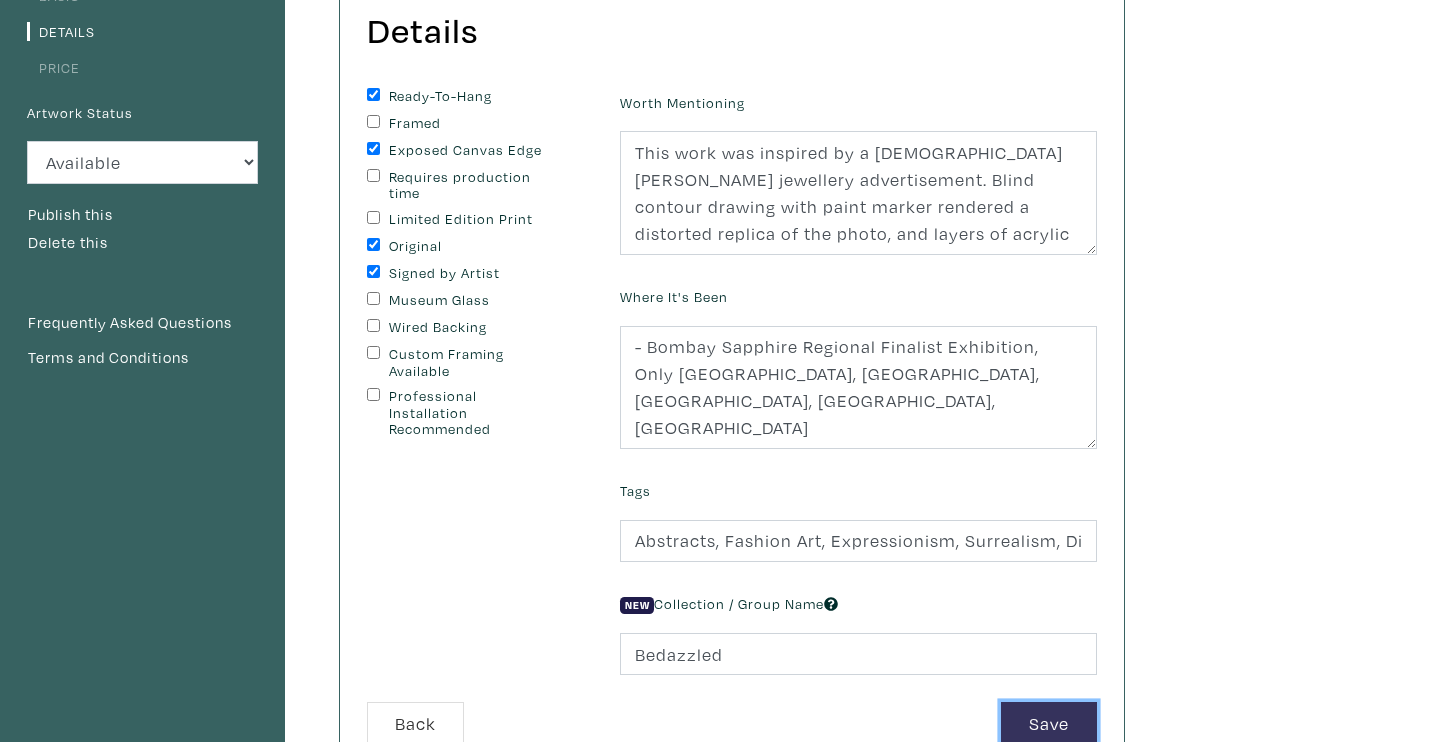 click on "Save" at bounding box center (1049, 723) 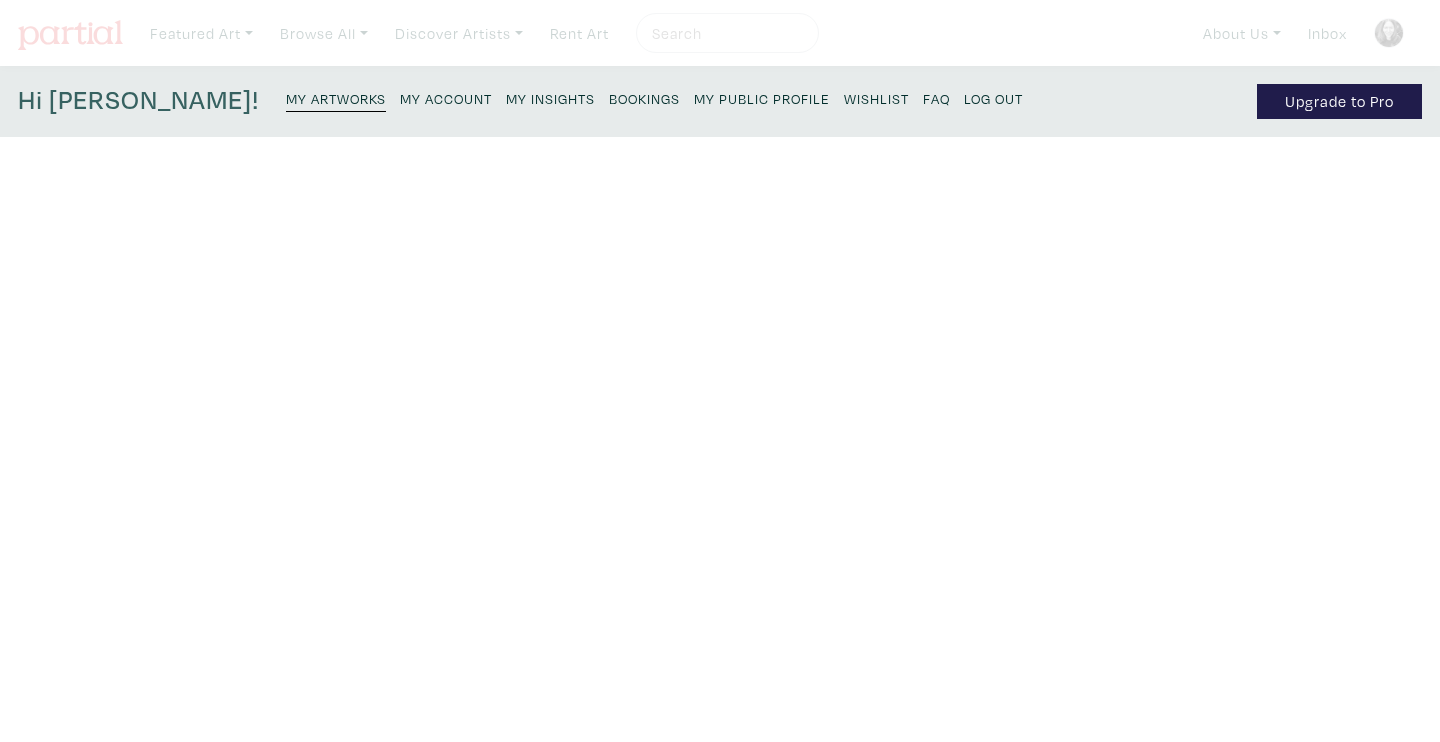 scroll, scrollTop: 0, scrollLeft: 0, axis: both 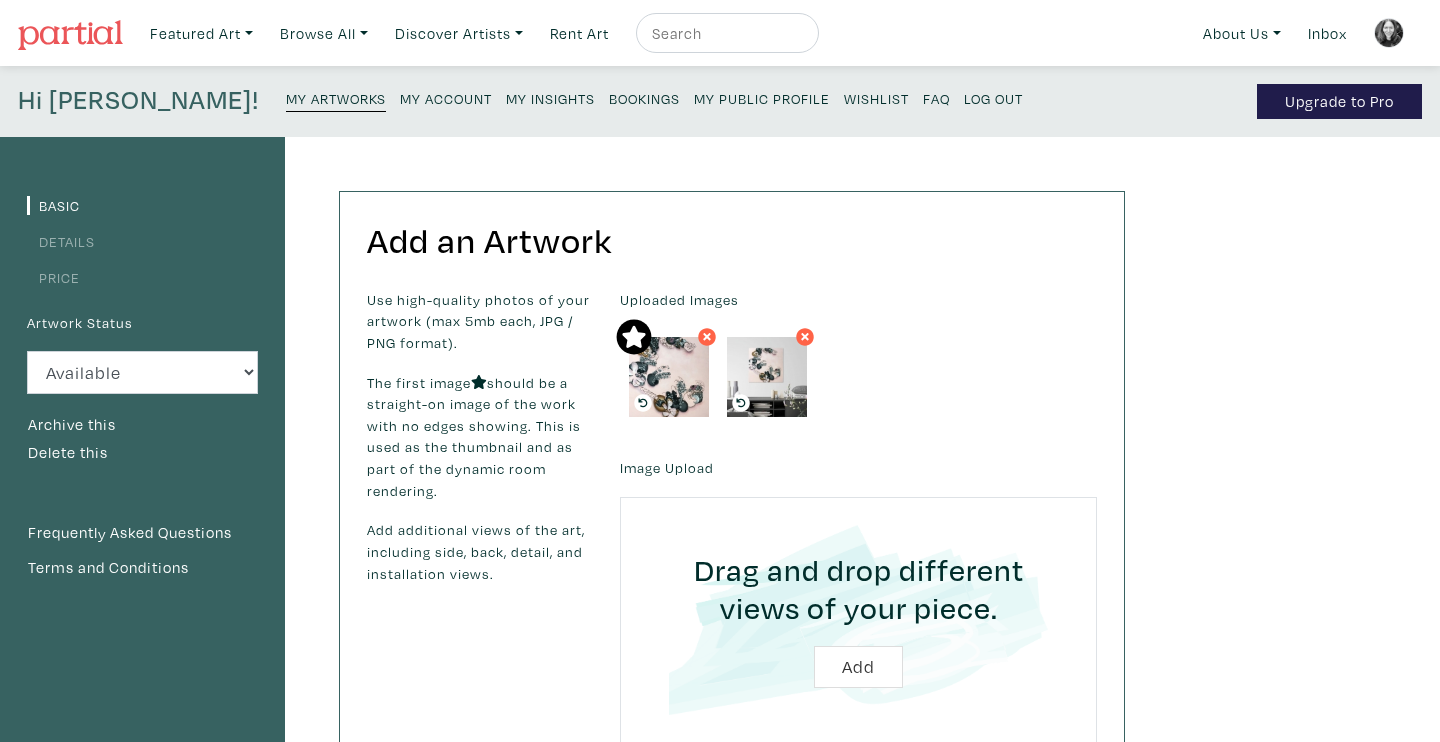 click on "Details" 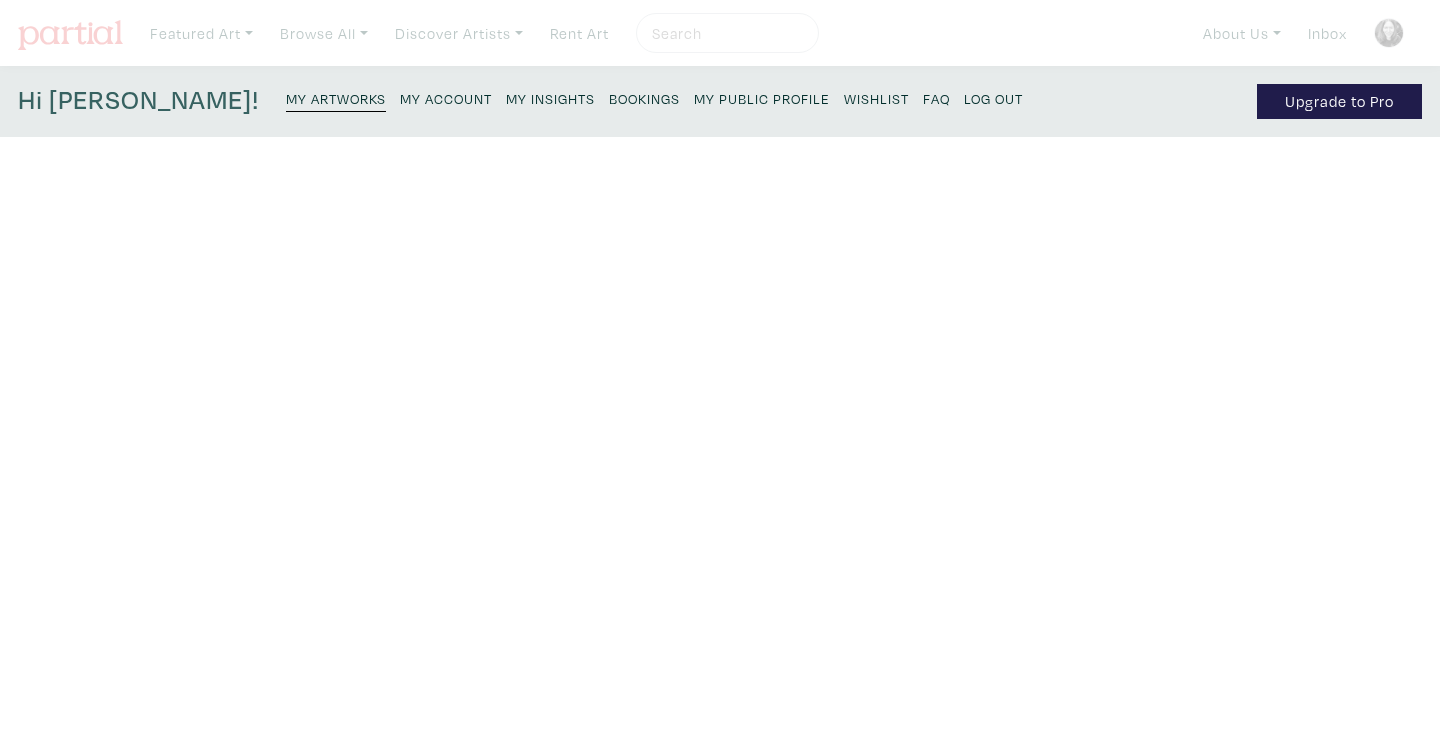 scroll, scrollTop: 0, scrollLeft: 0, axis: both 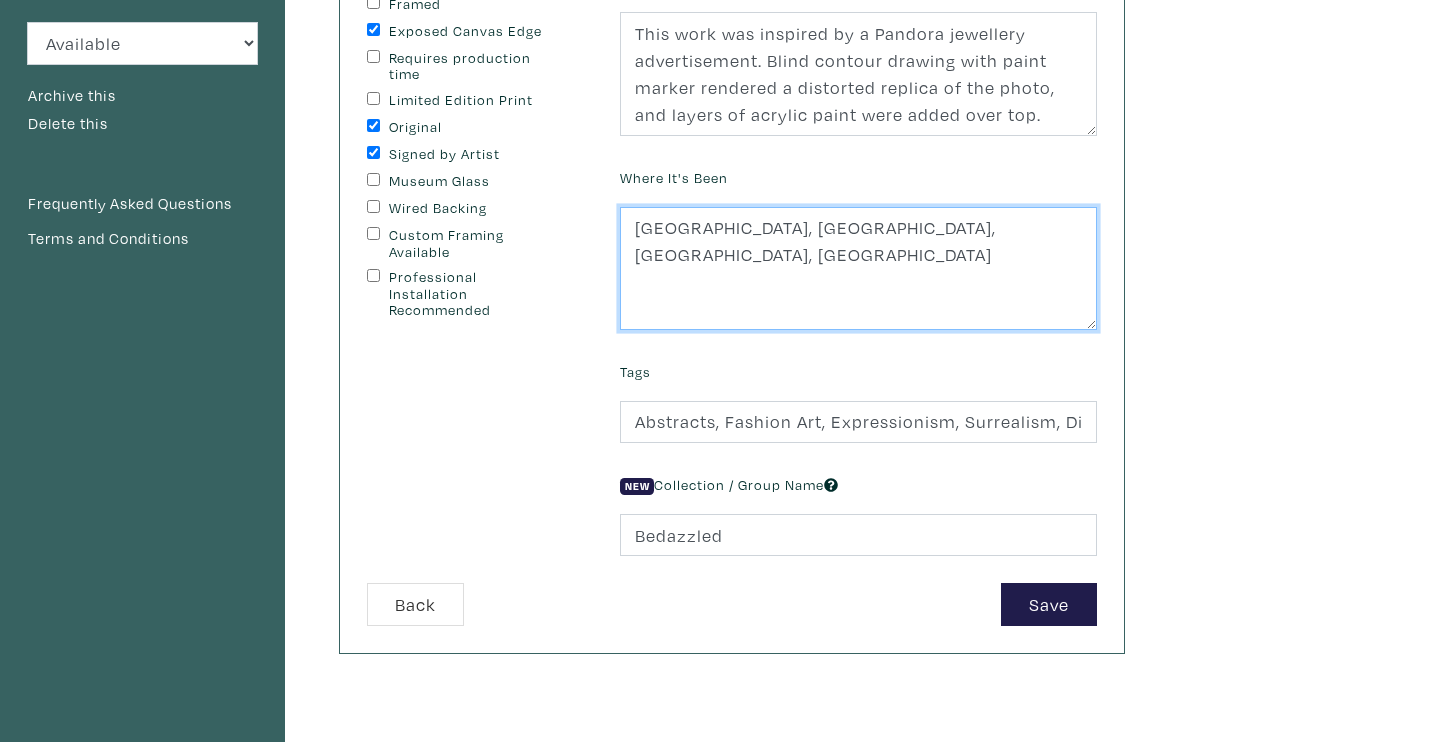 click on "[GEOGRAPHIC_DATA], [GEOGRAPHIC_DATA], [GEOGRAPHIC_DATA], [GEOGRAPHIC_DATA]" at bounding box center (858, 269) 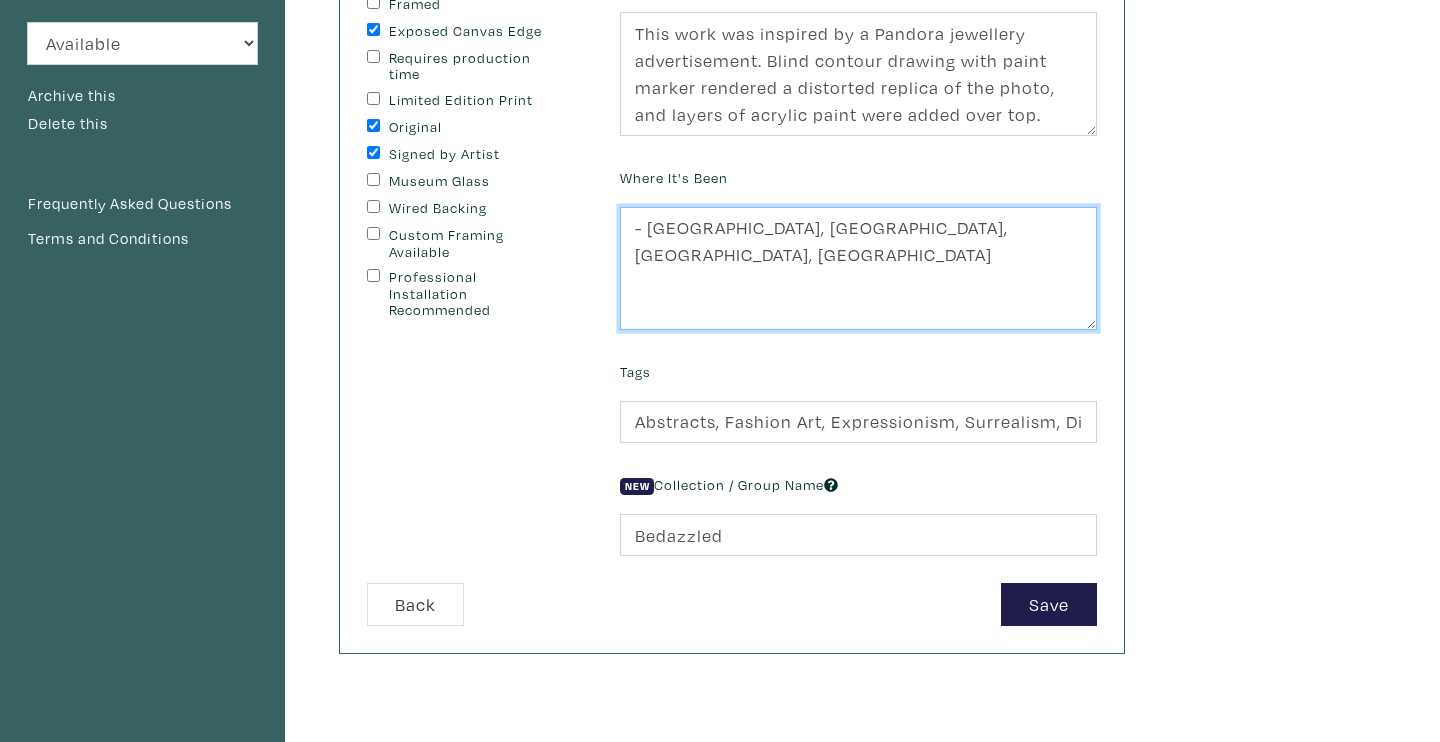 drag, startPoint x: 758, startPoint y: 232, endPoint x: 800, endPoint y: 254, distance: 47.41308 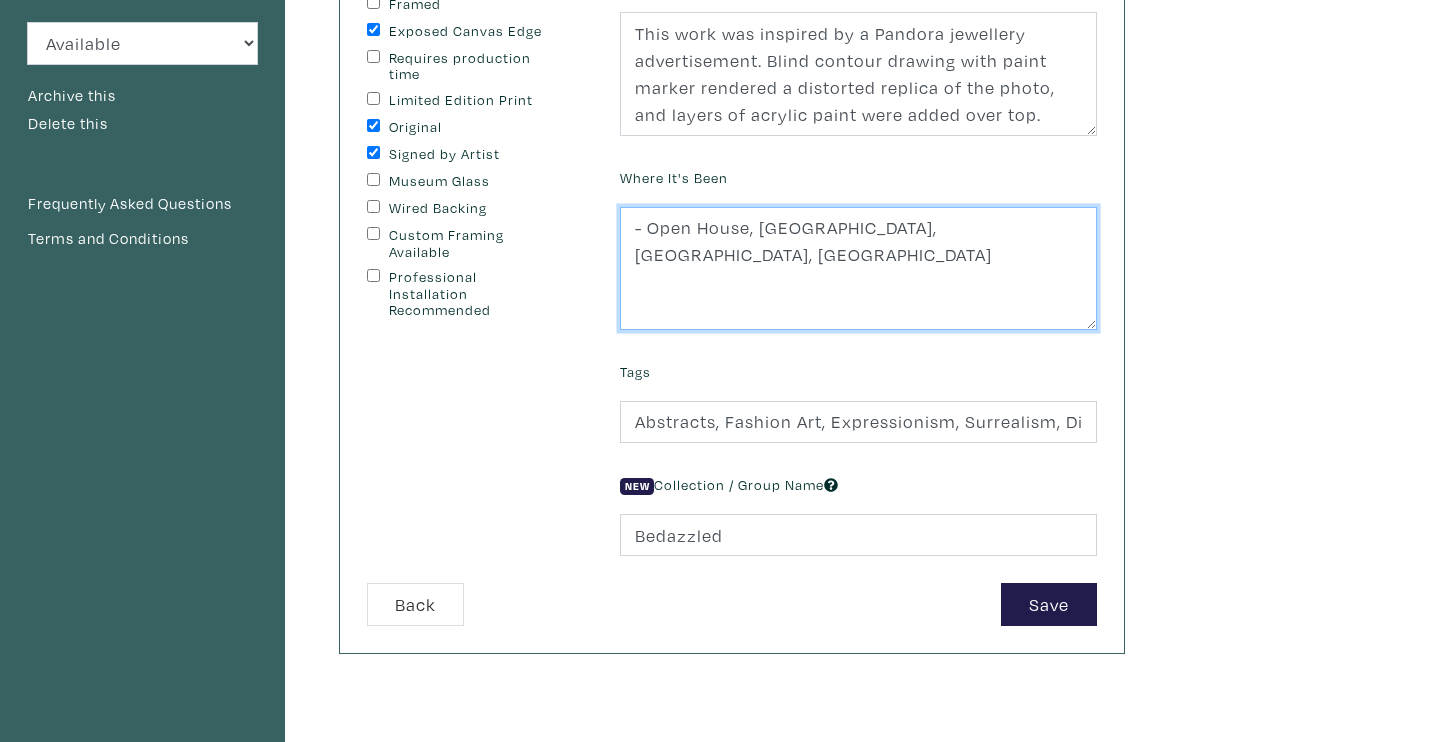 click on "[GEOGRAPHIC_DATA], [GEOGRAPHIC_DATA], [GEOGRAPHIC_DATA], [GEOGRAPHIC_DATA]" at bounding box center [858, 269] 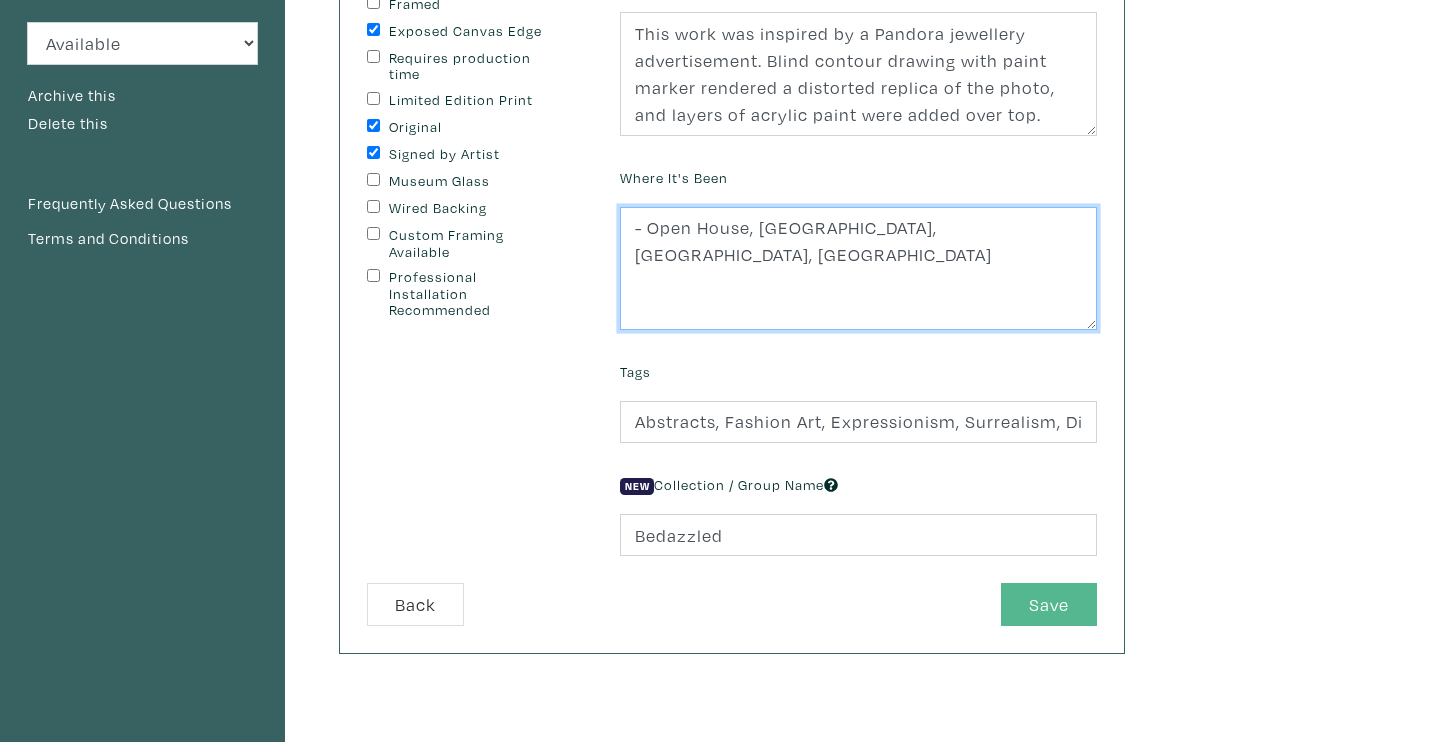 type on "- Open House, [GEOGRAPHIC_DATA], [GEOGRAPHIC_DATA], [GEOGRAPHIC_DATA]" 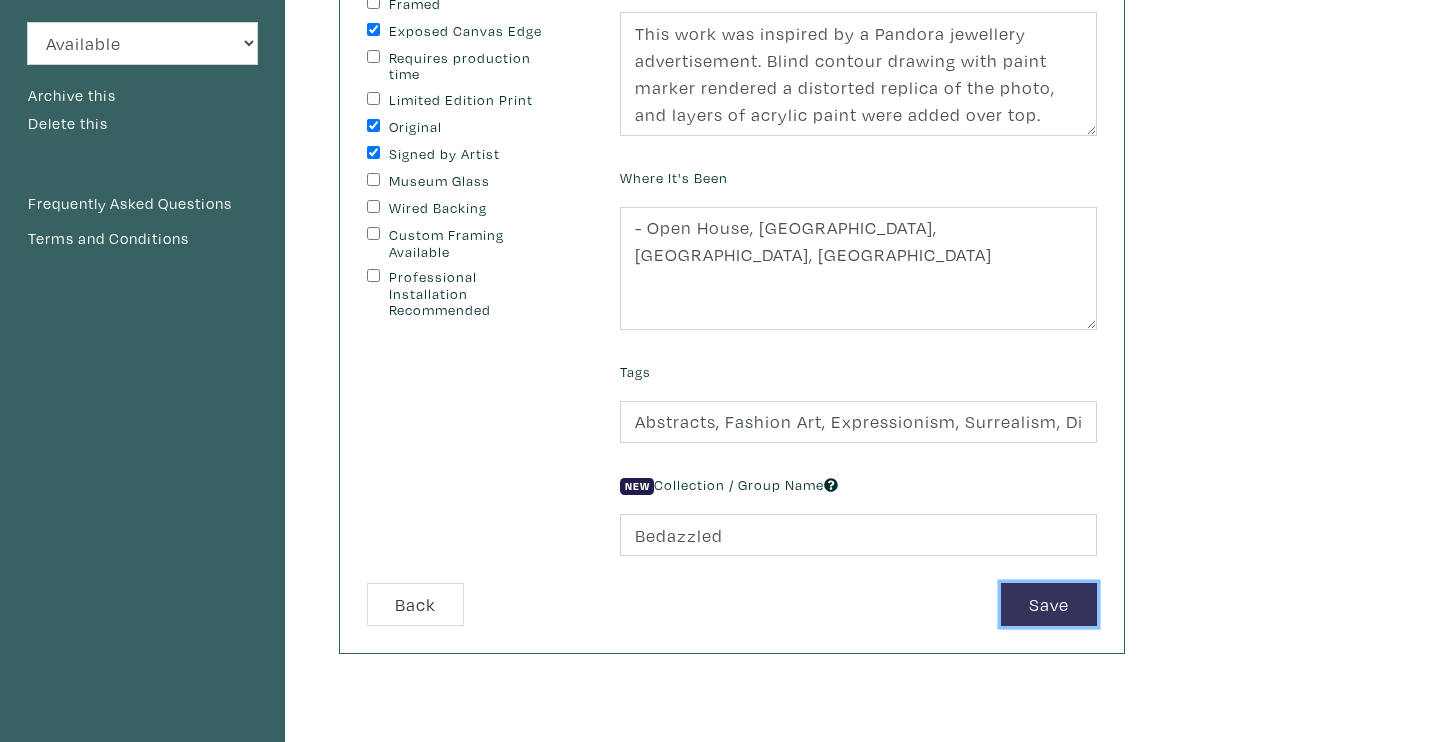 click on "Save" at bounding box center [1049, 604] 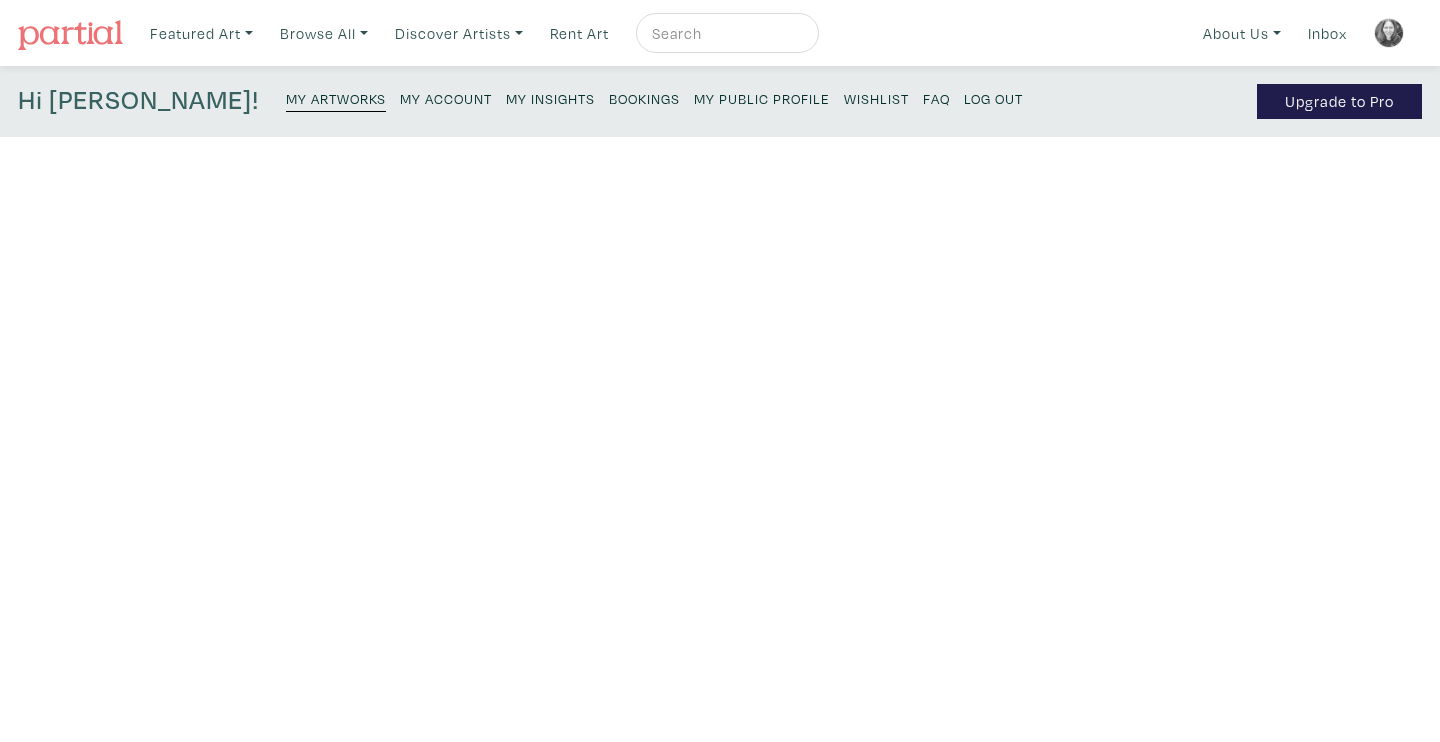 scroll, scrollTop: 0, scrollLeft: 0, axis: both 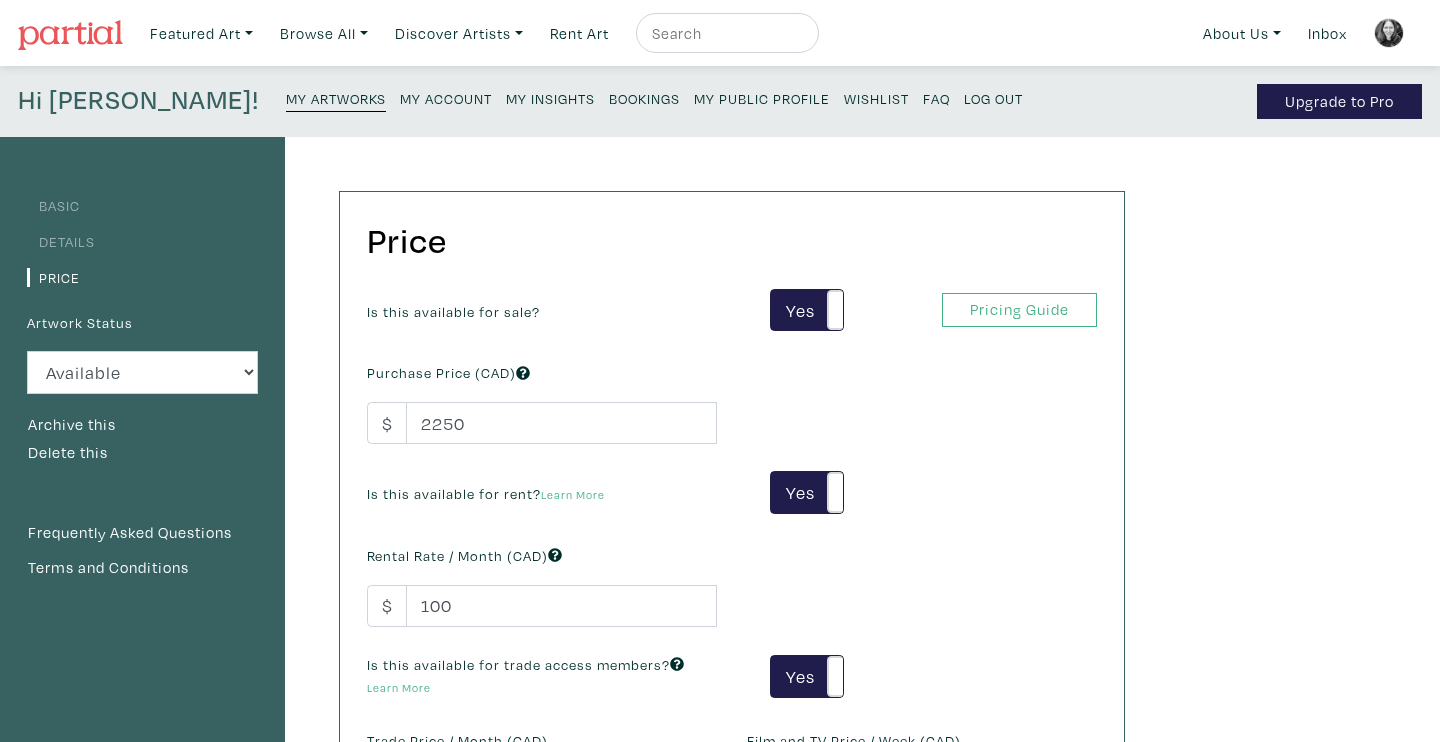 click on "Details" at bounding box center [61, 241] 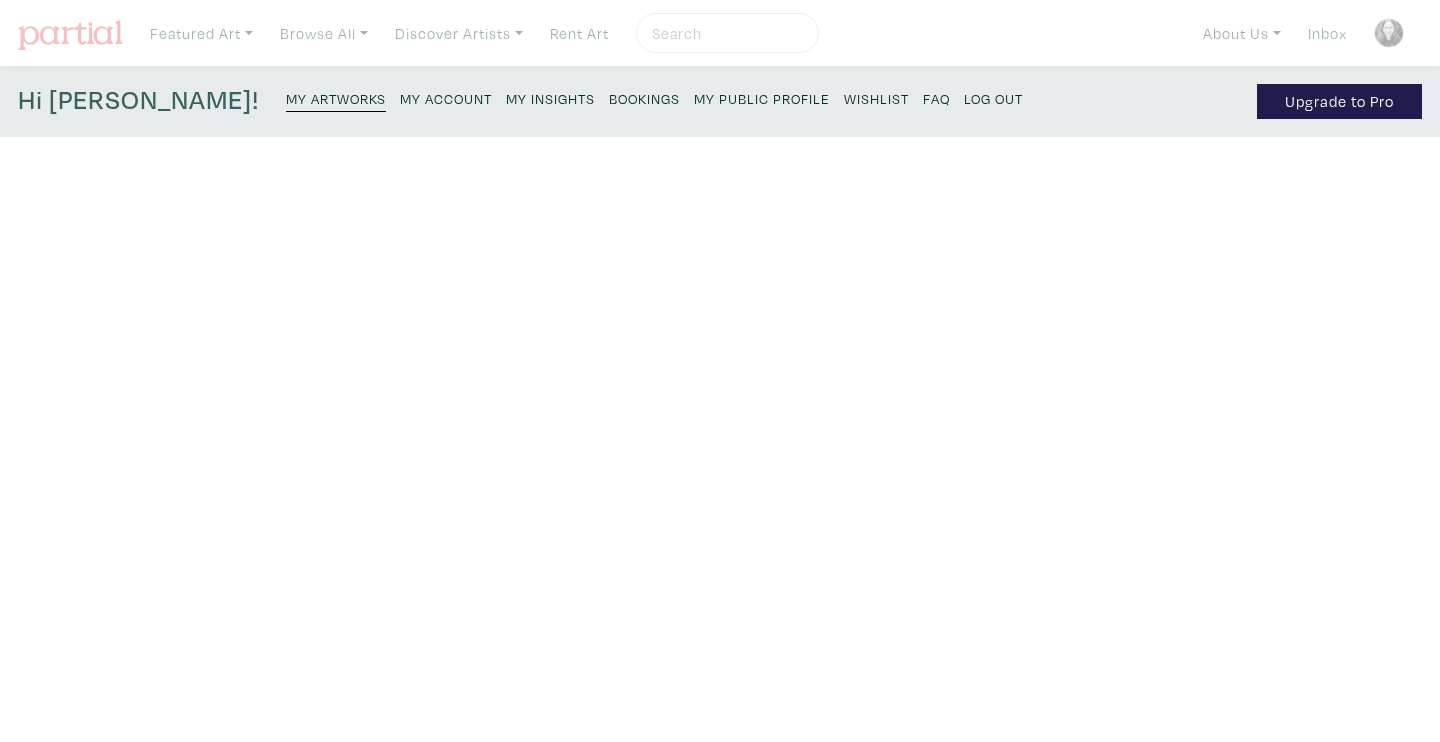 scroll, scrollTop: 0, scrollLeft: 0, axis: both 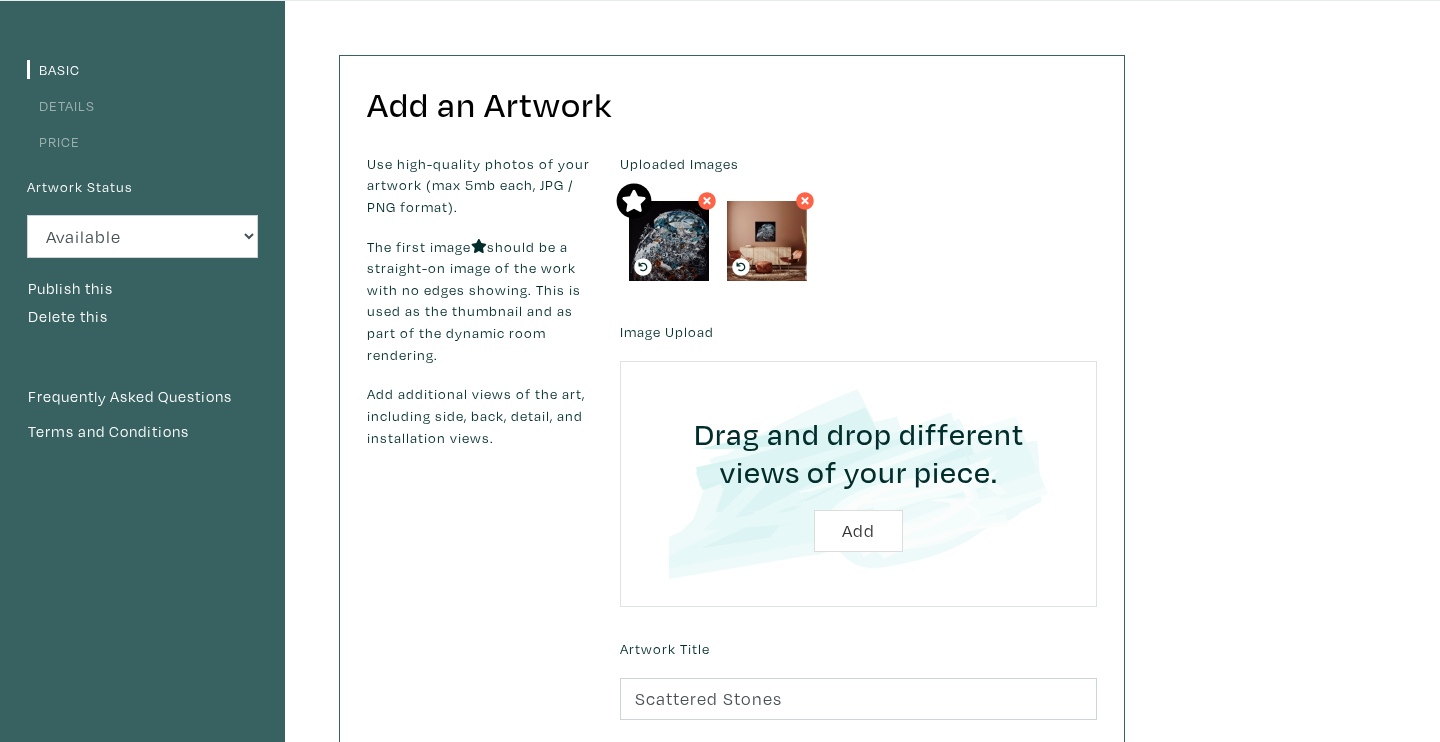 click on "Details" at bounding box center (61, 105) 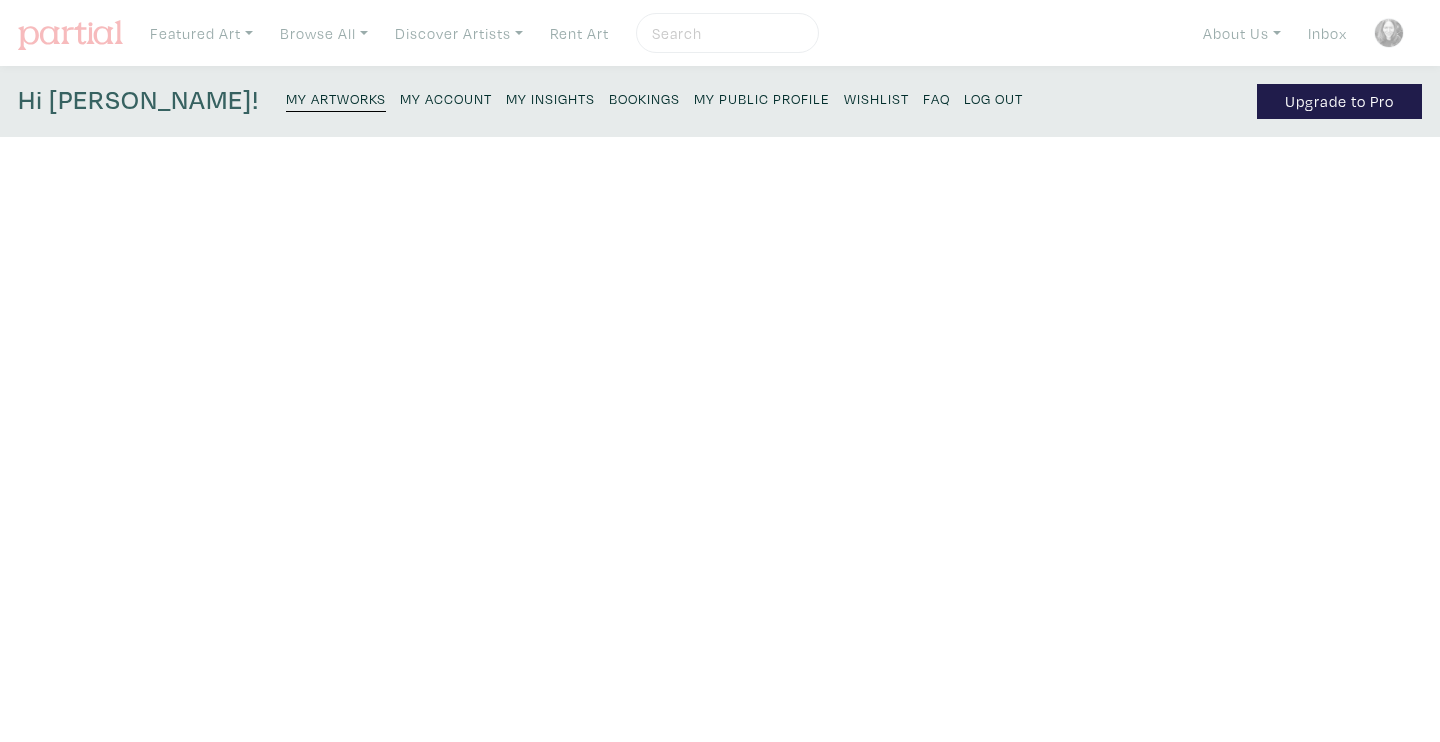 scroll, scrollTop: 0, scrollLeft: 0, axis: both 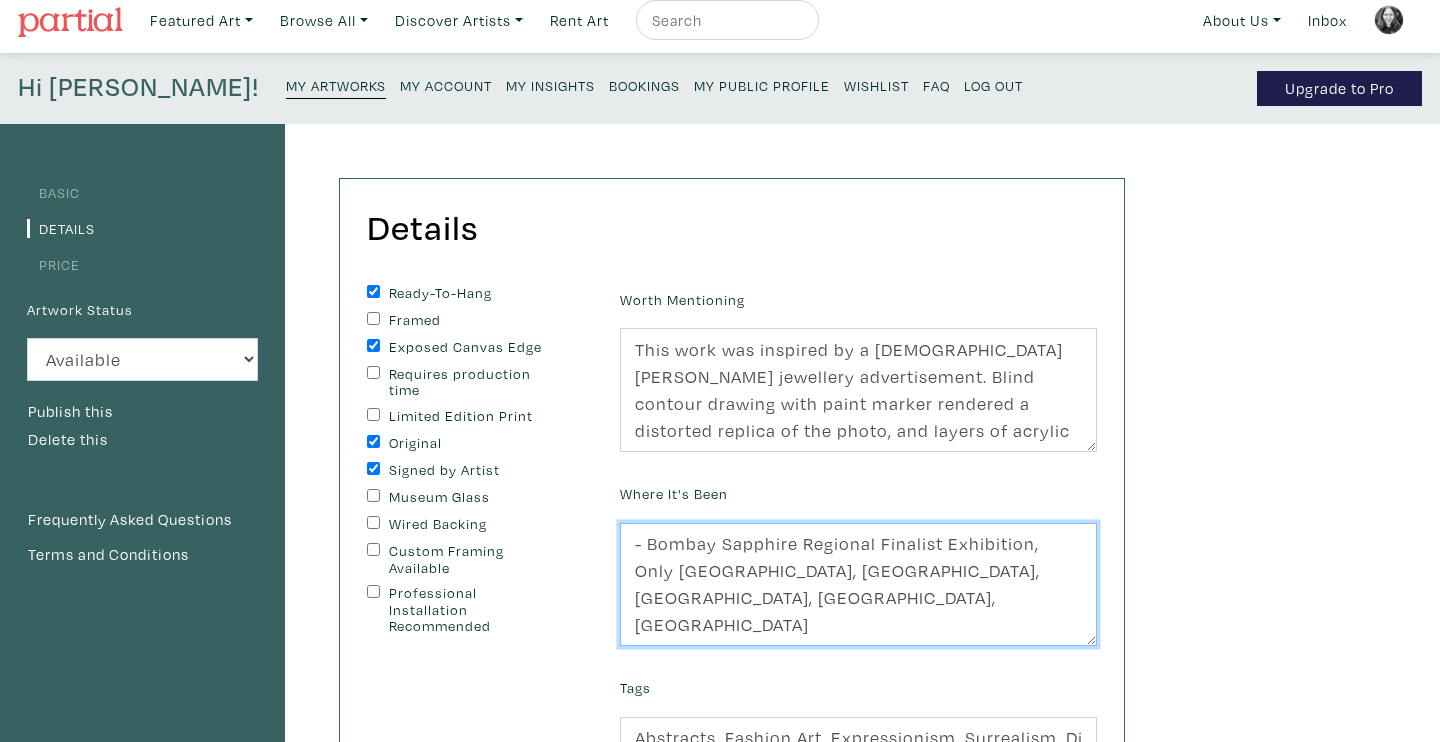 drag, startPoint x: 869, startPoint y: 603, endPoint x: 615, endPoint y: 599, distance: 254.0315 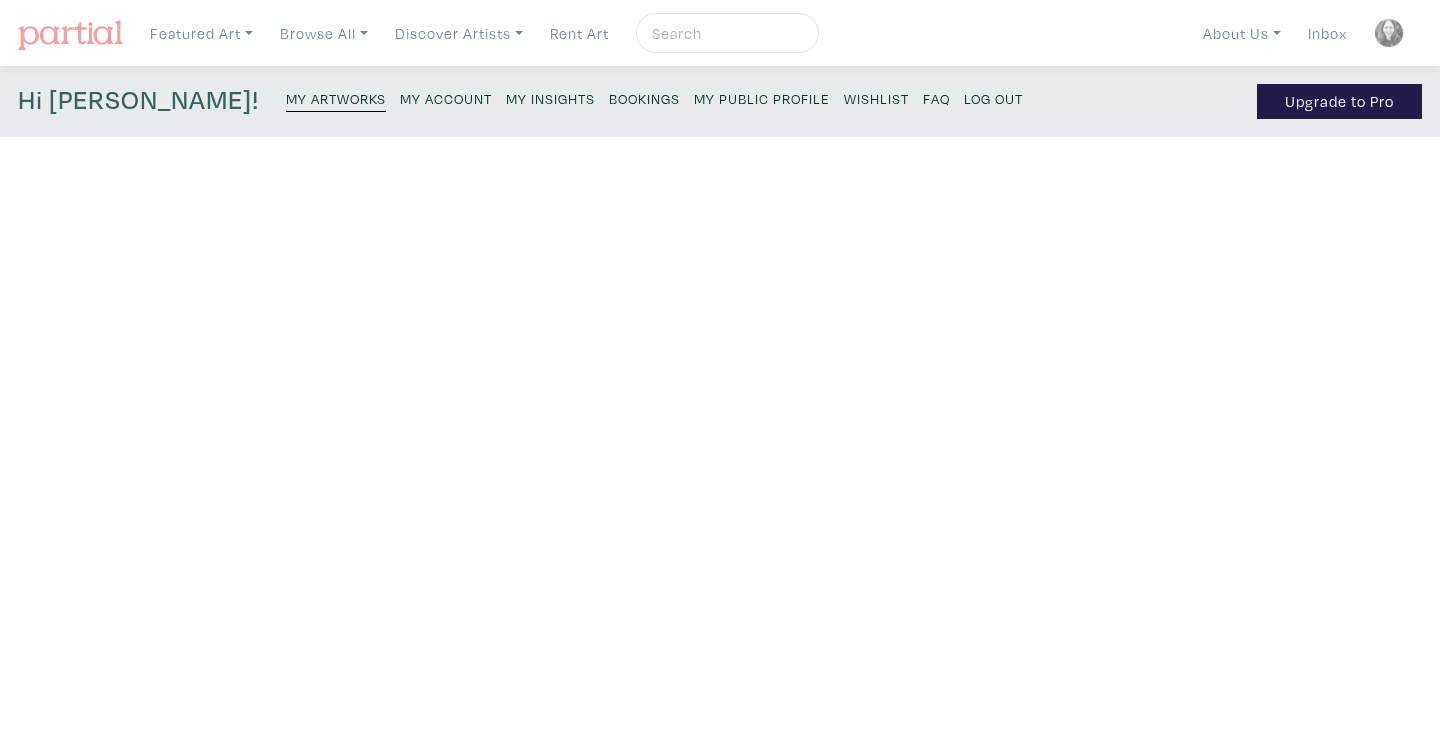 scroll, scrollTop: 0, scrollLeft: 0, axis: both 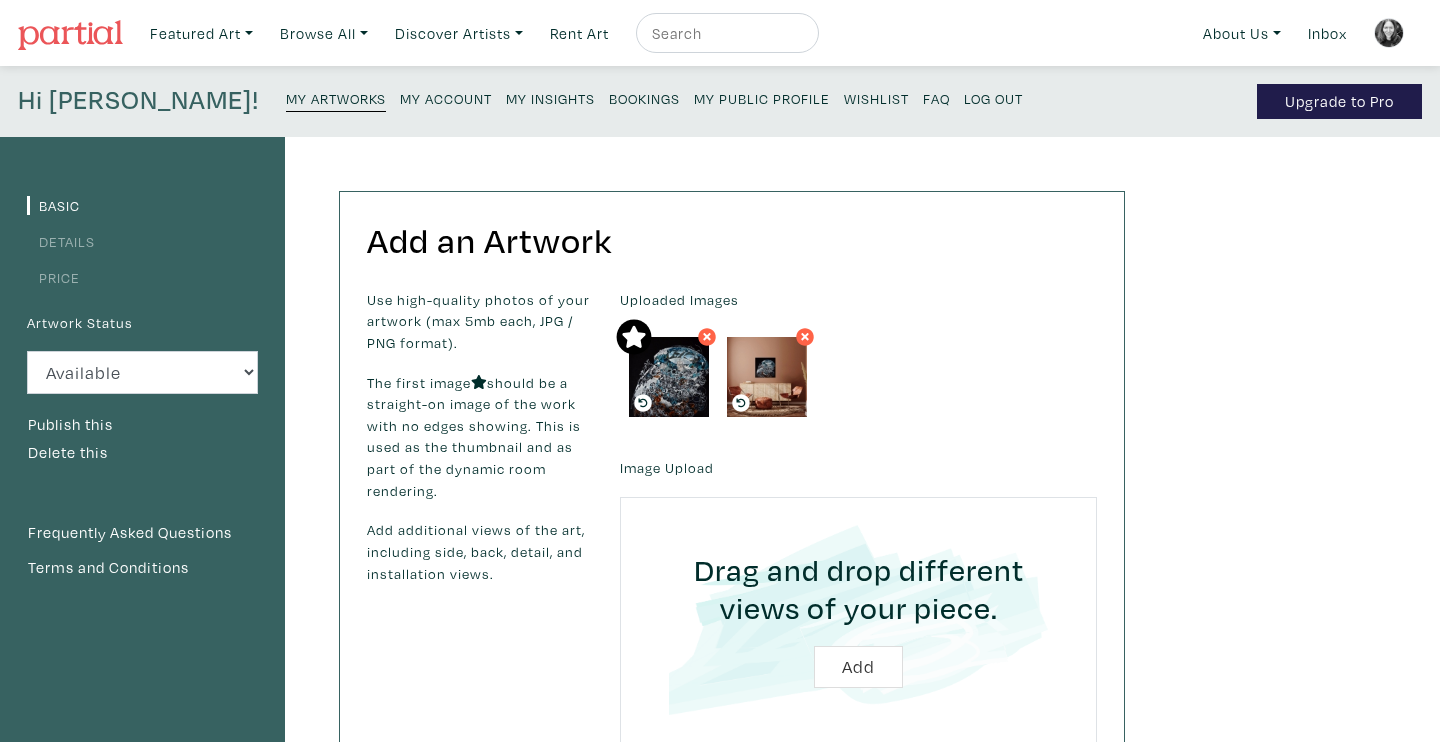 click on "Details" at bounding box center (61, 241) 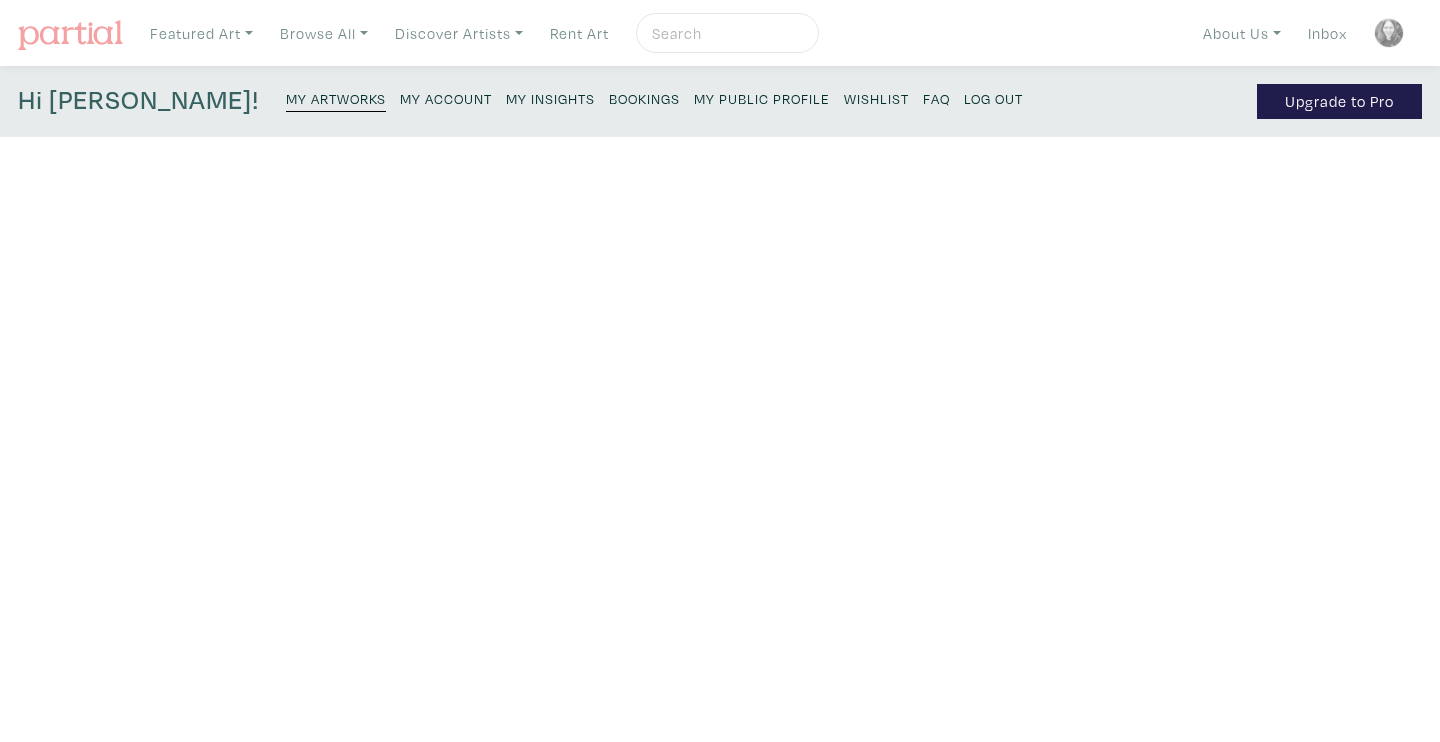 scroll, scrollTop: 0, scrollLeft: 0, axis: both 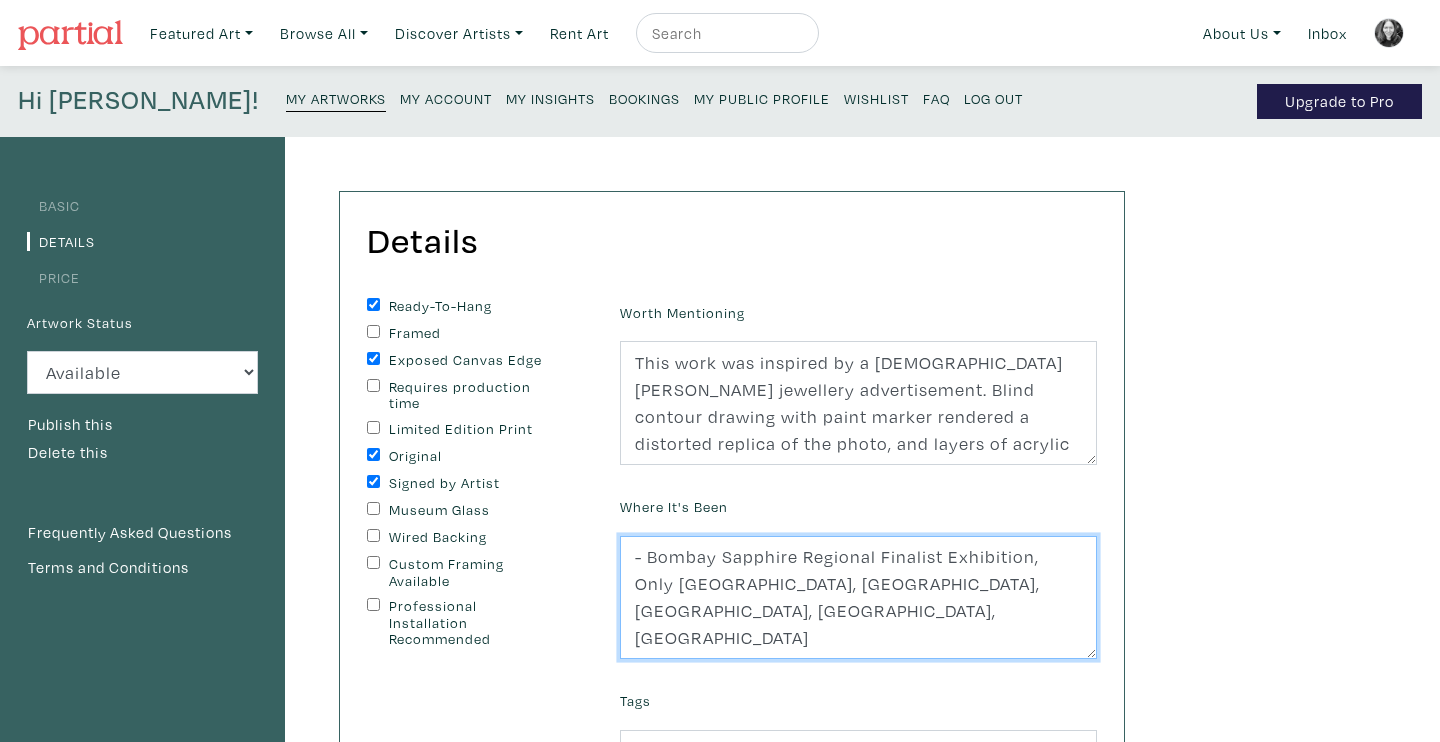 click on "- Bombay Sapphire Regional Finalist Exhibition, Only [GEOGRAPHIC_DATA], [GEOGRAPHIC_DATA], [GEOGRAPHIC_DATA], [GEOGRAPHIC_DATA], [GEOGRAPHIC_DATA]" at bounding box center [858, 598] 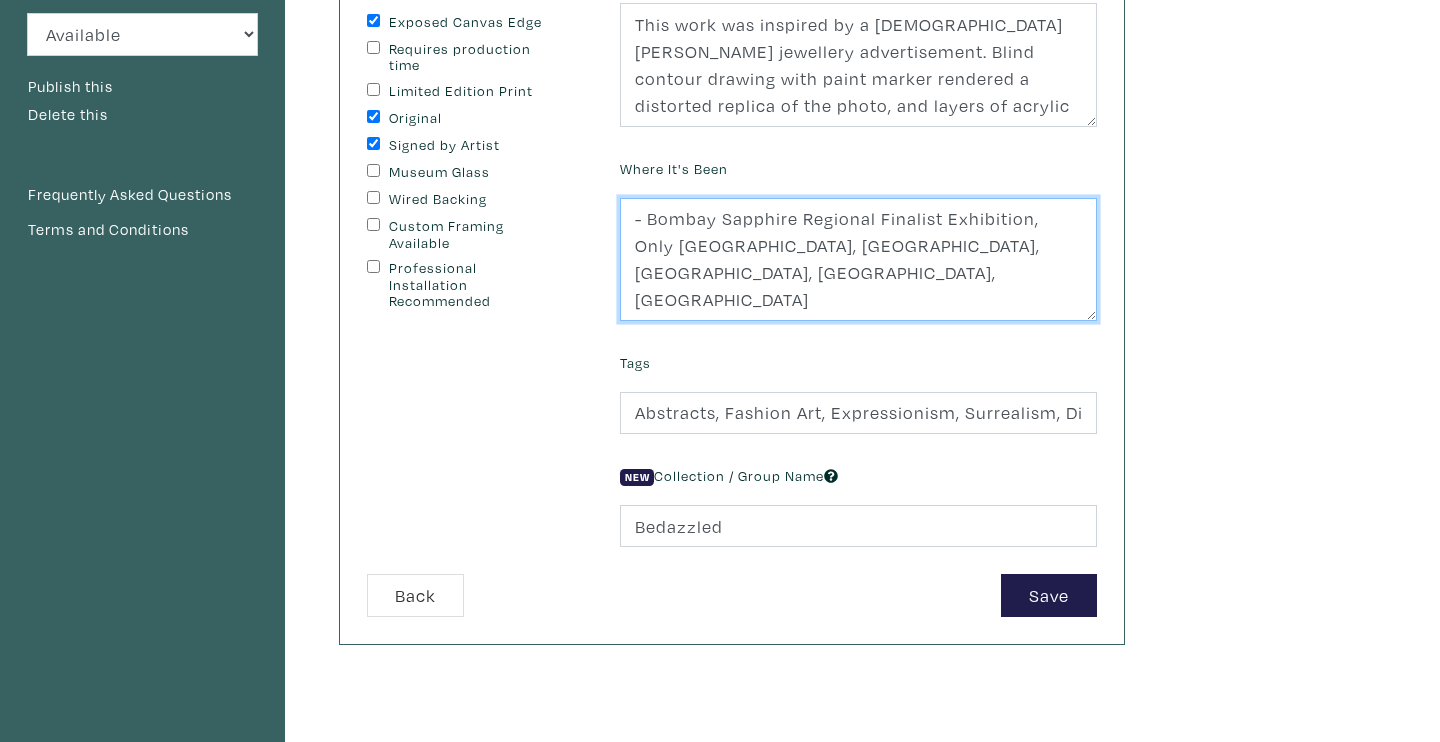 scroll, scrollTop: 399, scrollLeft: 0, axis: vertical 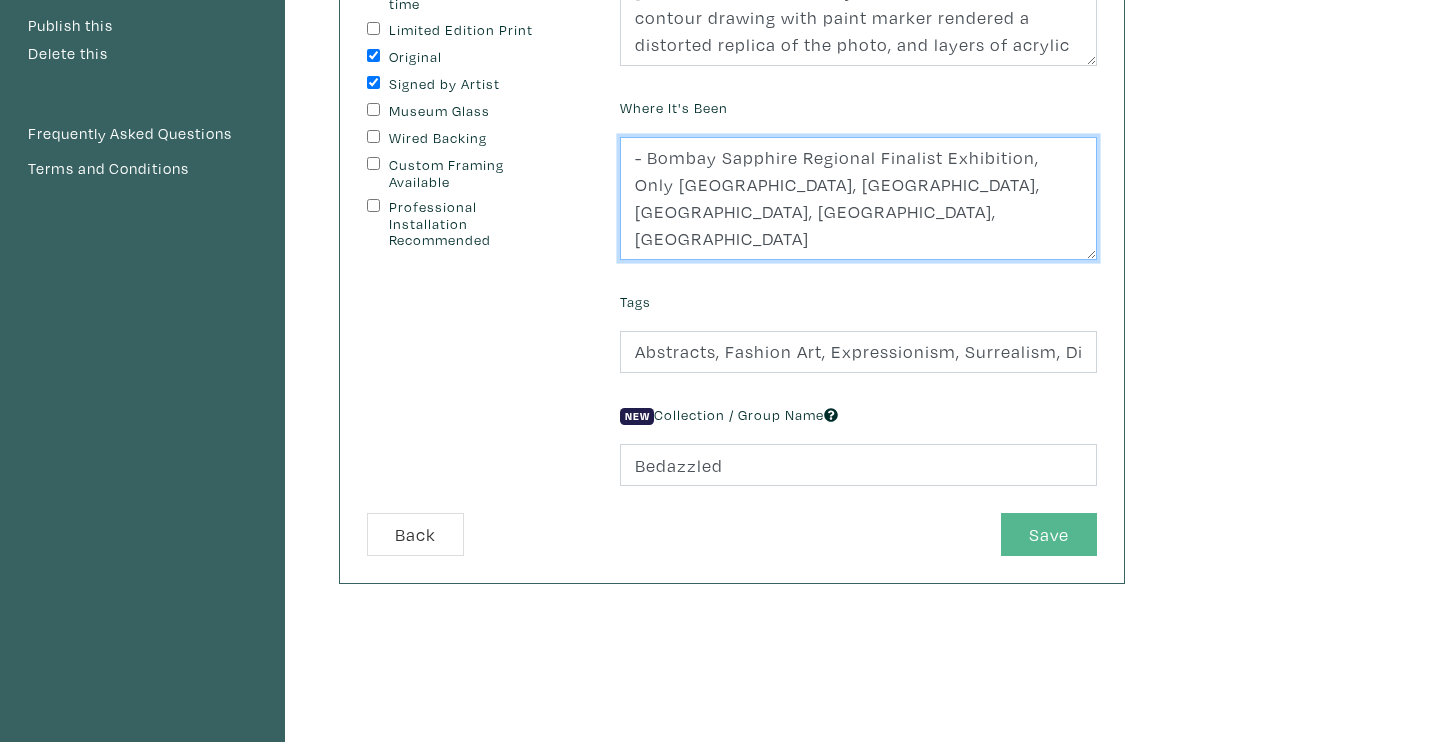 type on "- Bombay Sapphire Regional Finalist Exhibition, Only [GEOGRAPHIC_DATA], [GEOGRAPHIC_DATA], [GEOGRAPHIC_DATA], [GEOGRAPHIC_DATA], [GEOGRAPHIC_DATA]
- [GEOGRAPHIC_DATA], [GEOGRAPHIC_DATA], [GEOGRAPHIC_DATA], [GEOGRAPHIC_DATA]" 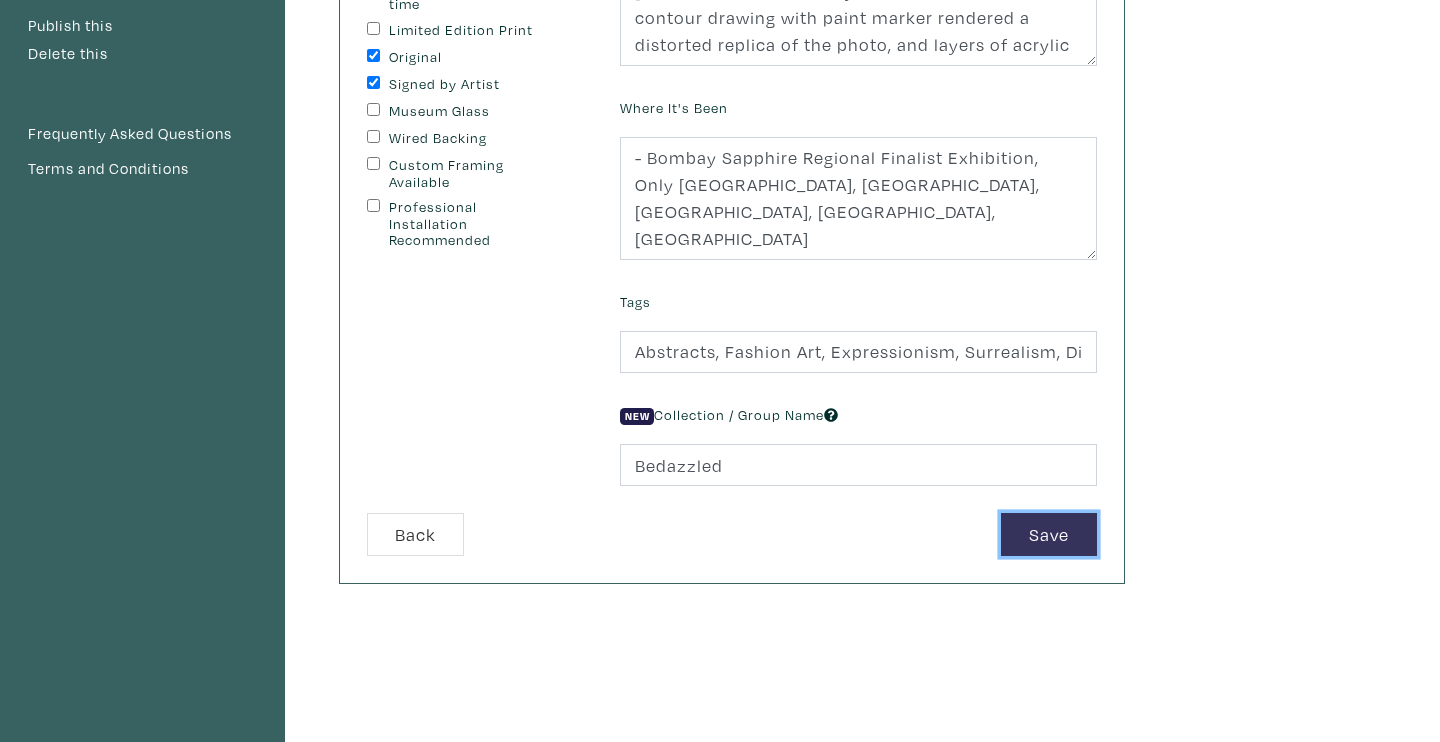 click on "Save" at bounding box center [1049, 534] 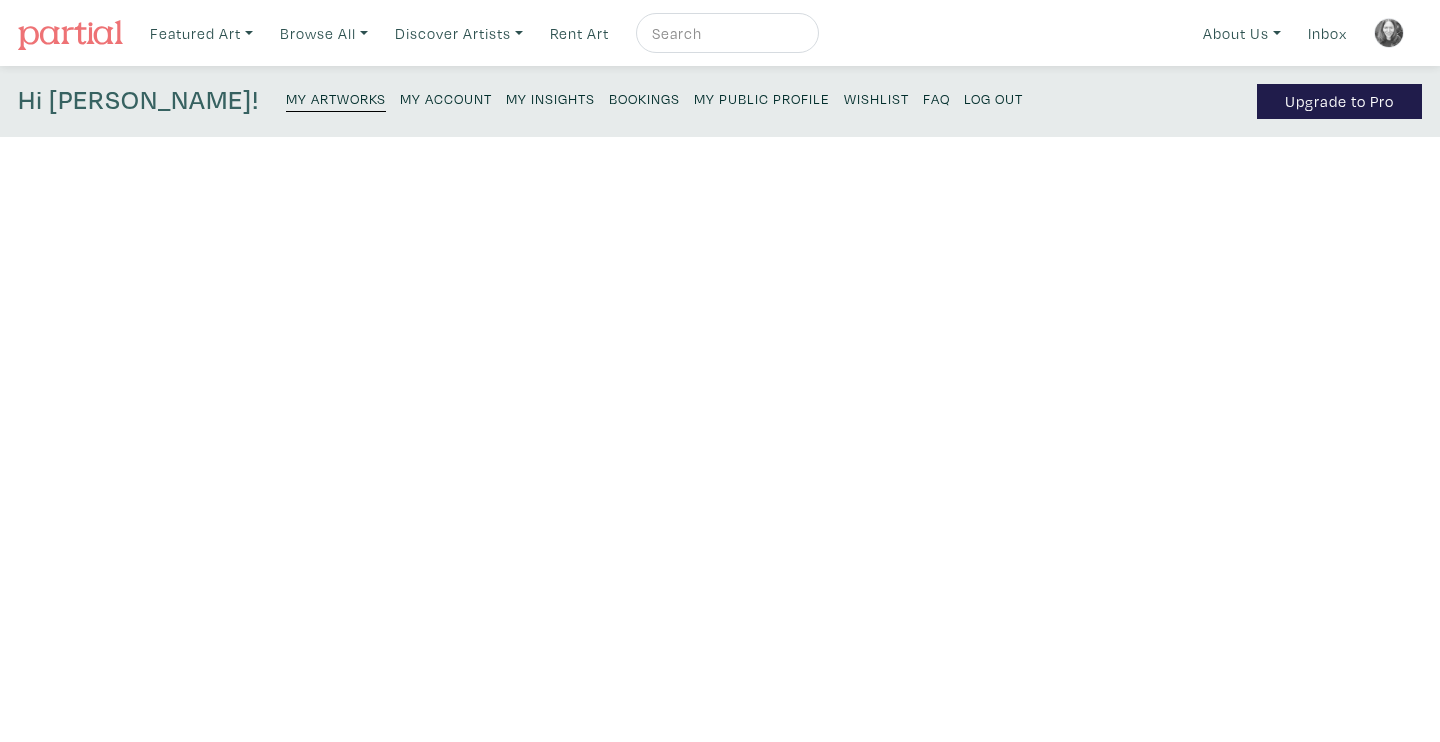 scroll, scrollTop: 0, scrollLeft: 0, axis: both 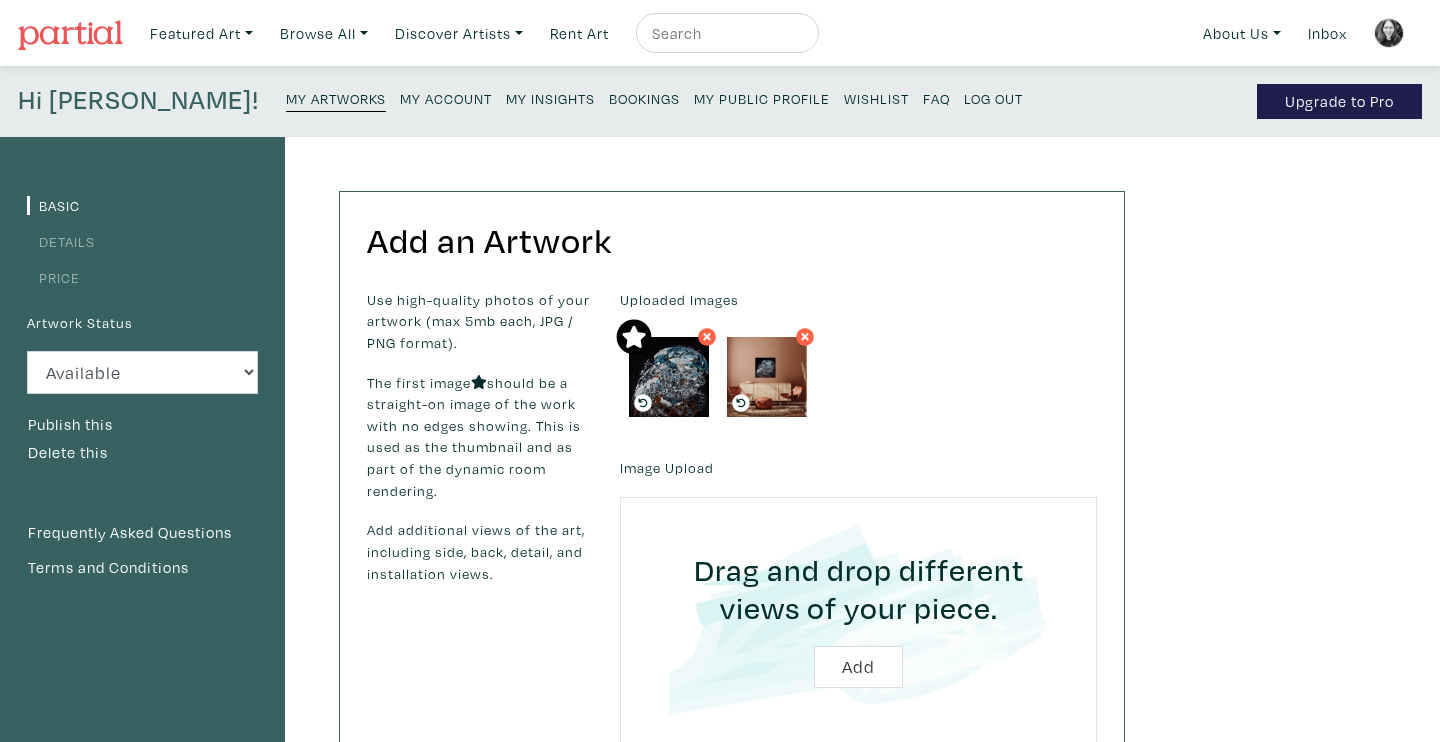 click on "Details" at bounding box center (61, 241) 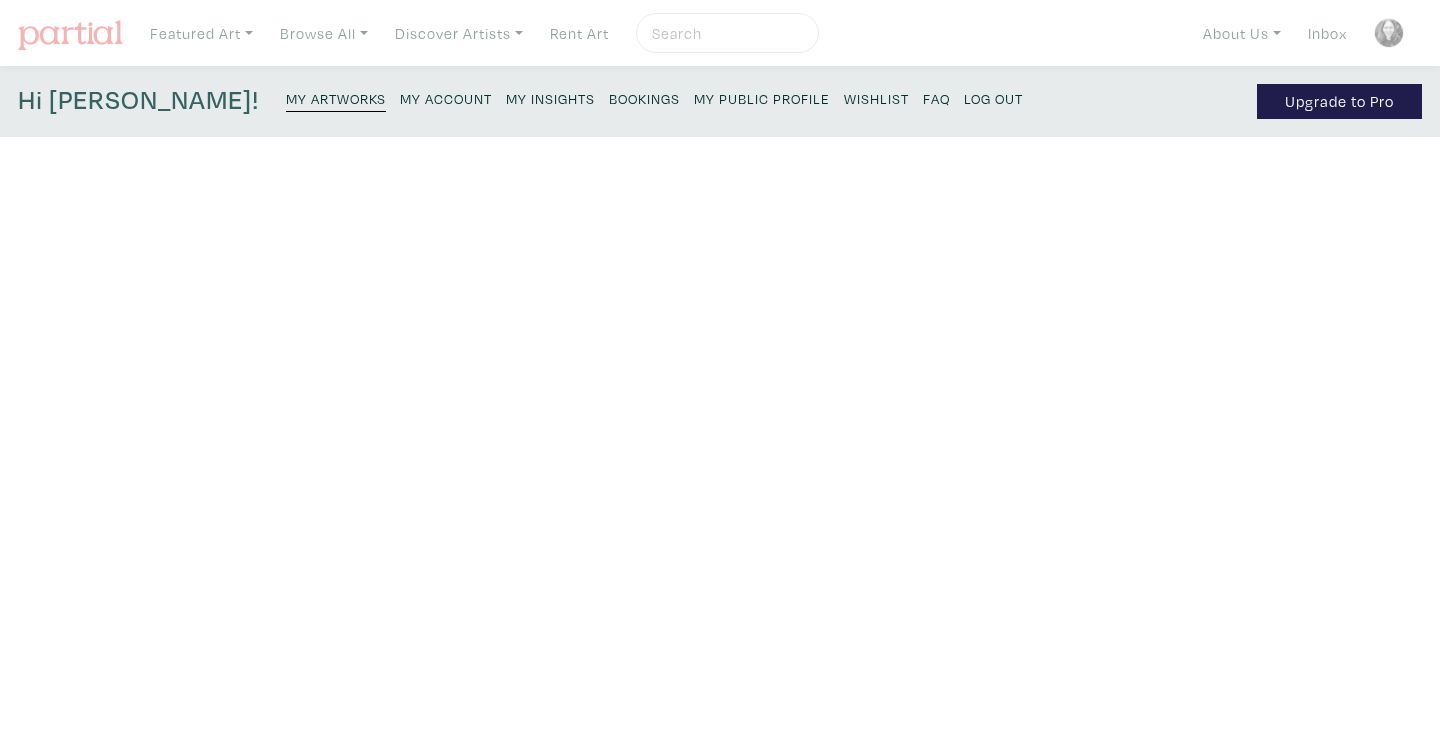 scroll, scrollTop: 0, scrollLeft: 0, axis: both 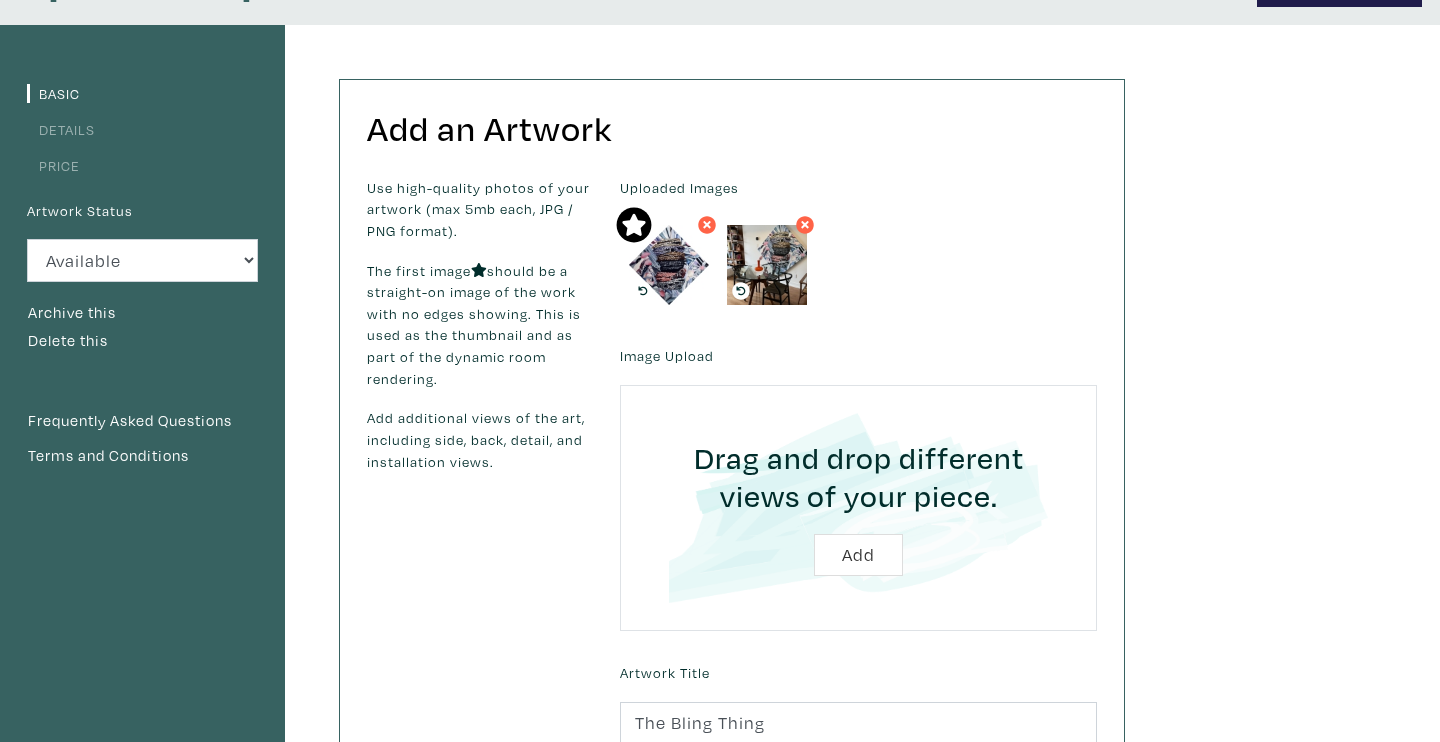 click on "Details" at bounding box center (61, 129) 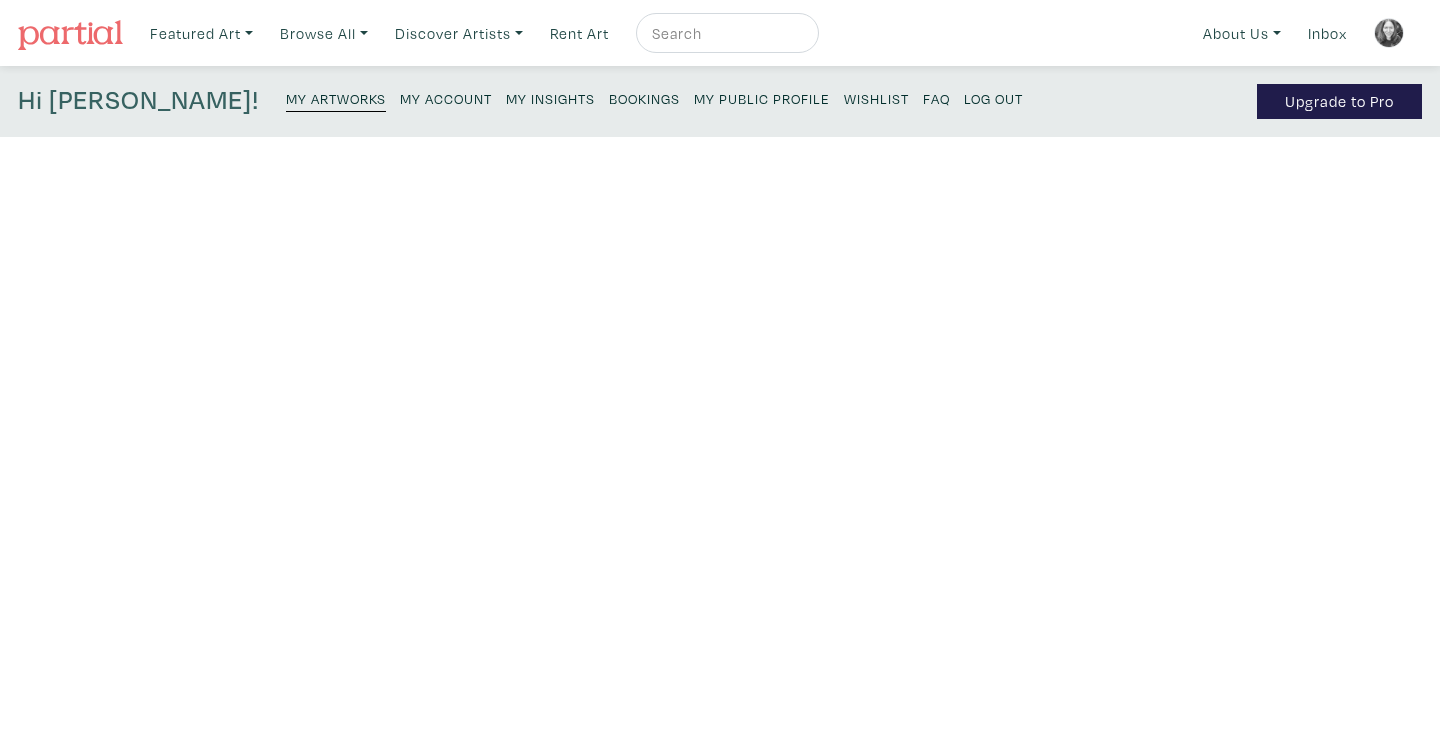 scroll, scrollTop: 0, scrollLeft: 0, axis: both 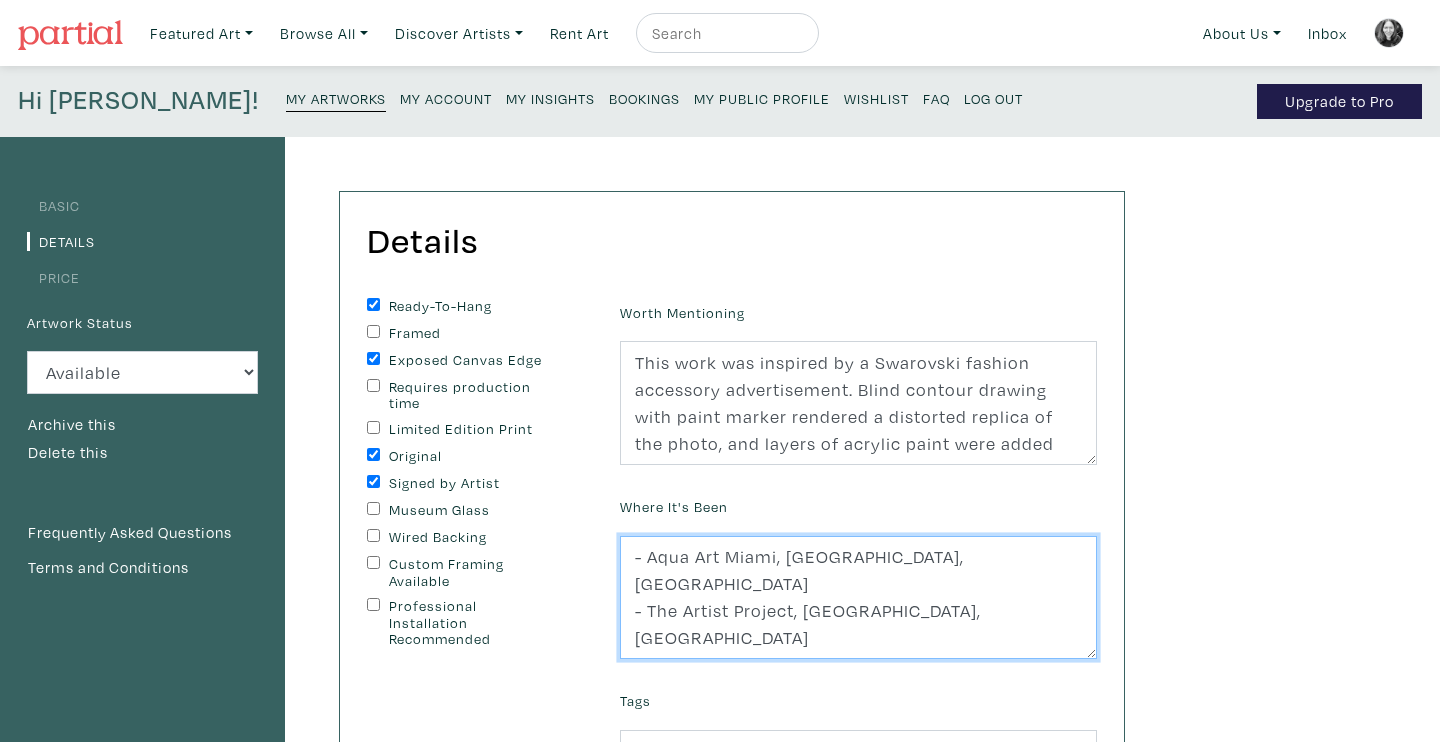 click on "- Aqua Art Miami, Aqua Hotel, Miami
- The Artist Project, Toronto, ON
- Femin9 Energy, Withrow Commons, Toronto, ON" at bounding box center [858, 598] 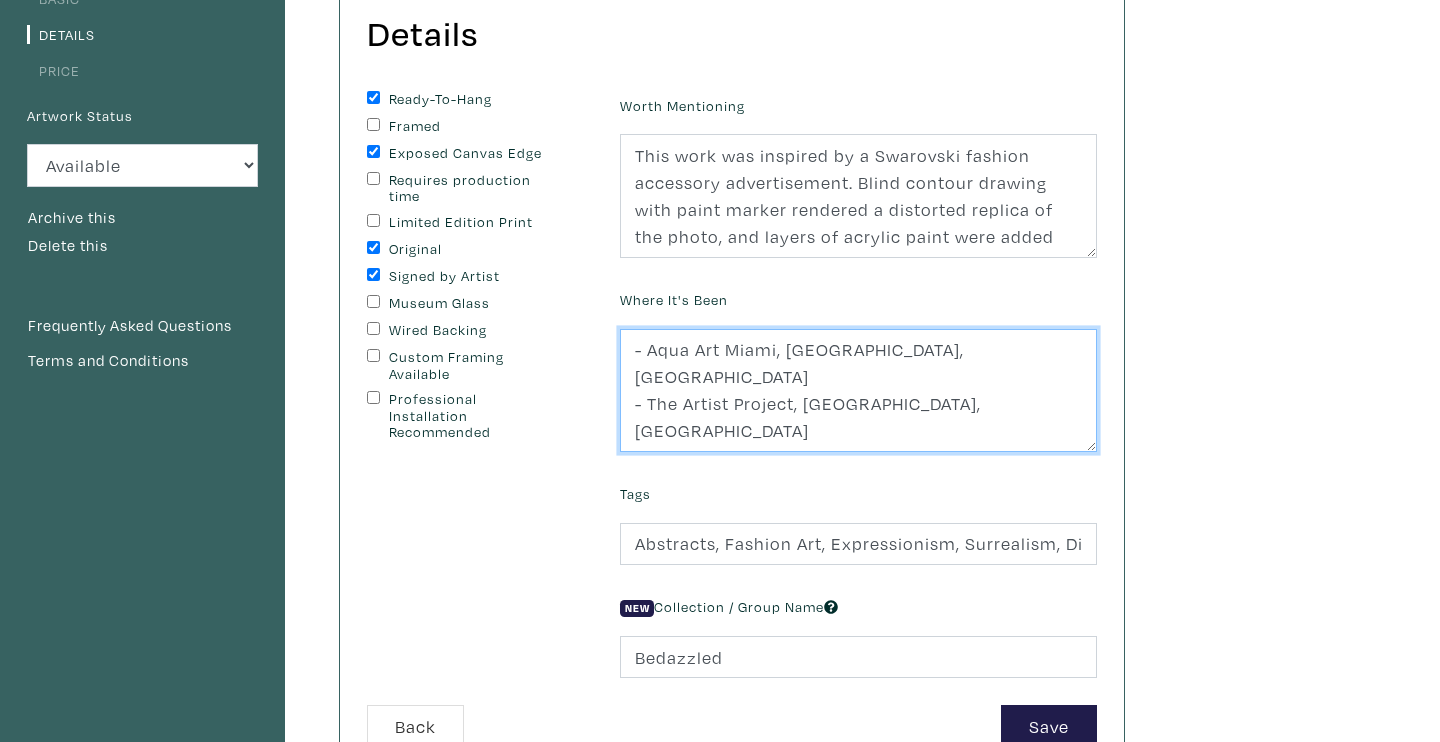 scroll, scrollTop: 208, scrollLeft: 0, axis: vertical 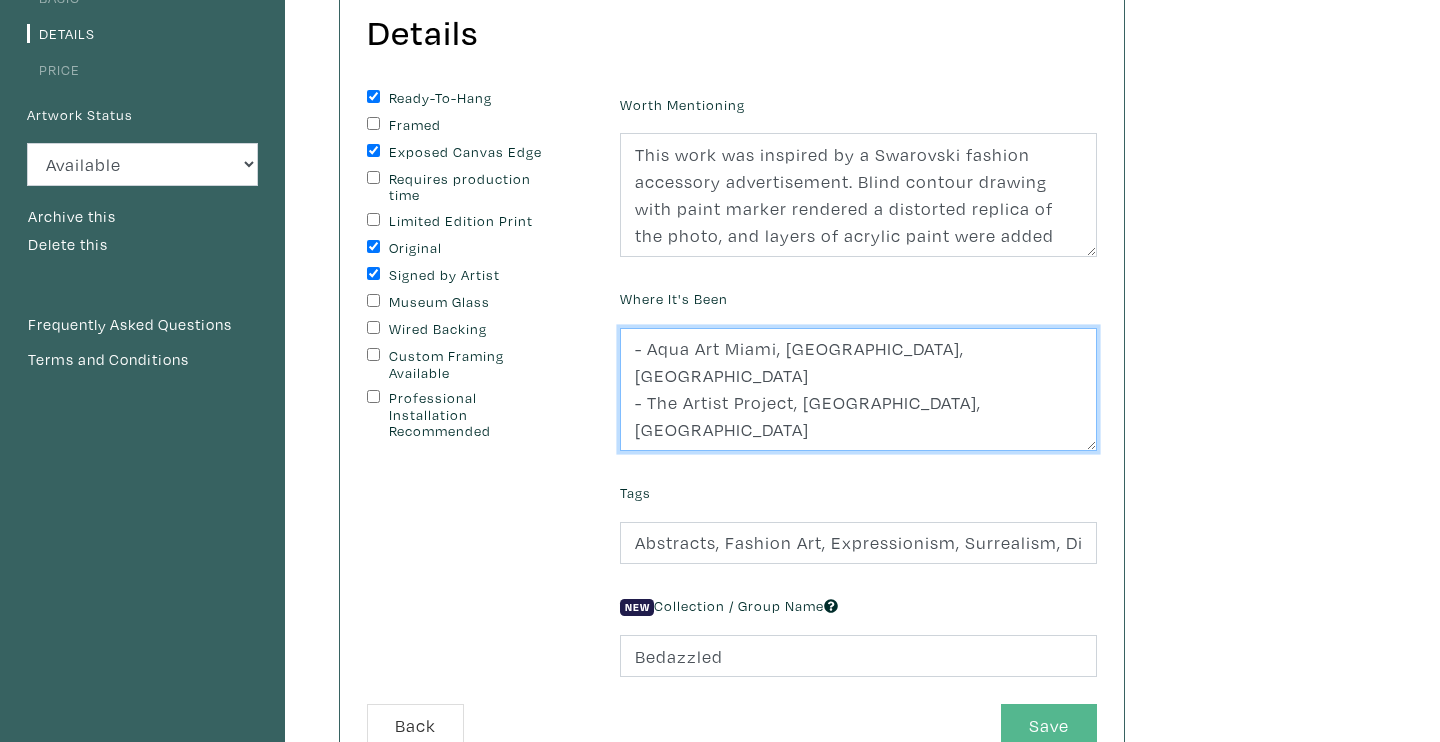 type on "- Aqua Art Miami, Aqua Hotel, Miami
- The Artist Project, Toronto, ON
- Femin9 Energy, Withrow Commons, Toronto, ON
- Open House, MOCA, Toronto, ON" 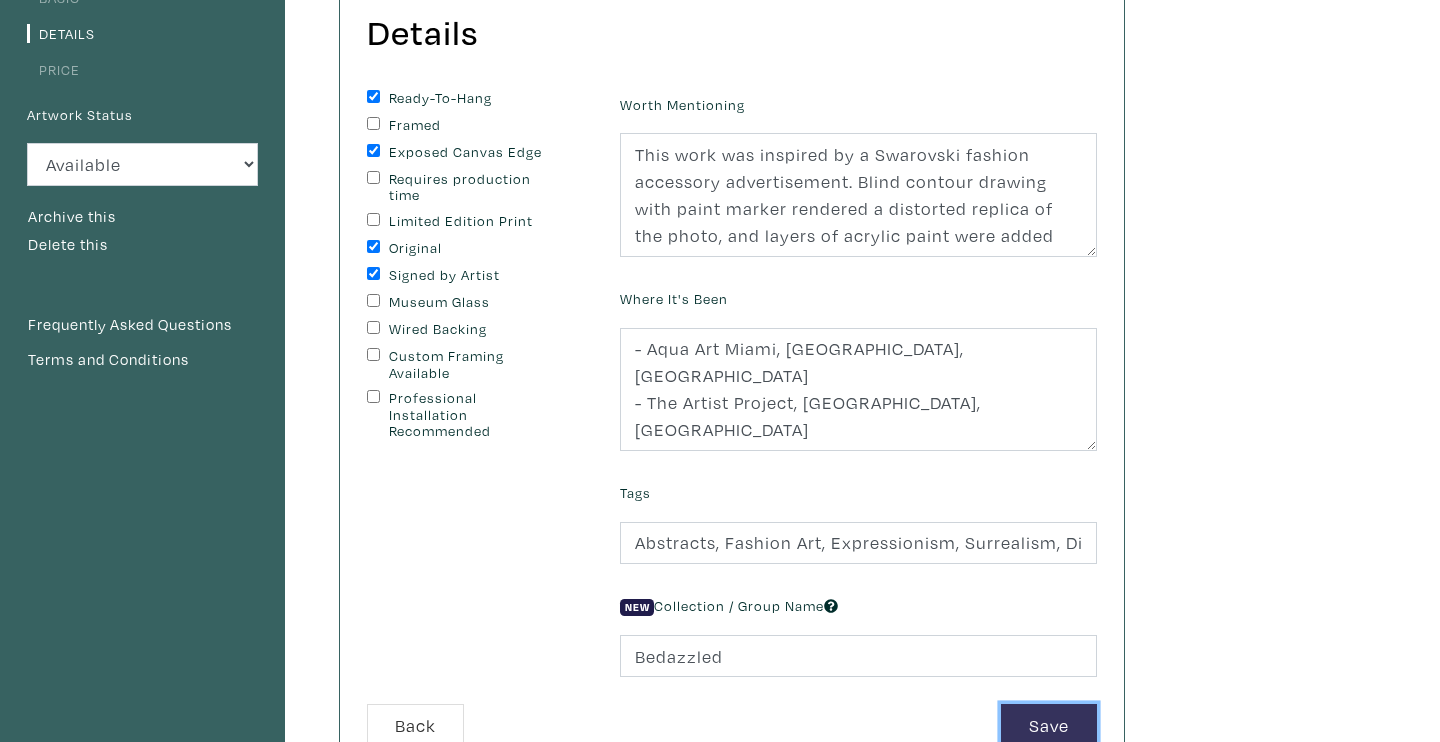 click on "Save" at bounding box center [1049, 725] 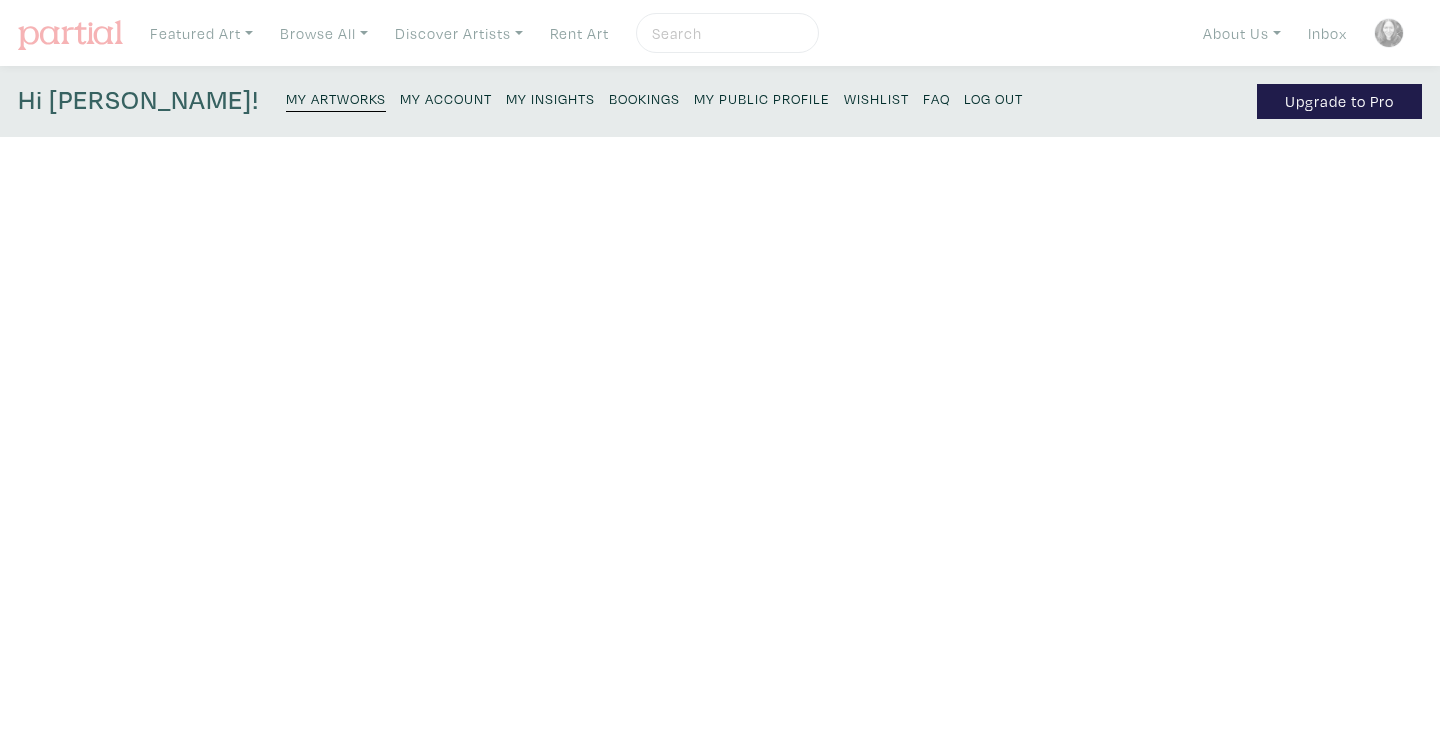 scroll, scrollTop: 0, scrollLeft: 0, axis: both 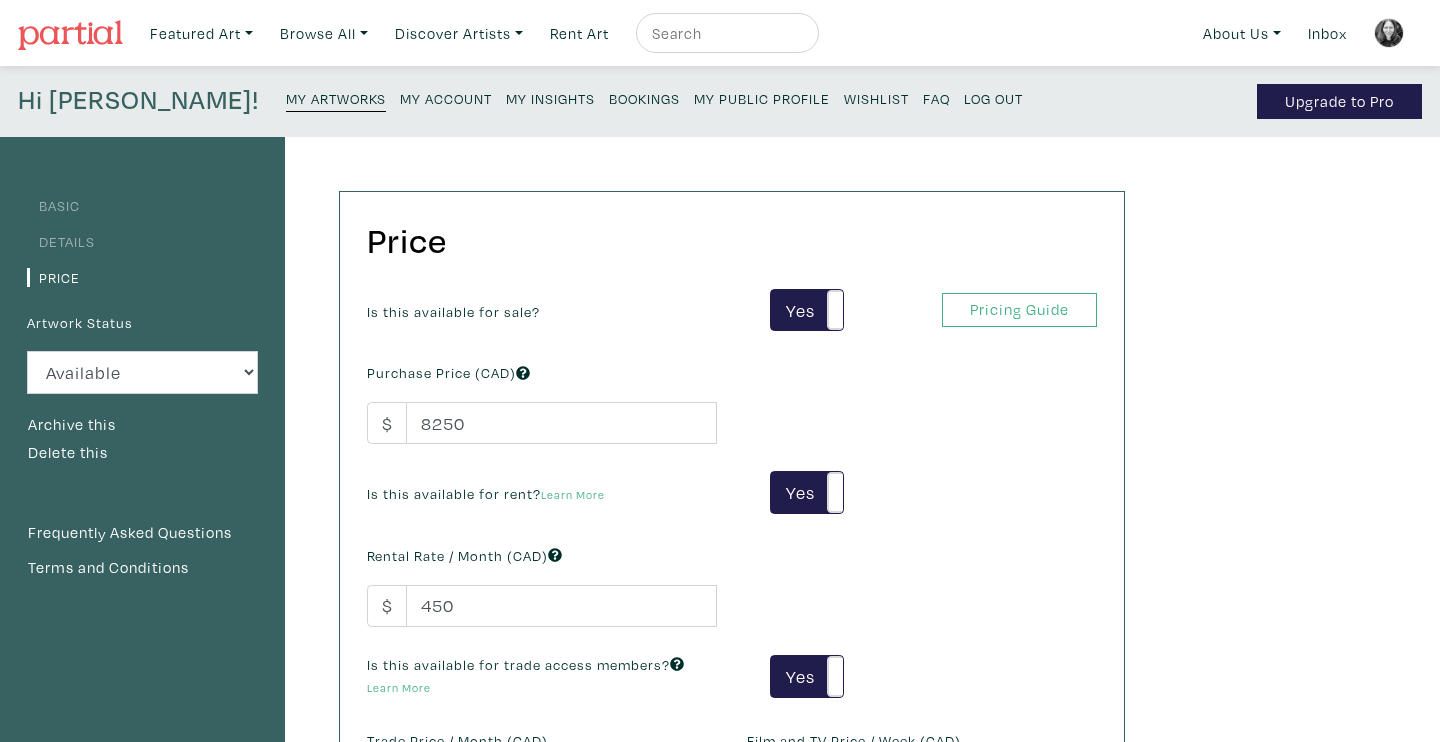 click on "Basic" at bounding box center (53, 205) 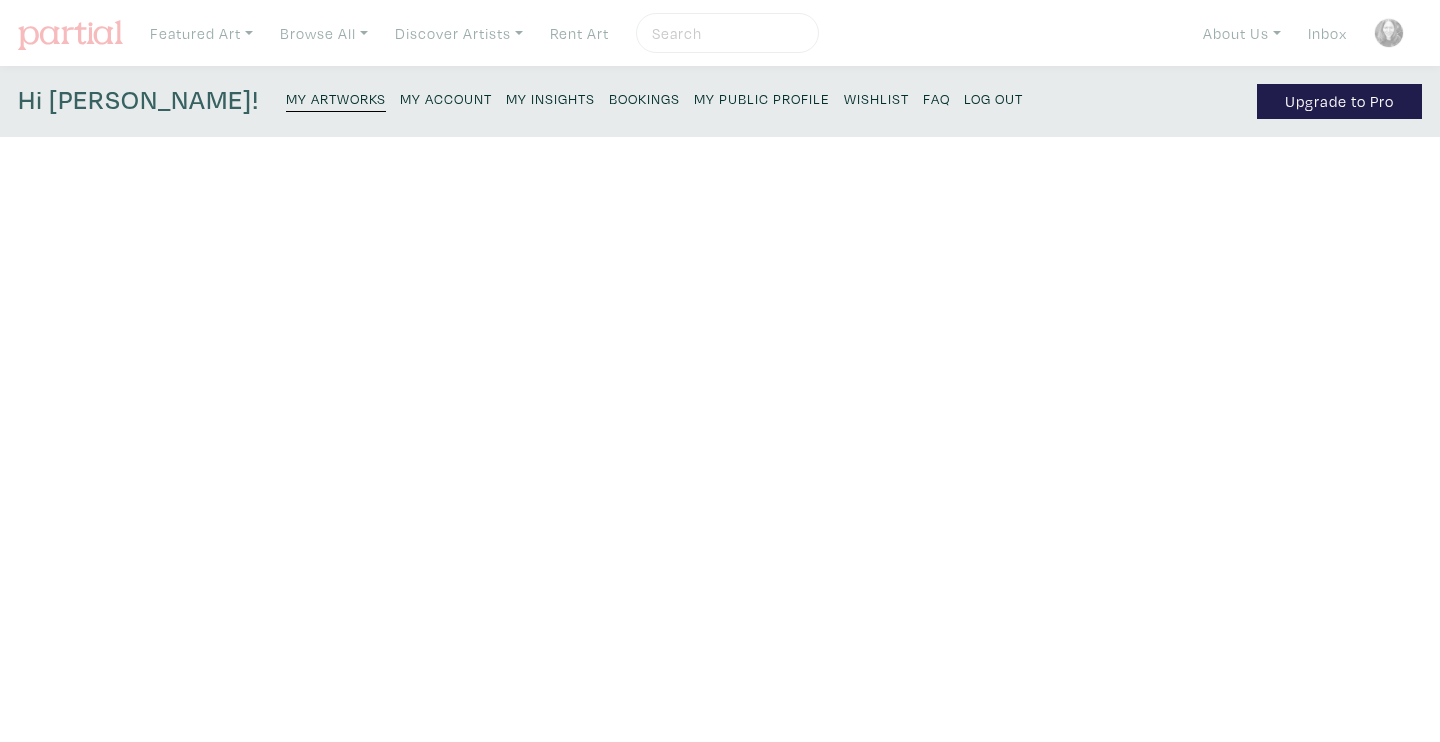 scroll, scrollTop: 0, scrollLeft: 0, axis: both 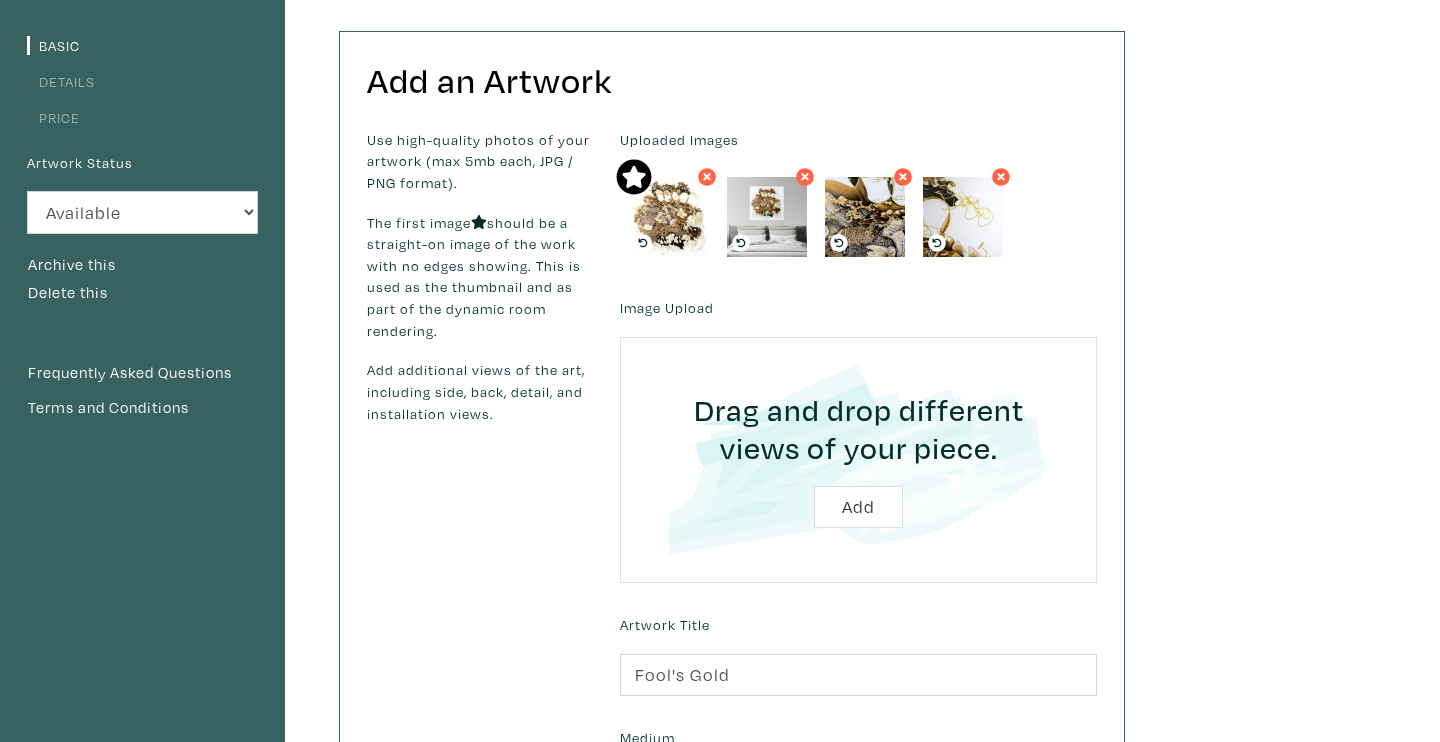 click on "Details" at bounding box center (61, 81) 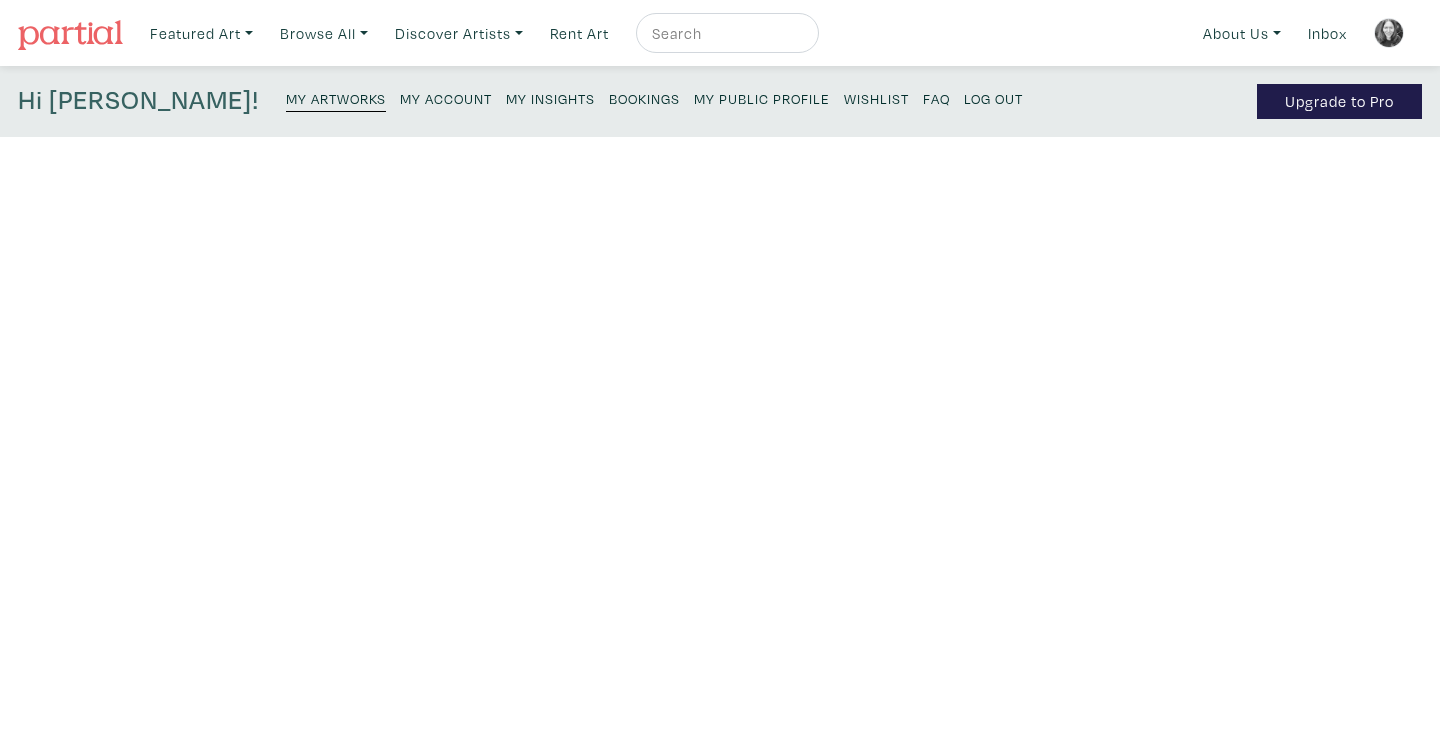 scroll, scrollTop: 0, scrollLeft: 0, axis: both 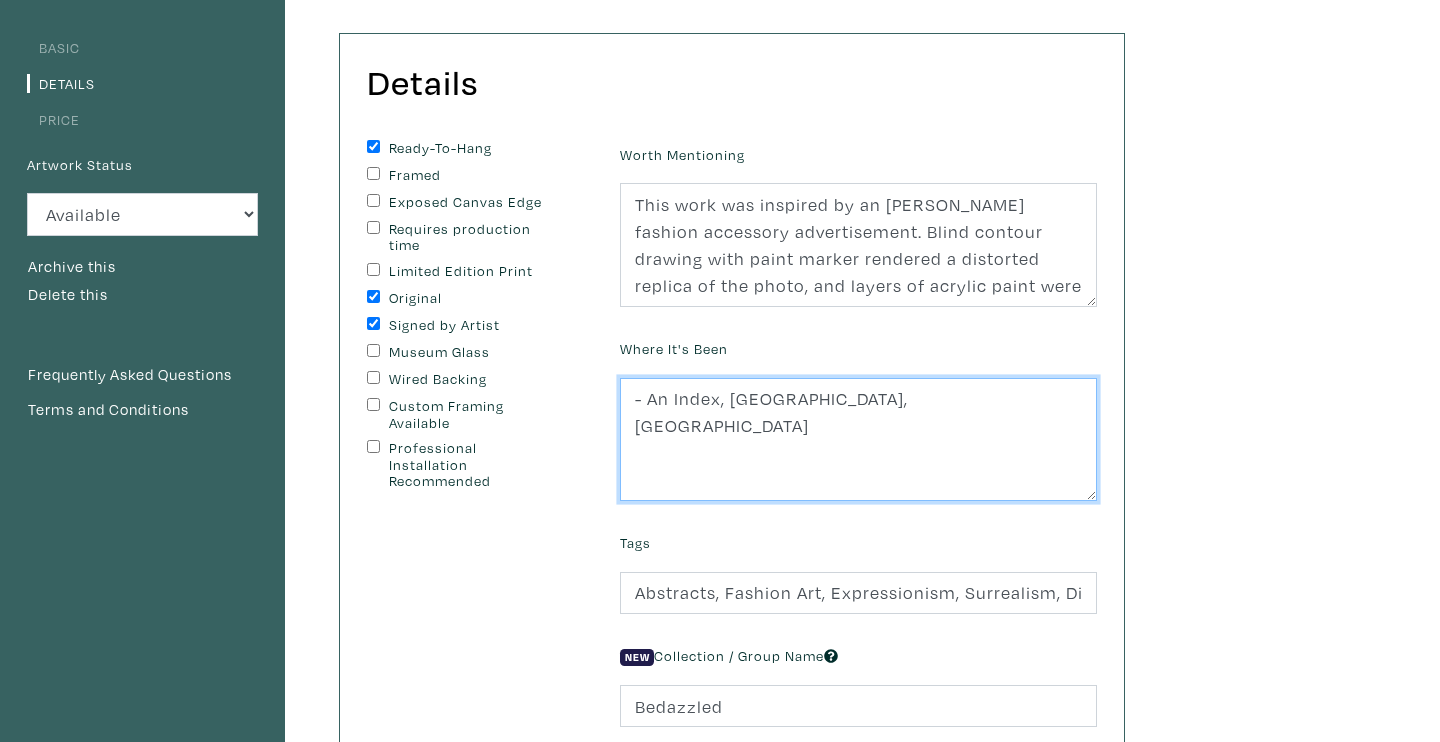 click on "- An Index, Museum of Contemporary Art_Toronto, Canada" at bounding box center (858, 440) 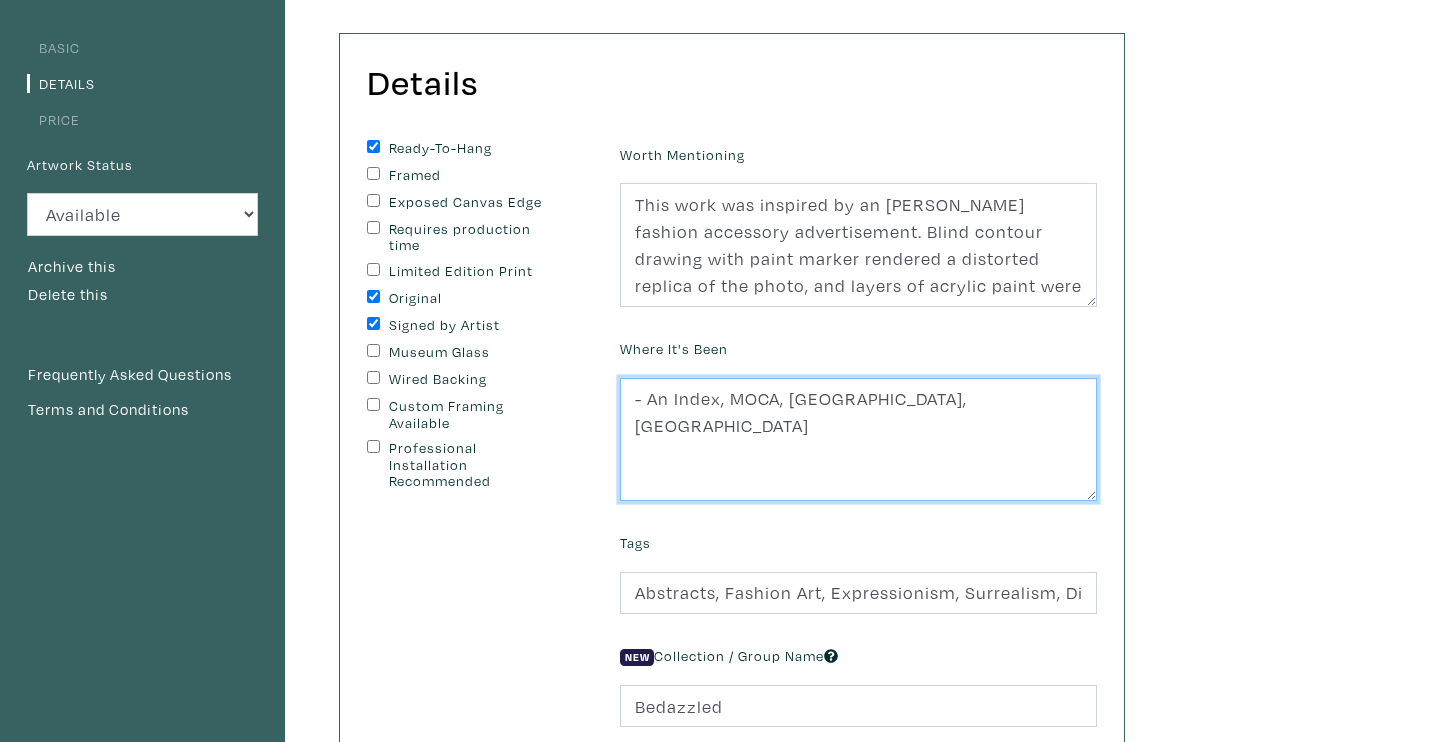 click on "- An Index, Museum of Contemporary Art_Toronto, Canada" at bounding box center [858, 440] 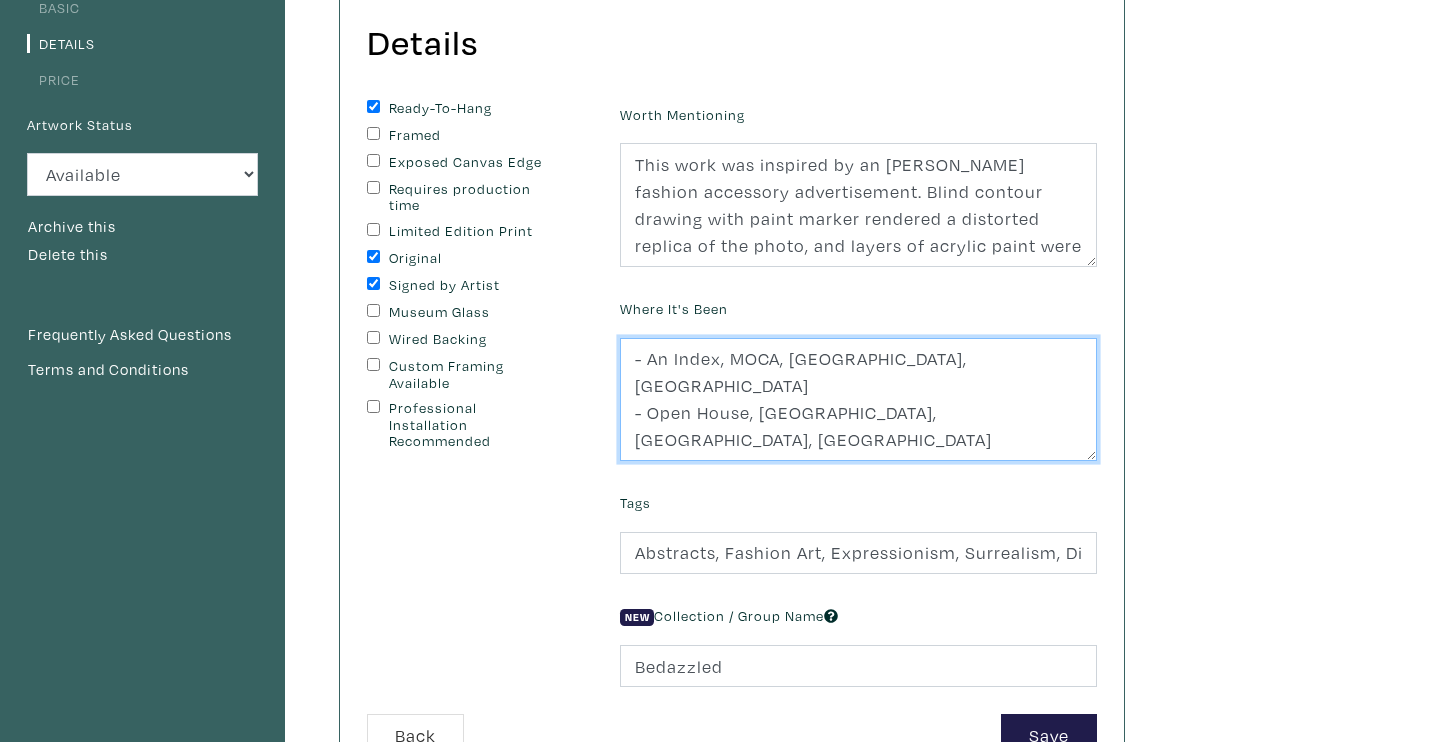 scroll, scrollTop: 202, scrollLeft: 0, axis: vertical 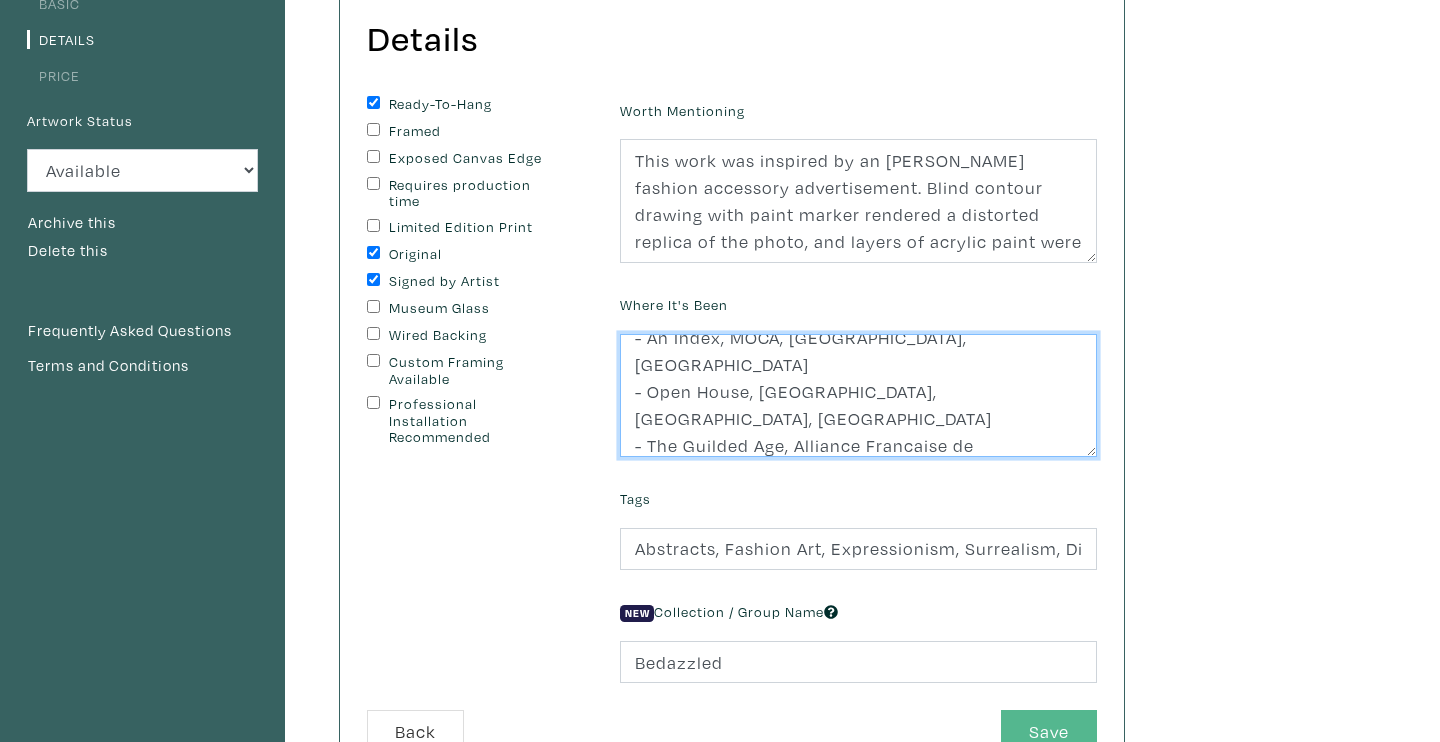type on "- An Index, MOCA, Toronto, Canada
- Open House, MOCA, Toronto, ON
- The Guilded Age, Alliance Francaise de Toronto, Toronto, ON
- Femi9 Energy, Withrow Commons, Toronto, ON" 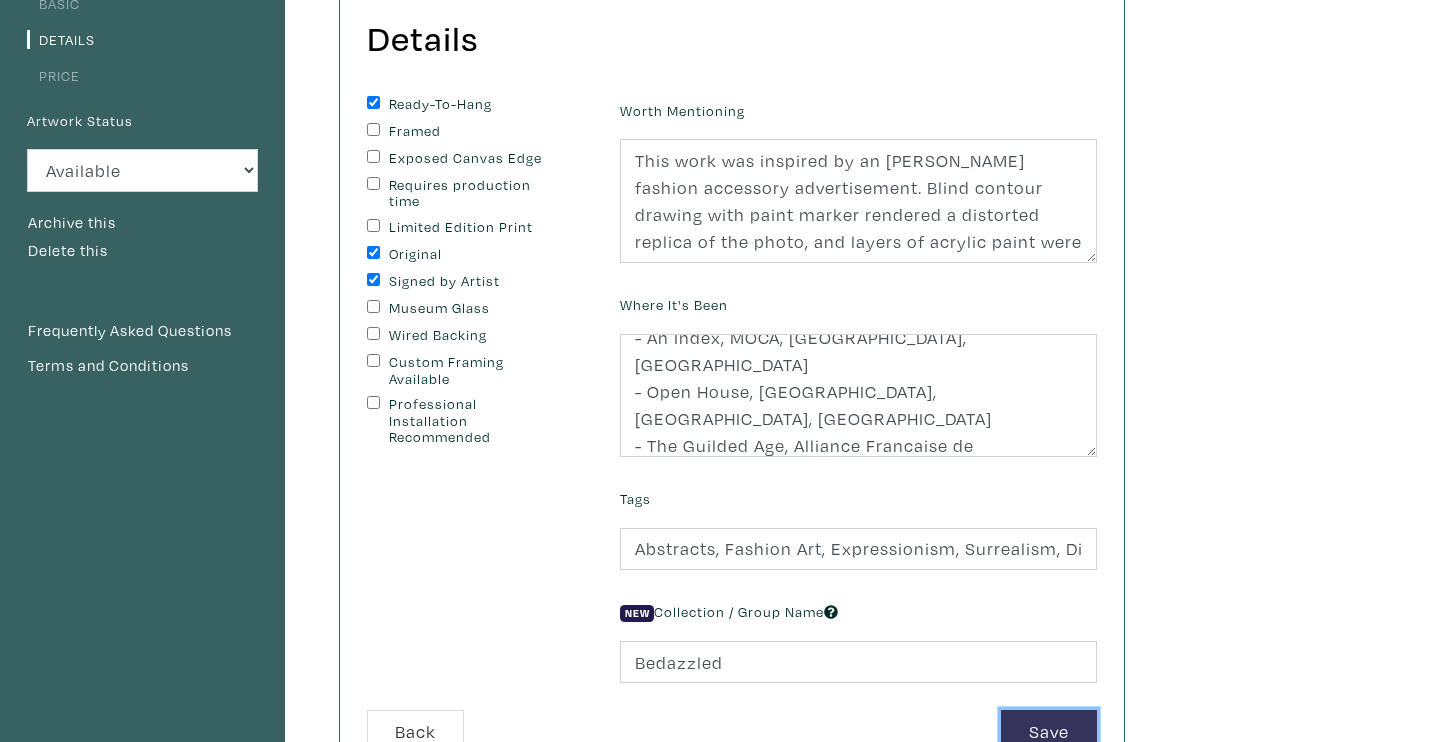 click on "Save" at bounding box center [1049, 731] 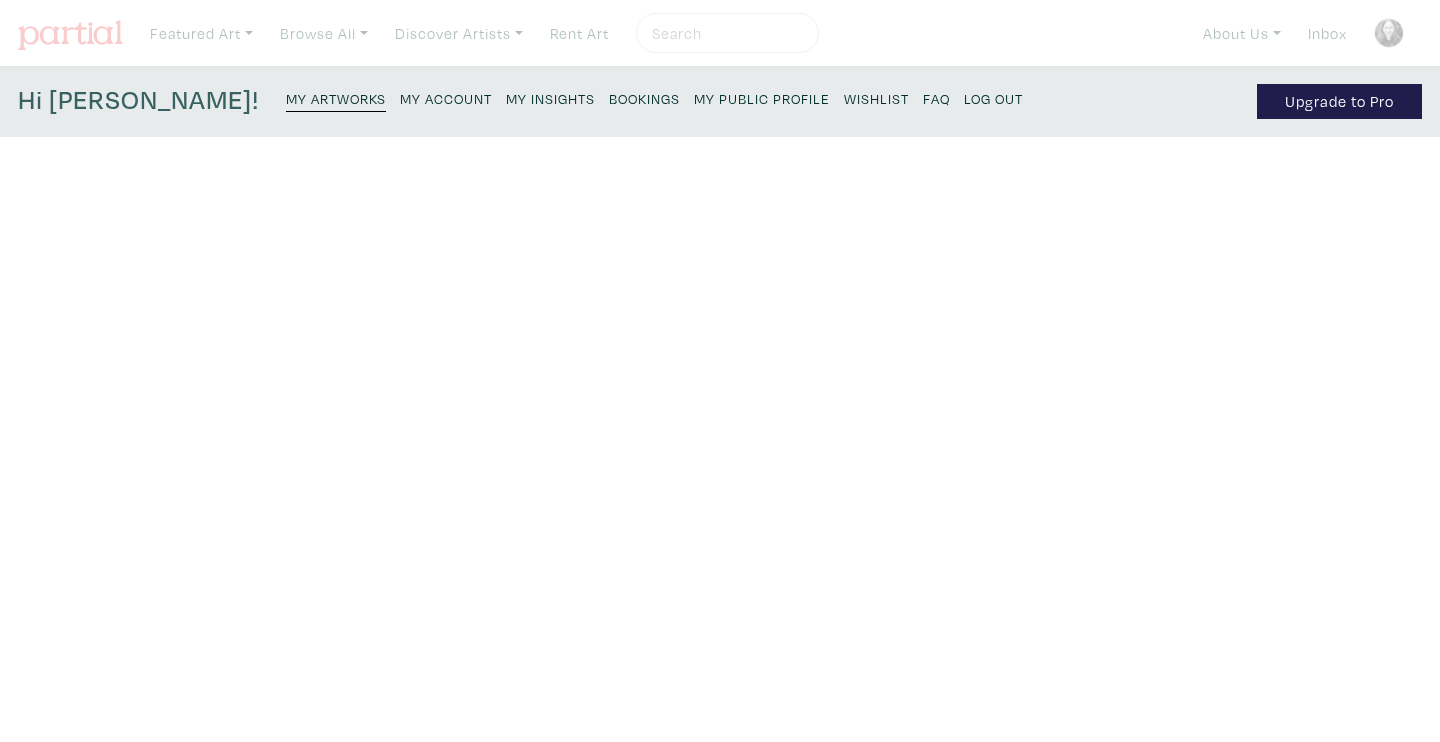 scroll, scrollTop: 0, scrollLeft: 0, axis: both 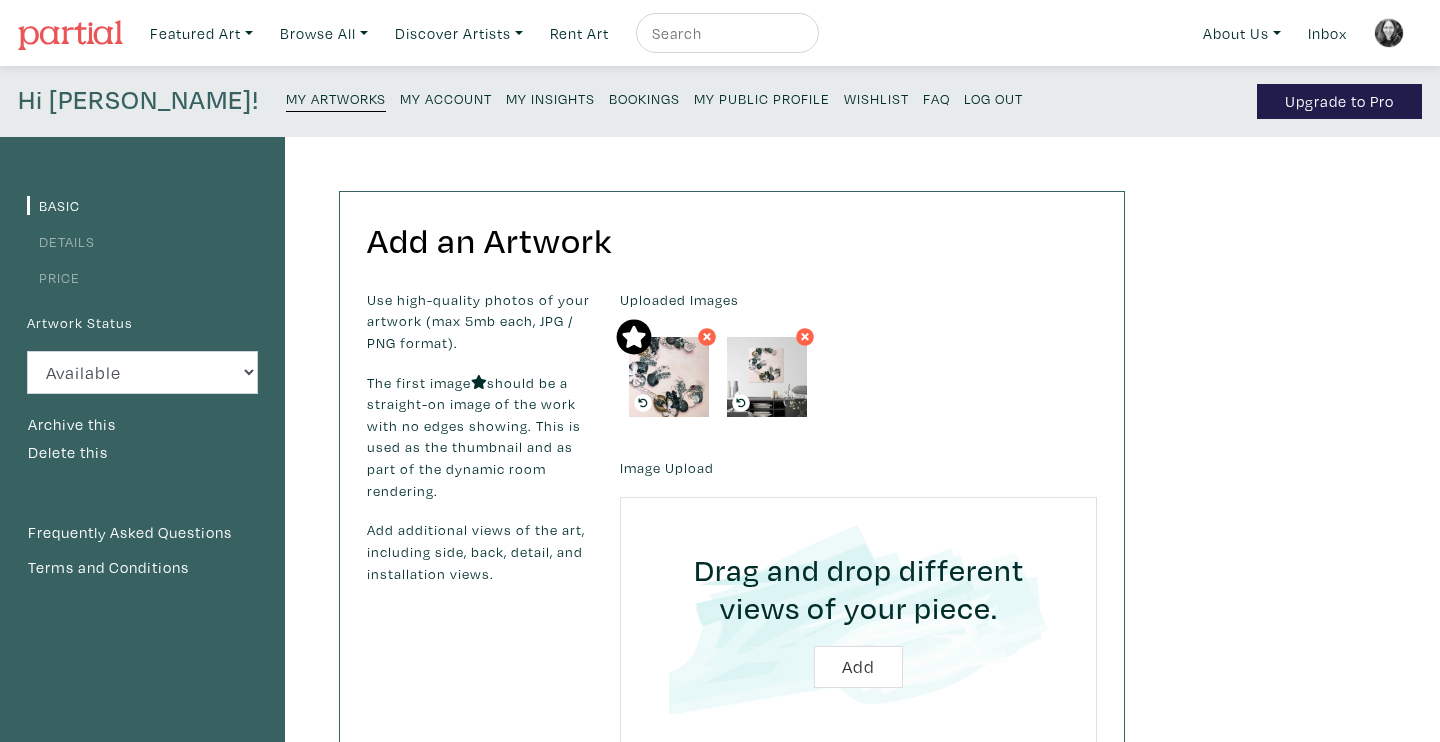 click on "Details" at bounding box center [61, 241] 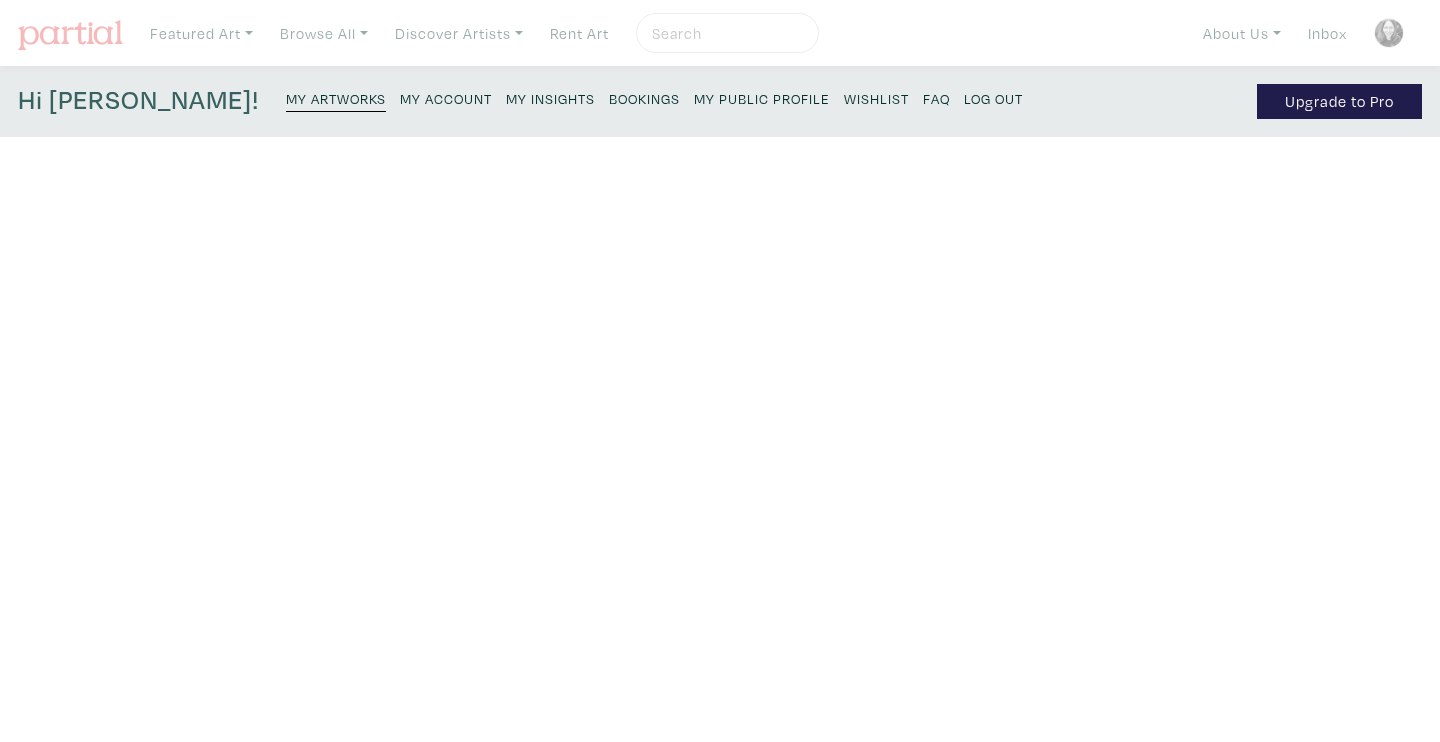 scroll, scrollTop: 0, scrollLeft: 0, axis: both 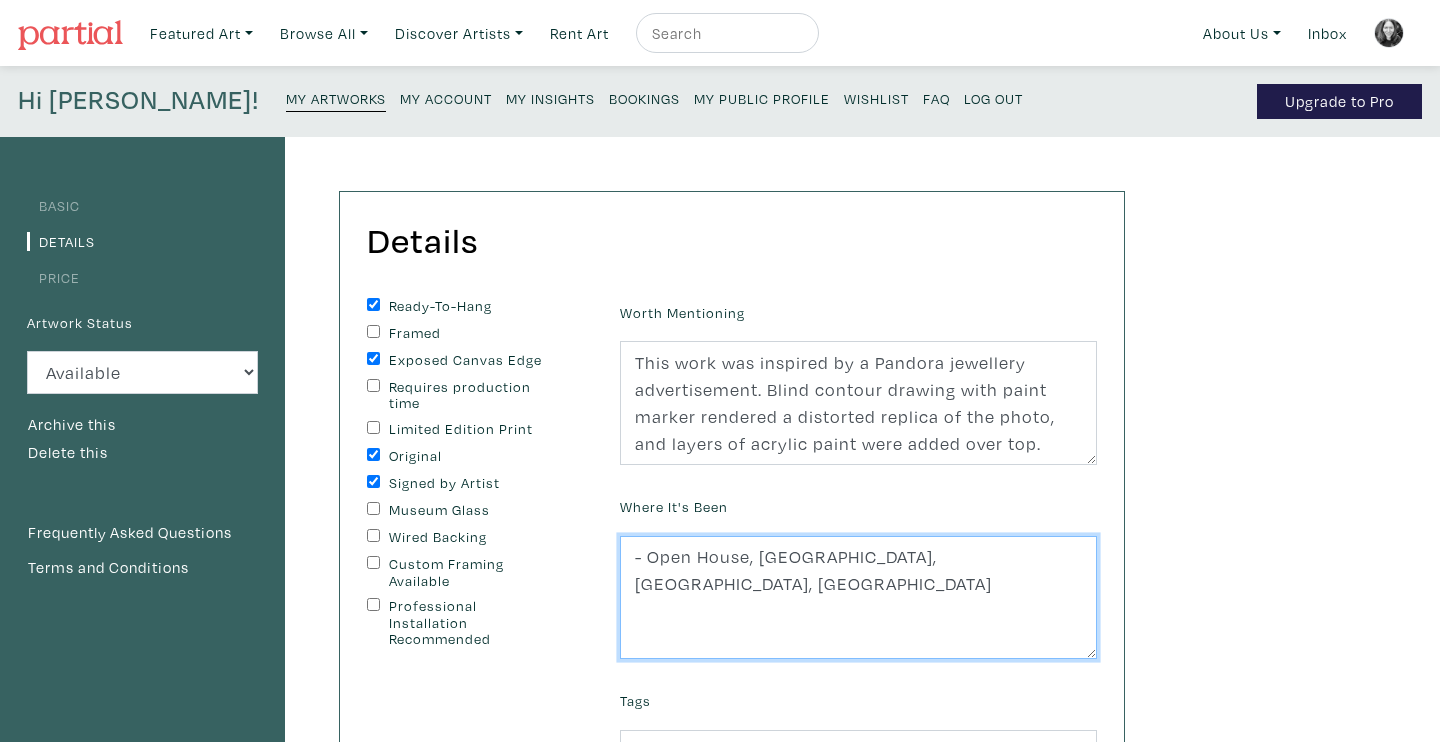 click on "- Open House, MOCA, Toronto, Canada" at bounding box center [858, 598] 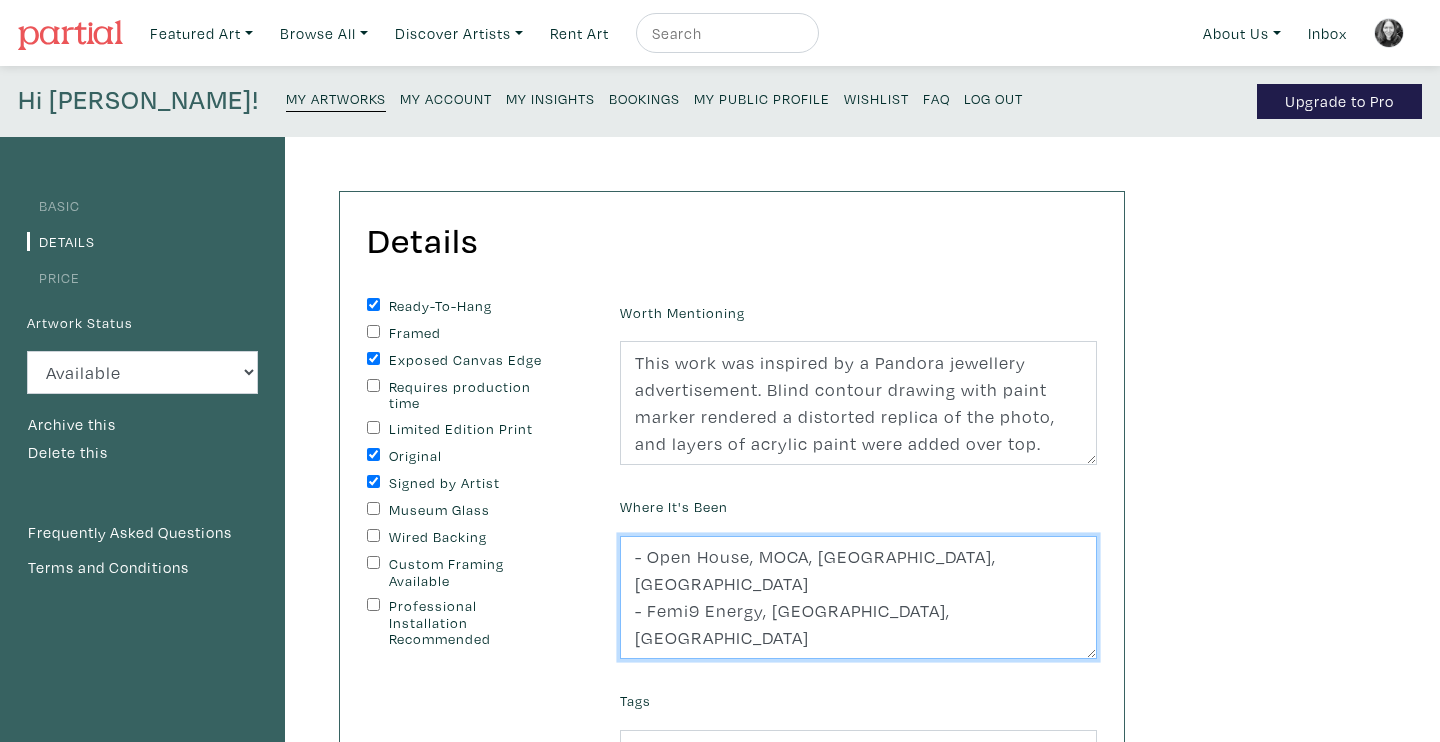 click on "- Open House, MOCA, Toronto, Canada" at bounding box center (858, 598) 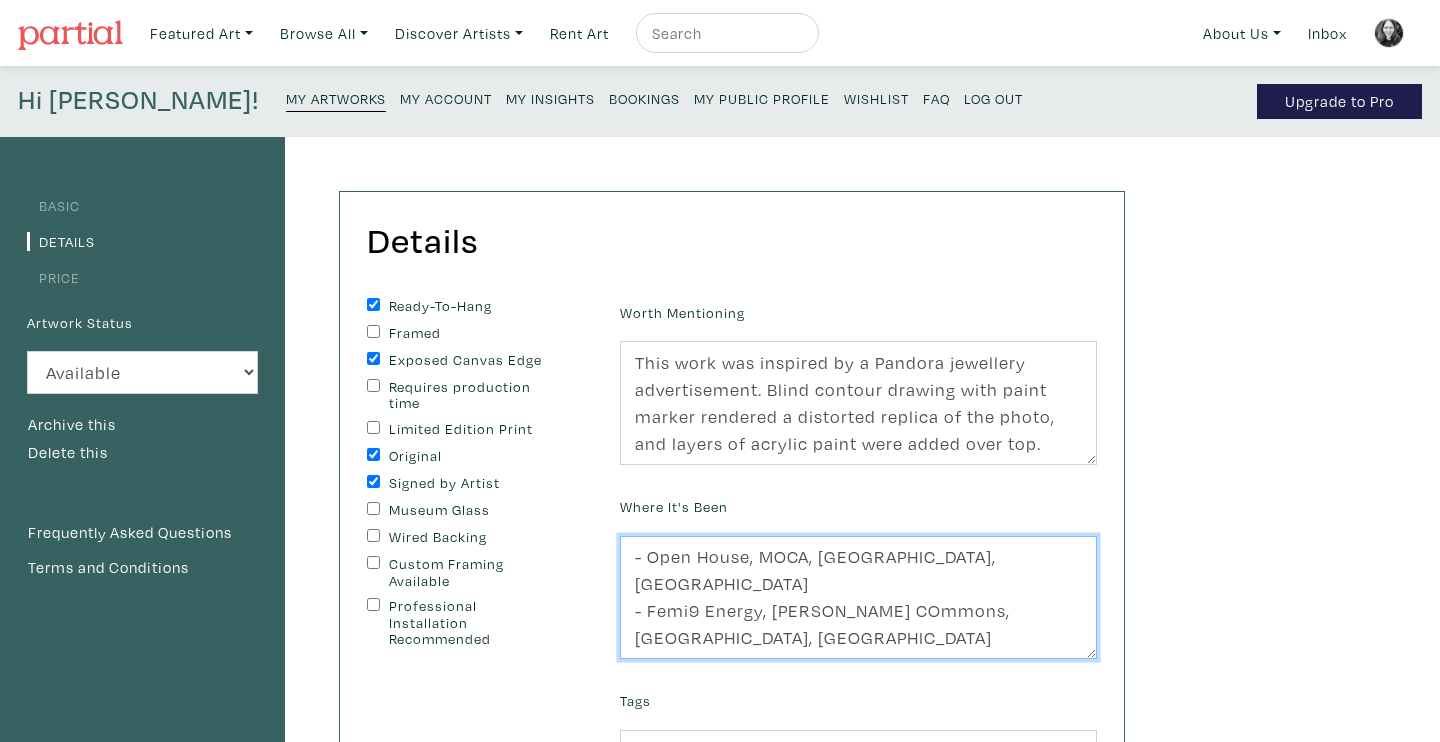 click on "- Open House, MOCA, Toronto, Canada" at bounding box center [858, 598] 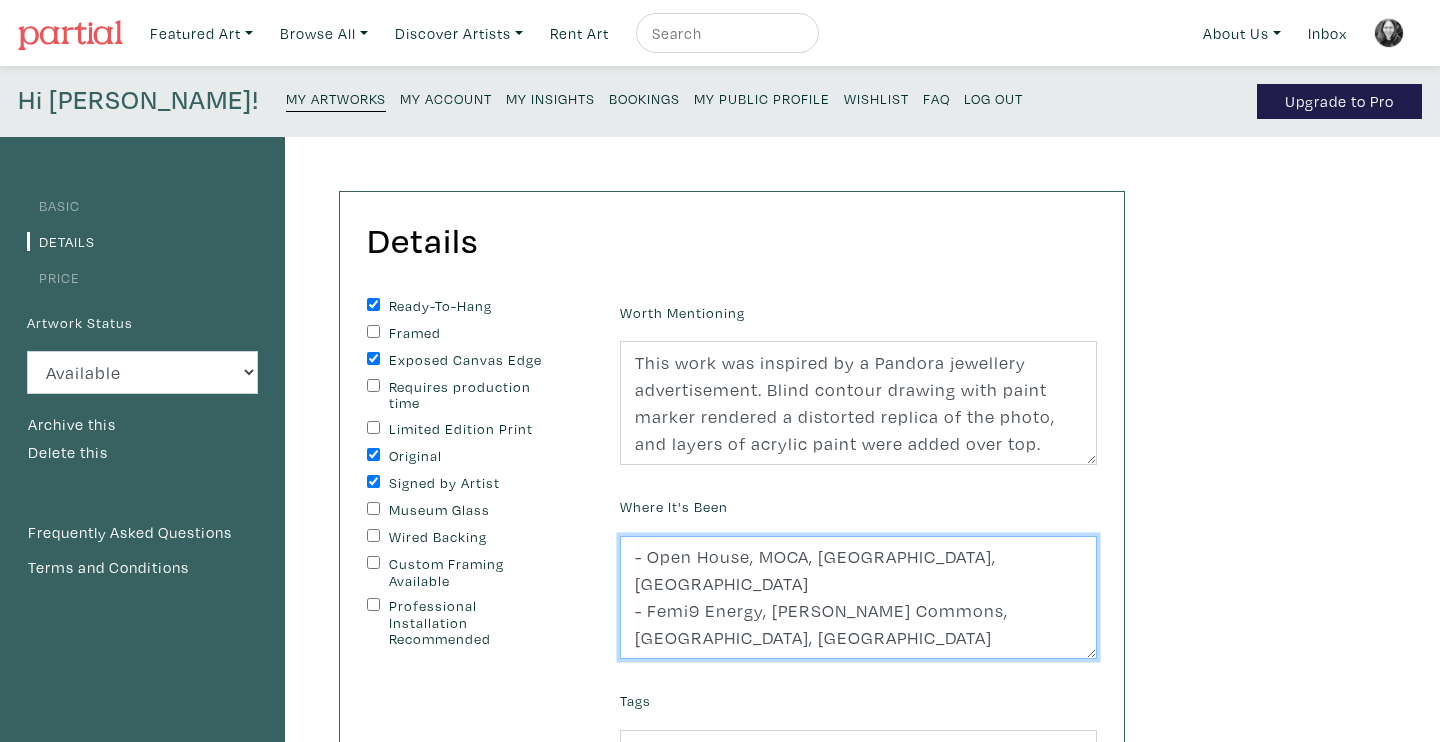 click on "- Open House, MOCA, Toronto, Canada" at bounding box center (858, 598) 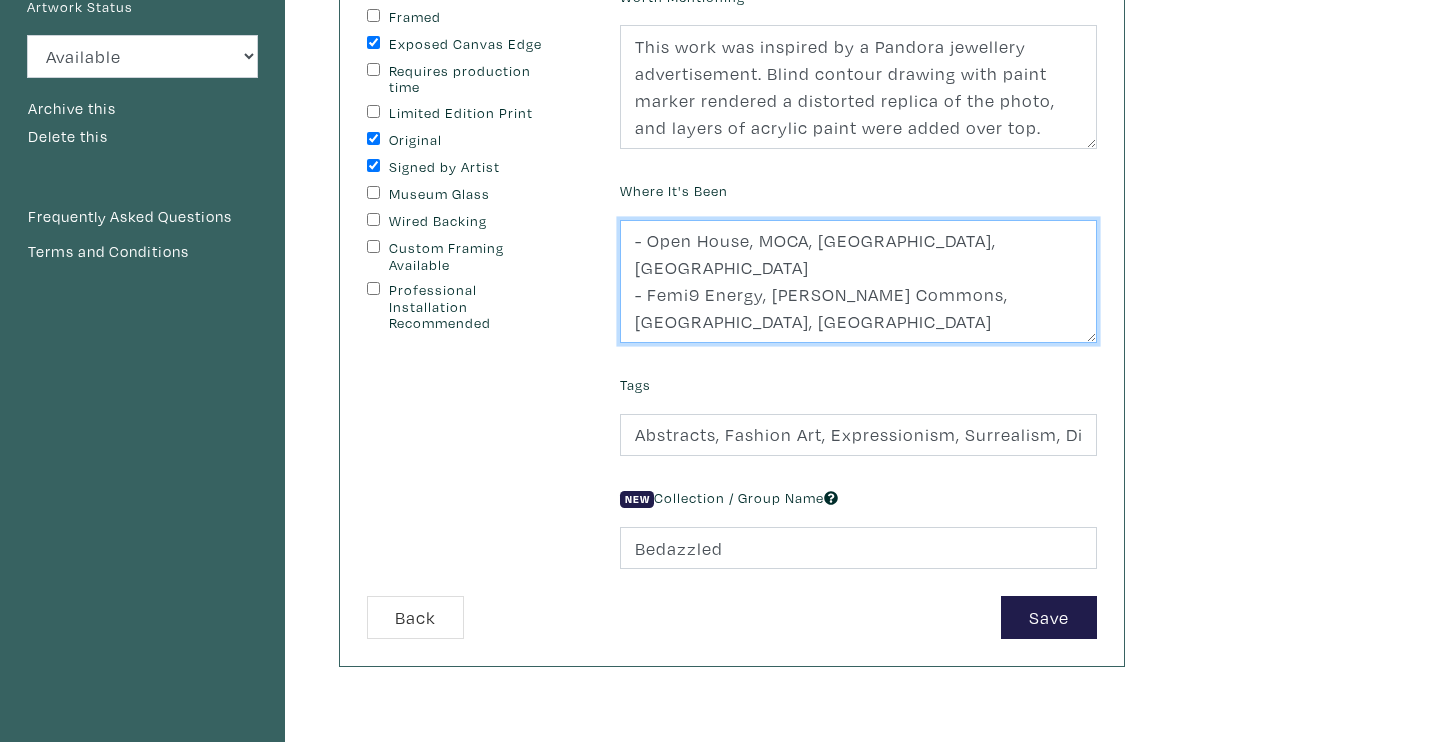 scroll, scrollTop: 322, scrollLeft: 0, axis: vertical 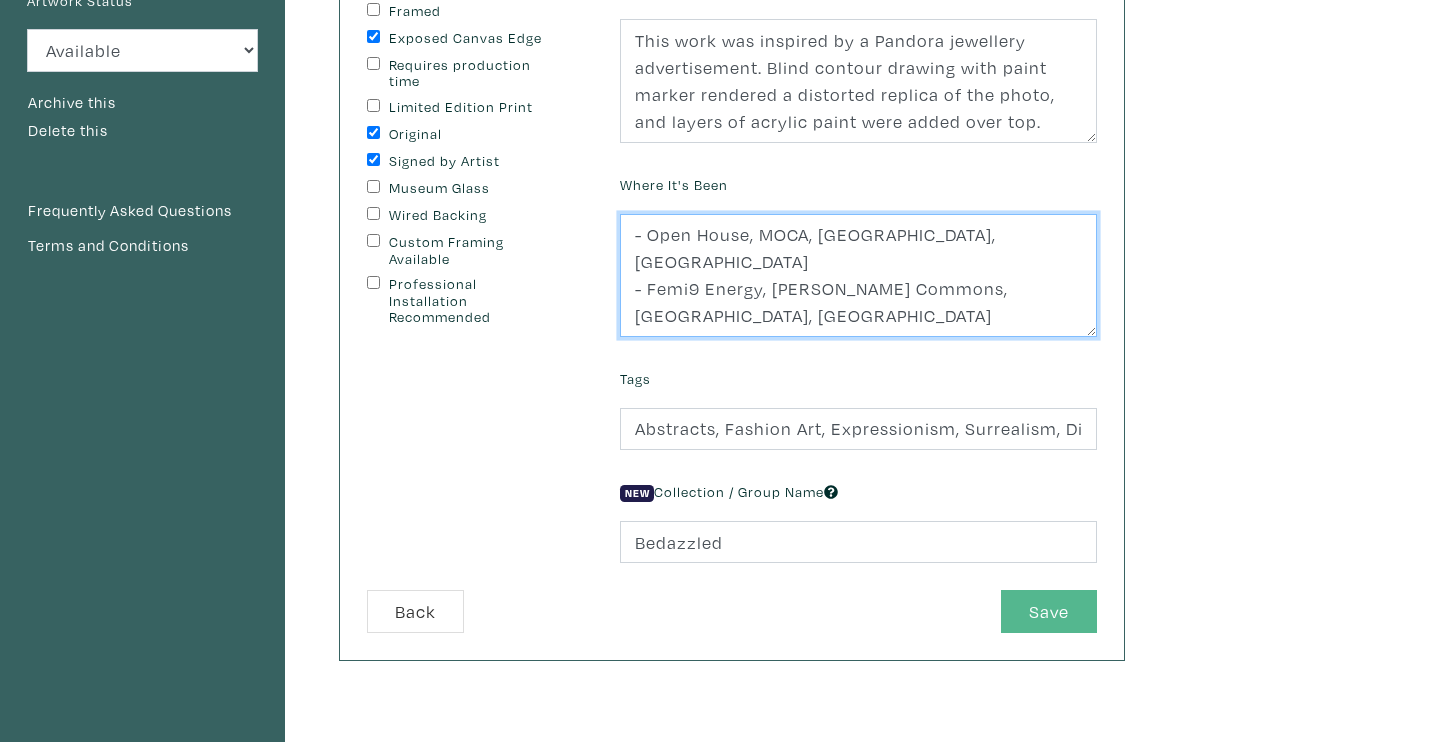 type on "- Open House, MOCA, Toronto, Canada
- Femi9 Energy, Withrow Commons, Toronto, ON" 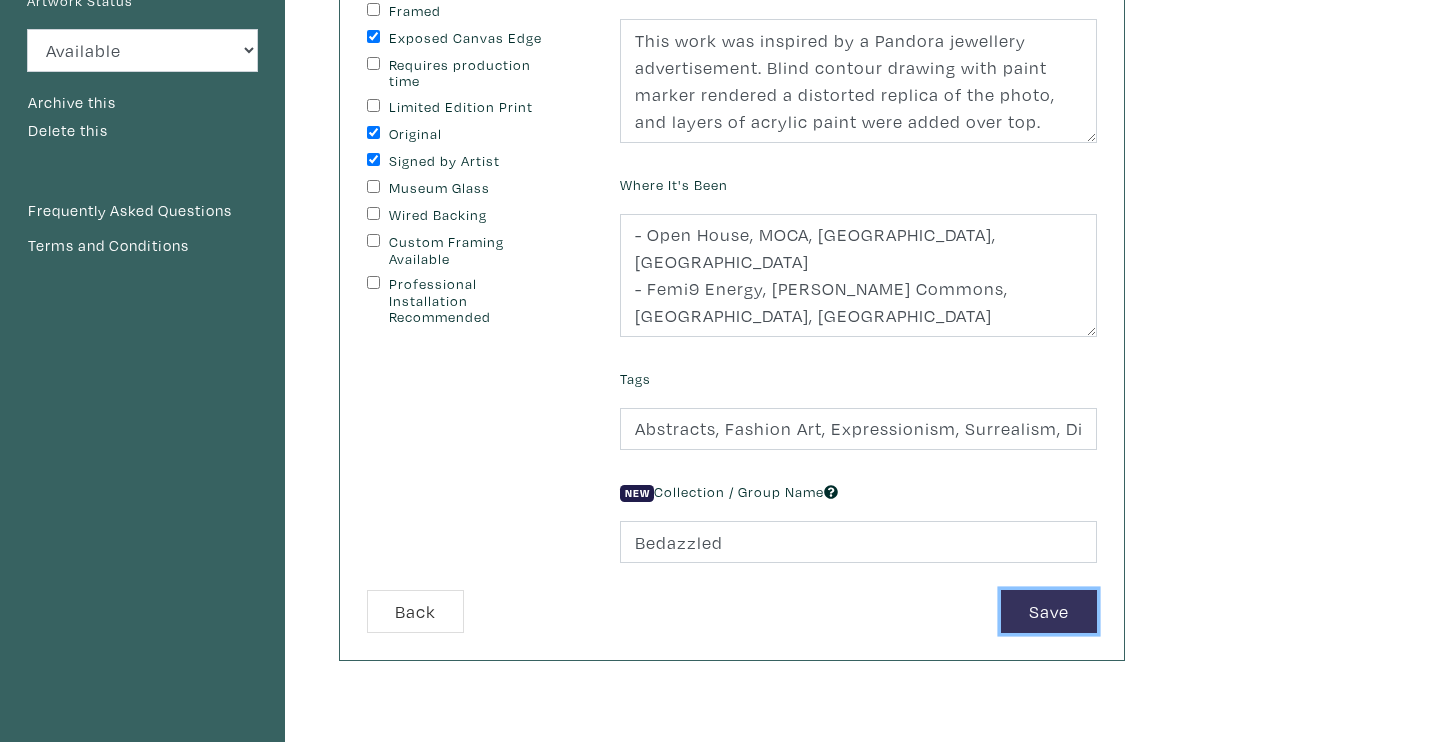 click on "Save" at bounding box center [1049, 611] 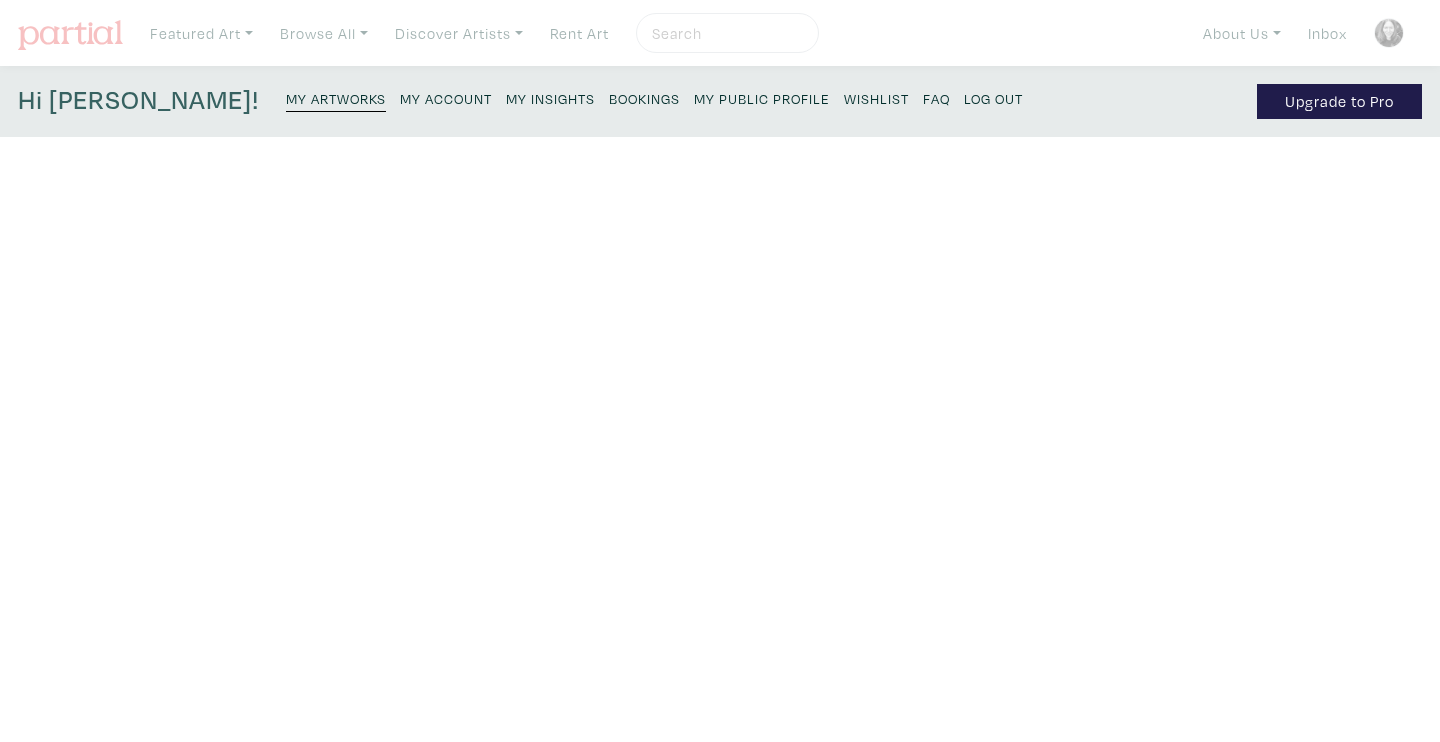 scroll, scrollTop: 0, scrollLeft: 0, axis: both 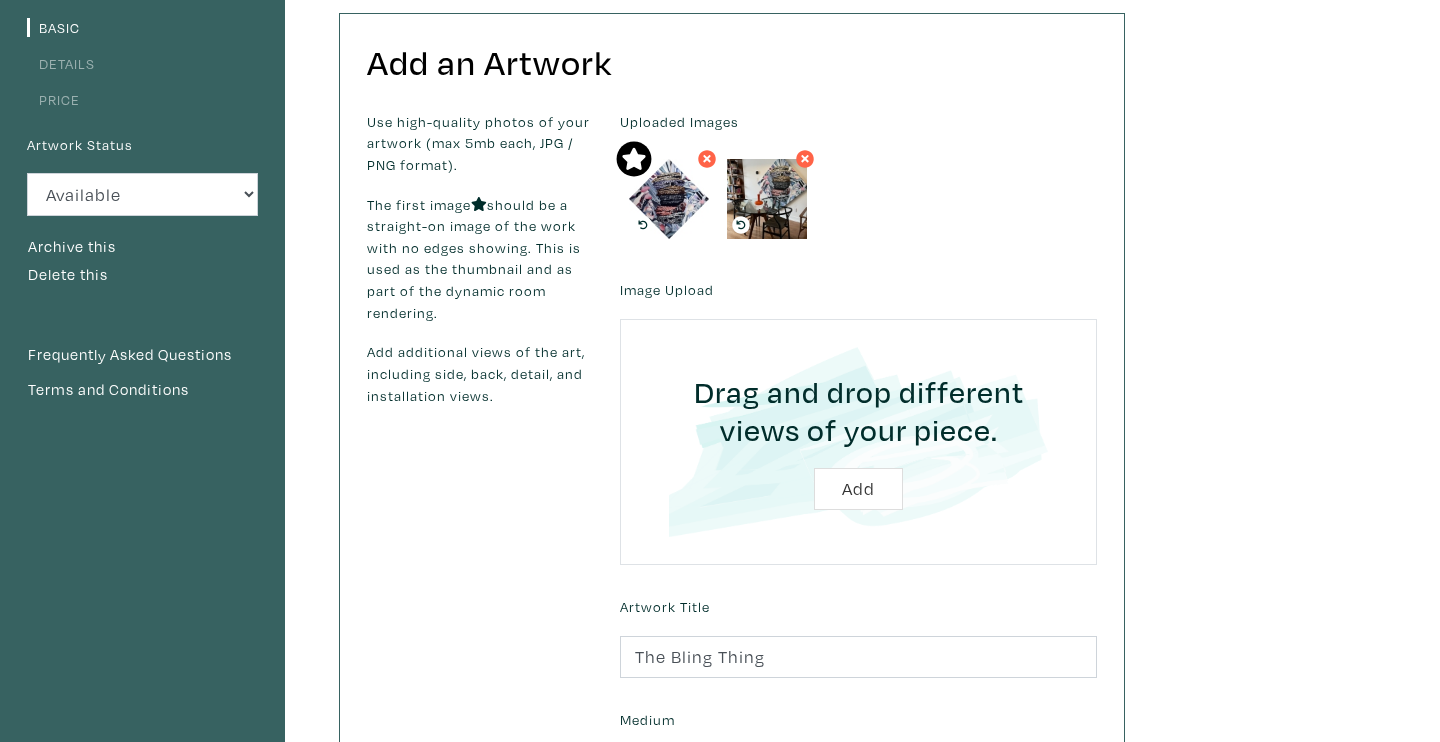 click on "Details" at bounding box center [61, 63] 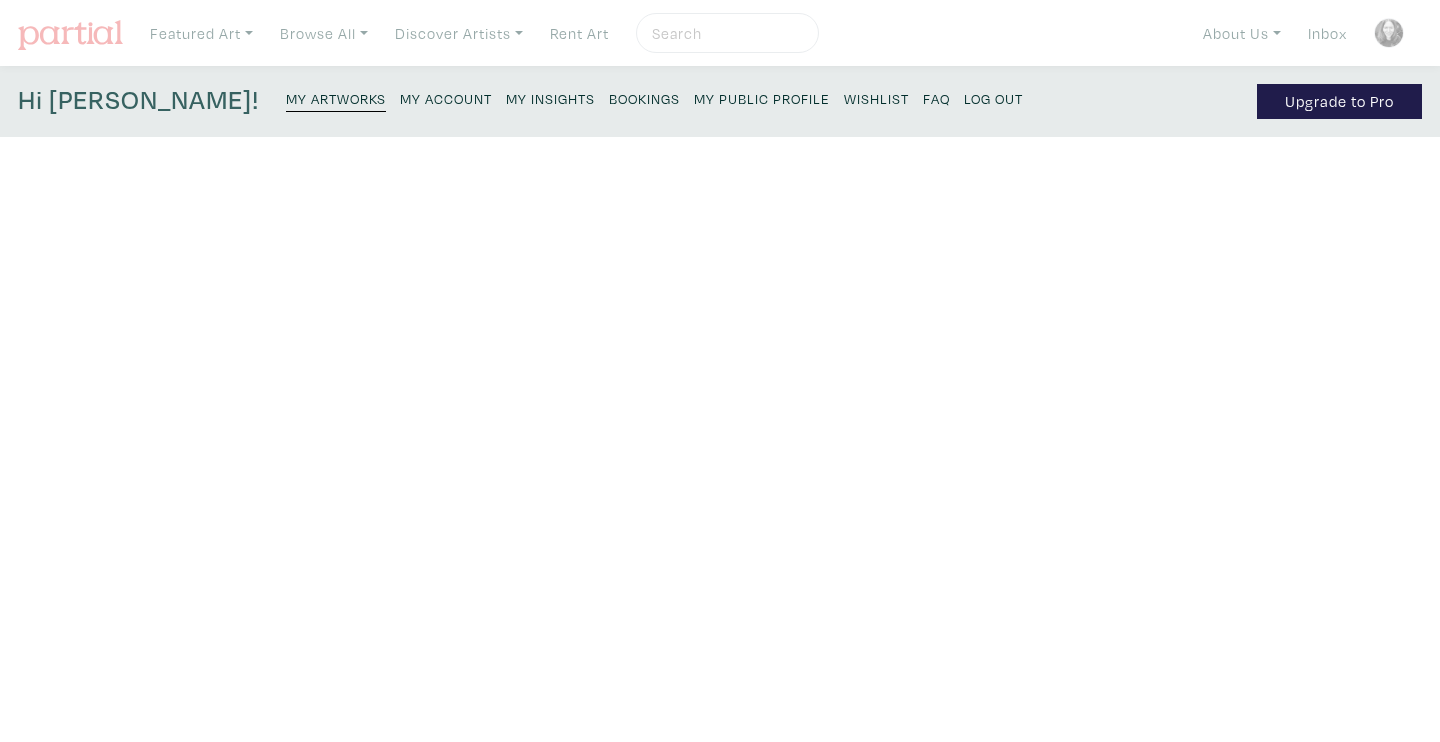 scroll, scrollTop: 0, scrollLeft: 0, axis: both 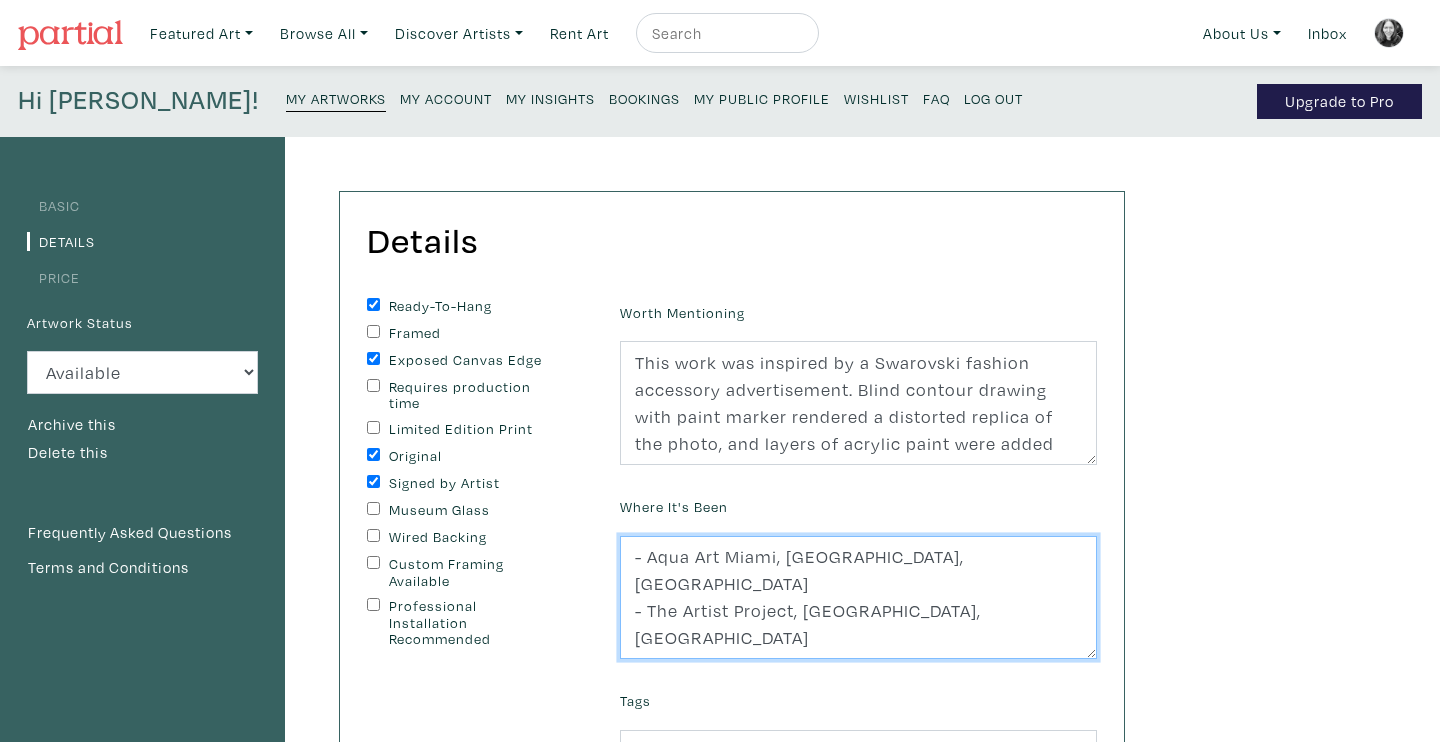 click on "- Aqua Art Miami, Aqua Hotel, Miami
- The Artist Project, Toronto, ON
- Femin9 Energy, Withrow Commons, Toronto, ON
- Open House, MOCA, Toronto, ON" at bounding box center [858, 598] 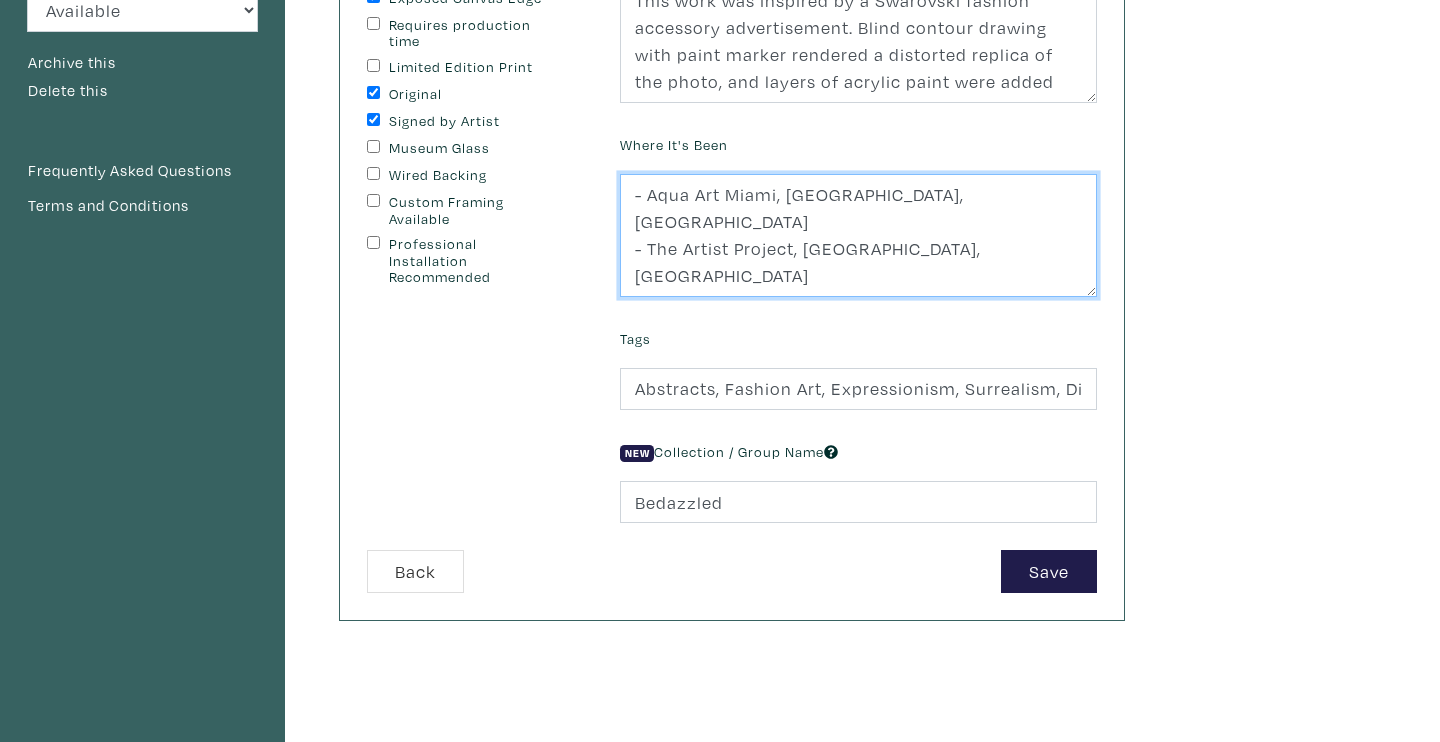 scroll, scrollTop: 534, scrollLeft: 0, axis: vertical 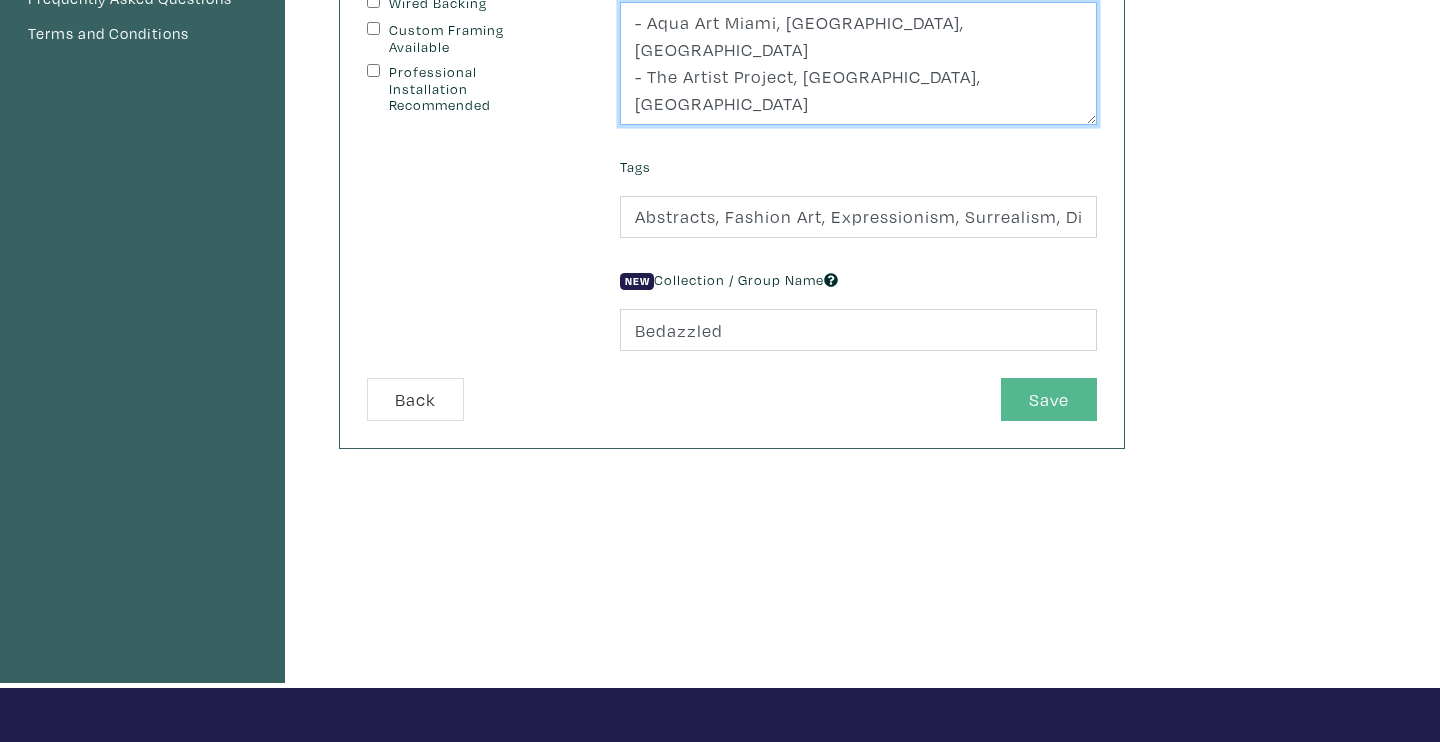 type on "- Aqua Art Miami, Aqua Hotel, Miami
- The Artist Project, Toronto, ON
- Femi9 Energy, Withrow Commons, Toronto, ON
- Open House, MOCA, Toronto, ON" 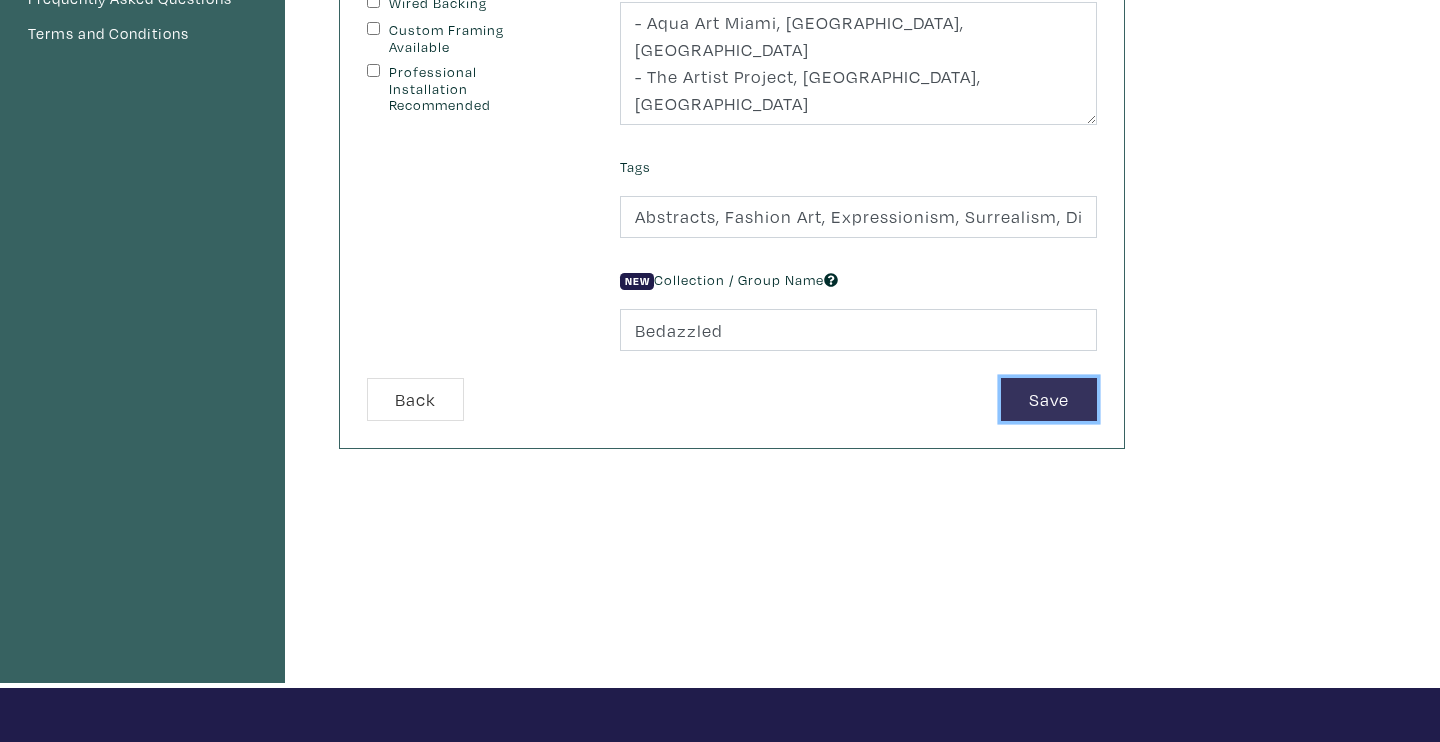 click on "Save" at bounding box center [1049, 399] 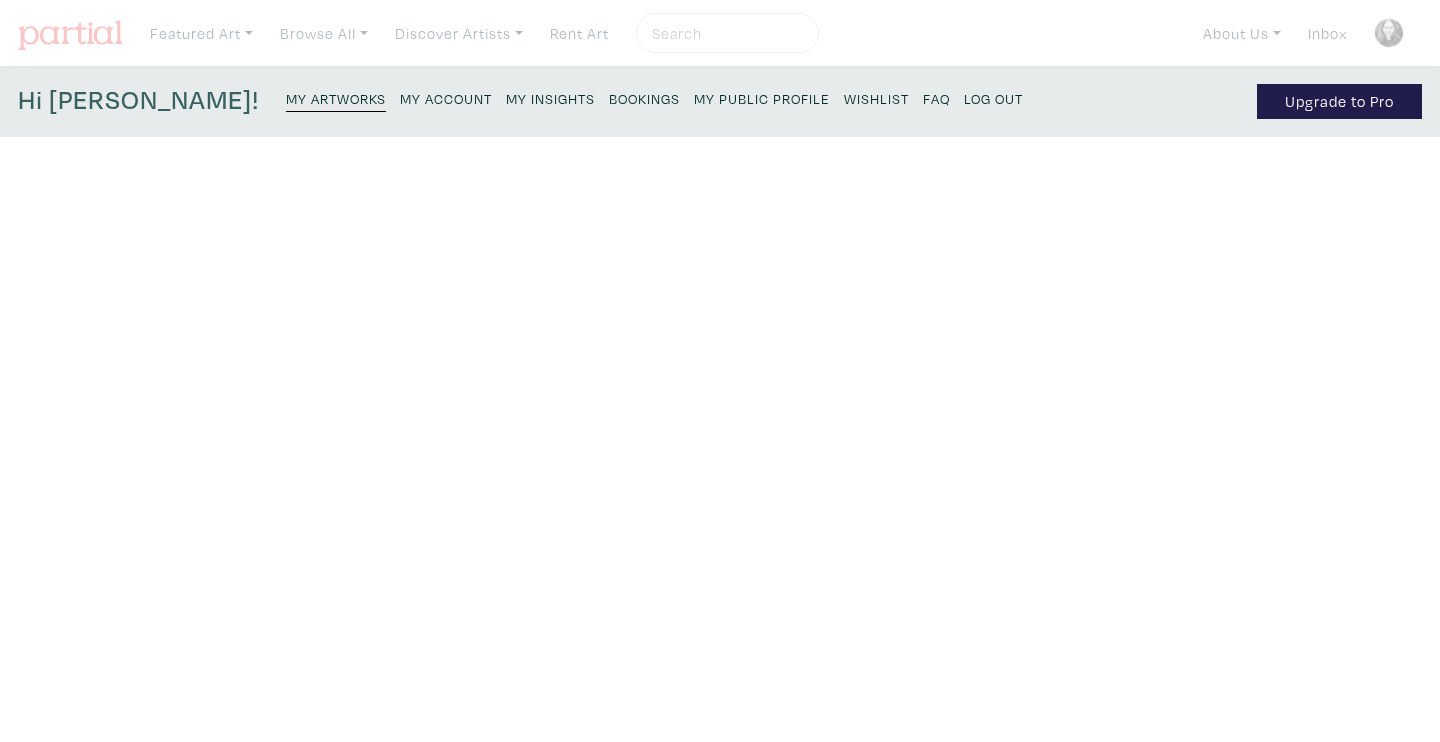 scroll, scrollTop: 0, scrollLeft: 0, axis: both 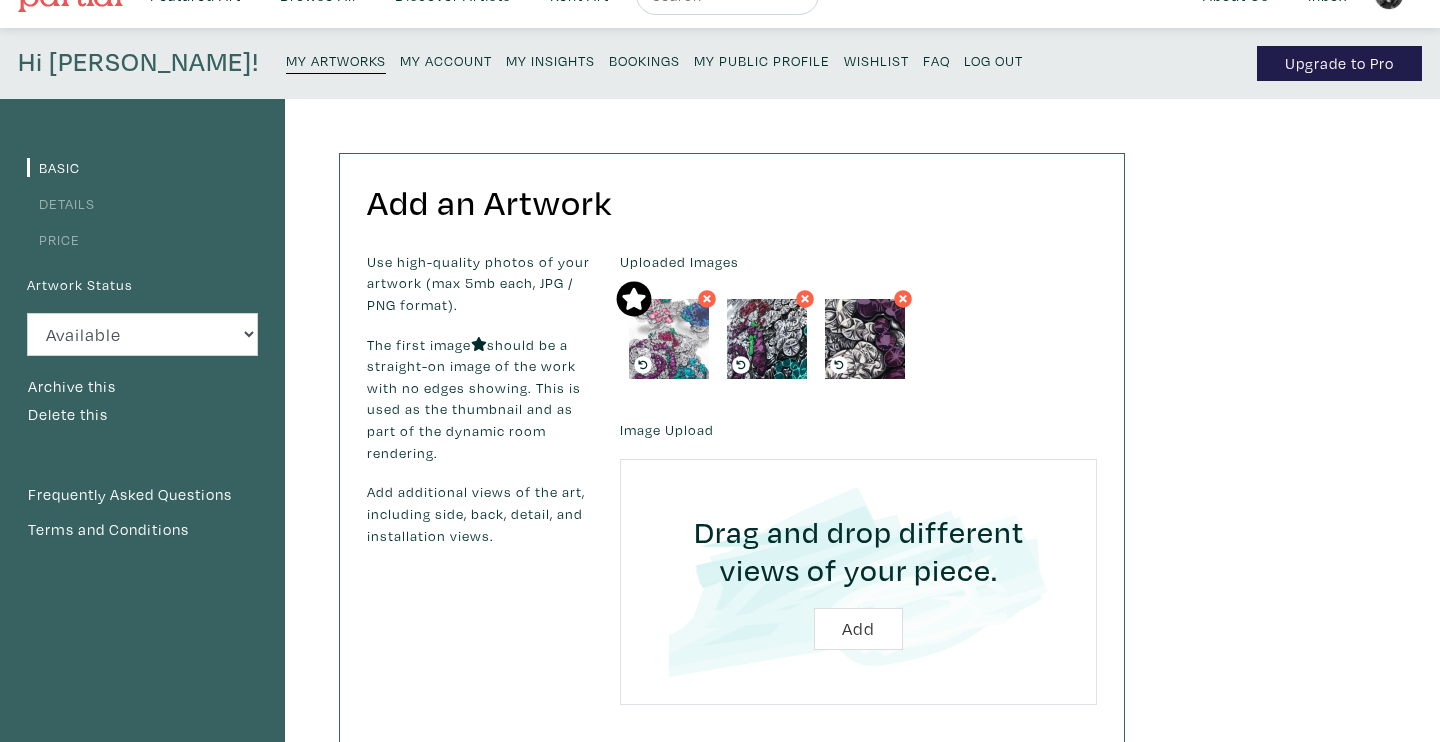 click on "Details" at bounding box center [61, 203] 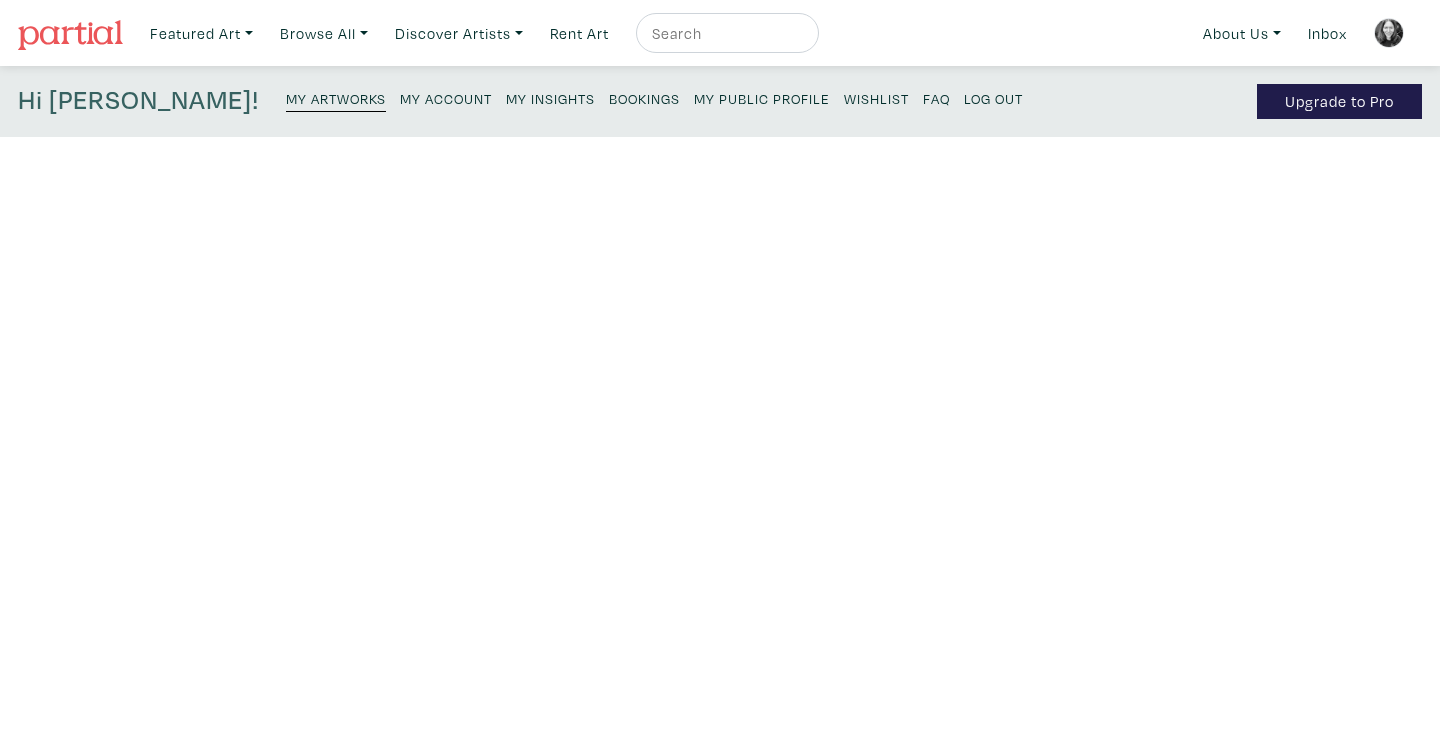 scroll, scrollTop: 0, scrollLeft: 0, axis: both 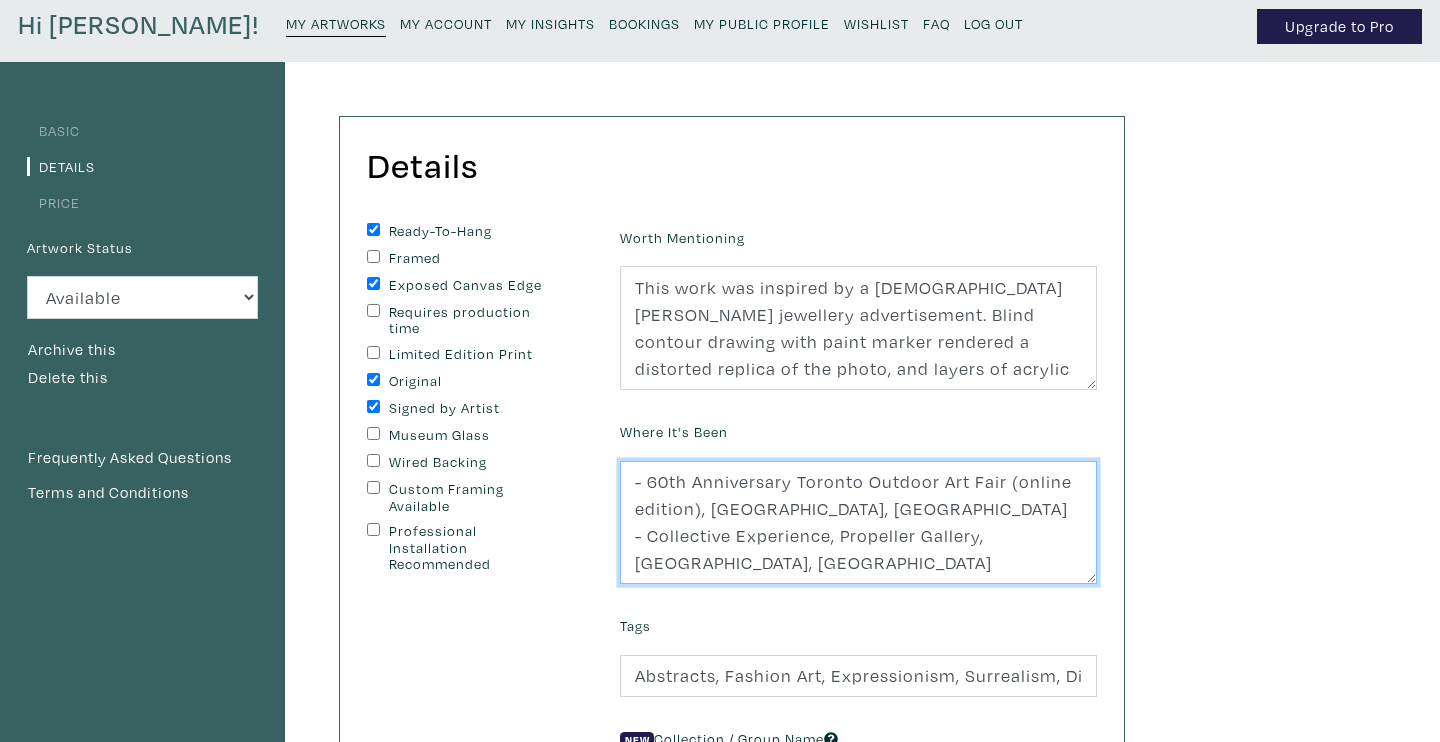 click on "- 60th Anniversary Toronto Outdoor Art Fair (online edition), Toronto, ON
- Collective Experience, Propeller Gallery, Toronto, ON
- Femin9 Energy, Withrow Commons, Toronto, ON" at bounding box center [858, 523] 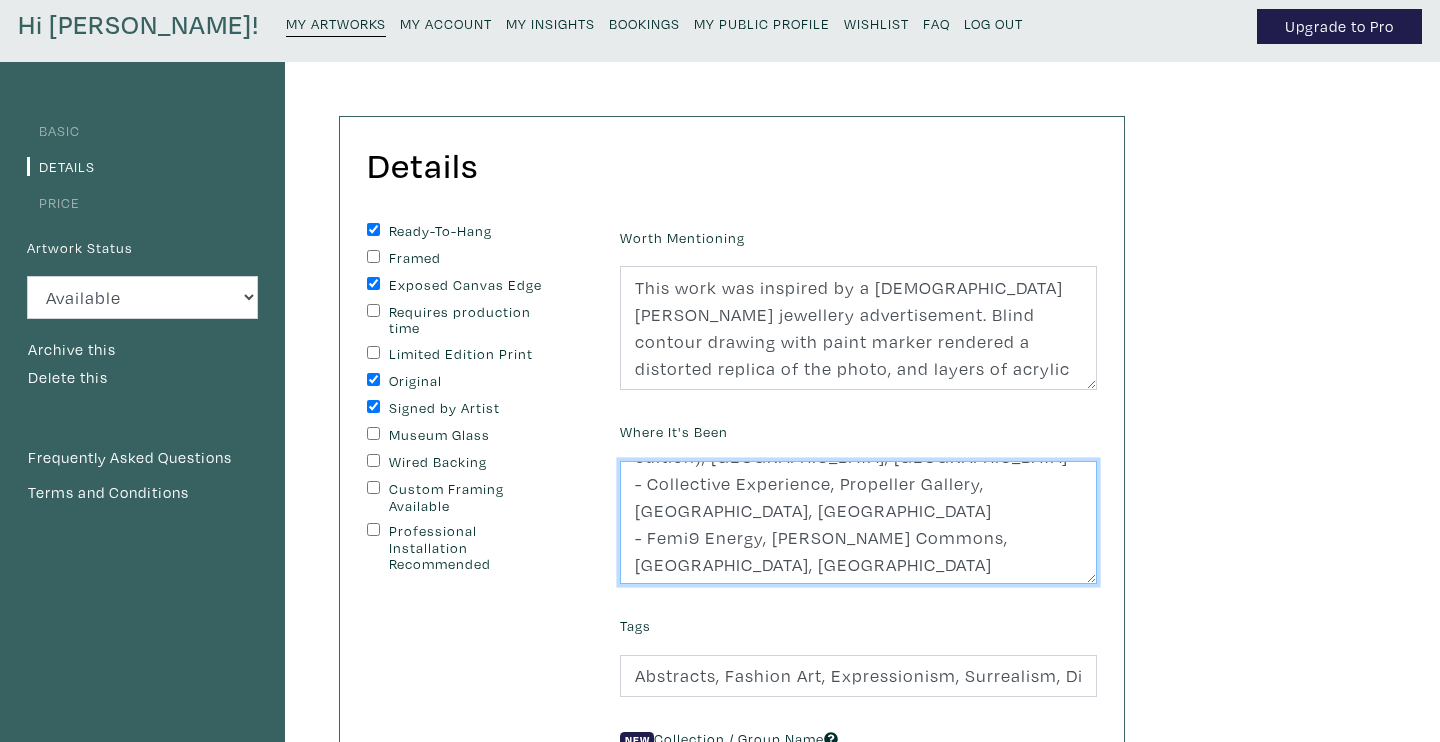 scroll, scrollTop: 54, scrollLeft: 0, axis: vertical 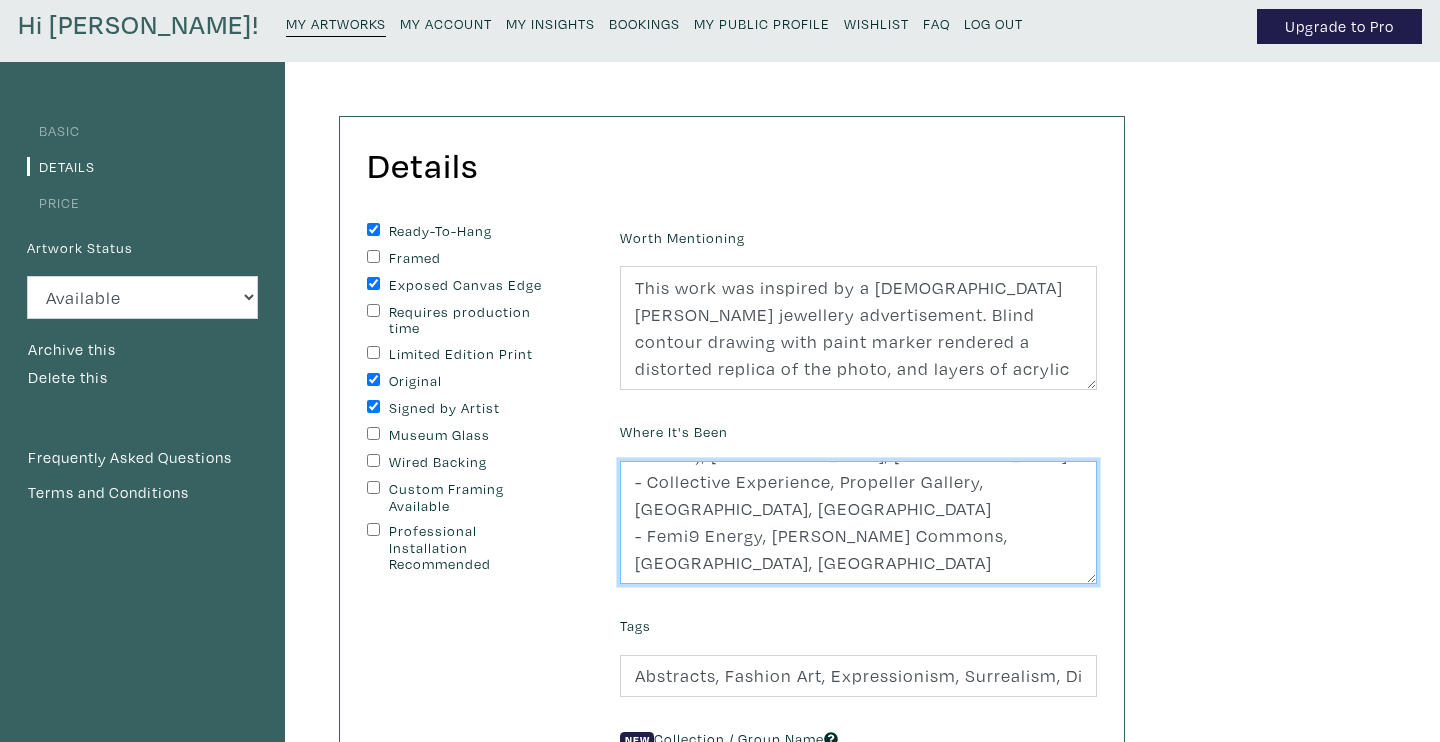drag, startPoint x: 1047, startPoint y: 532, endPoint x: 620, endPoint y: 530, distance: 427.00467 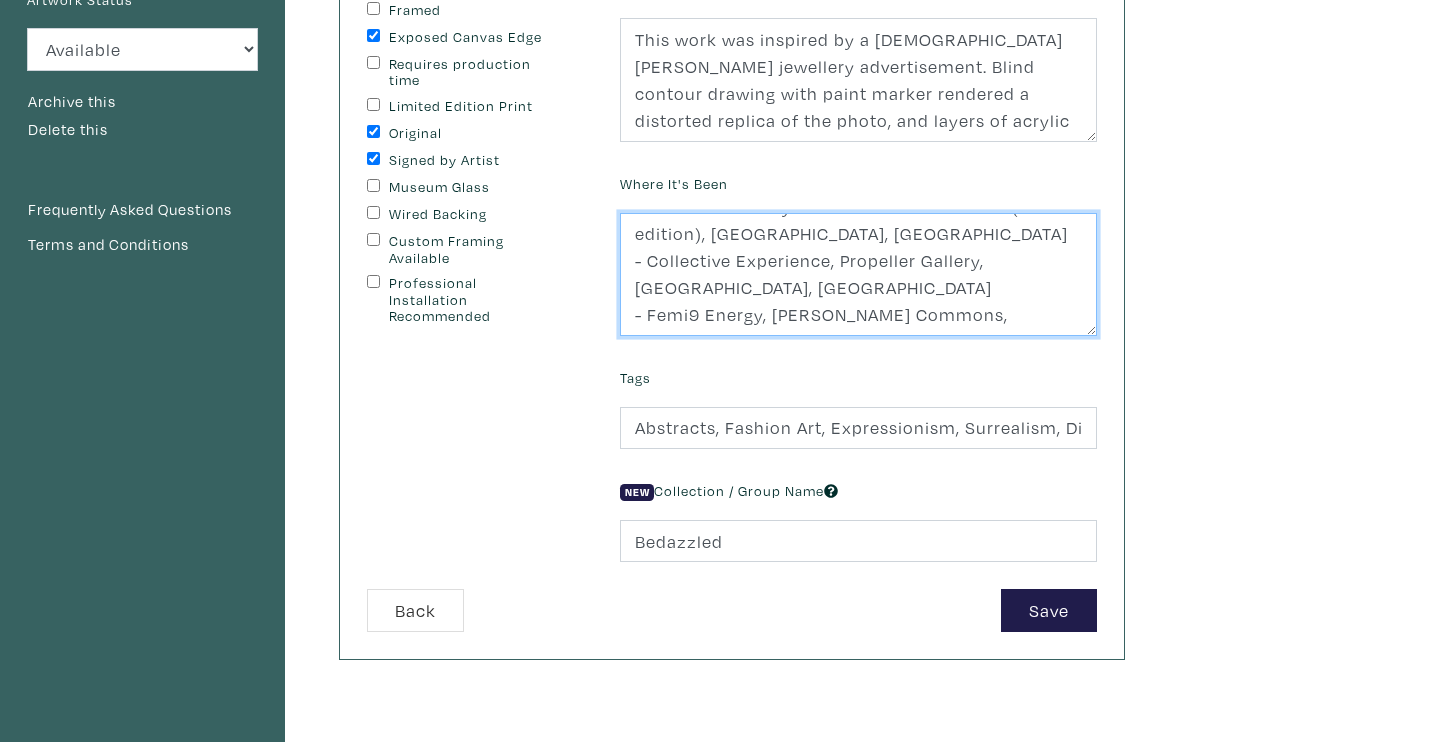 scroll, scrollTop: 444, scrollLeft: 0, axis: vertical 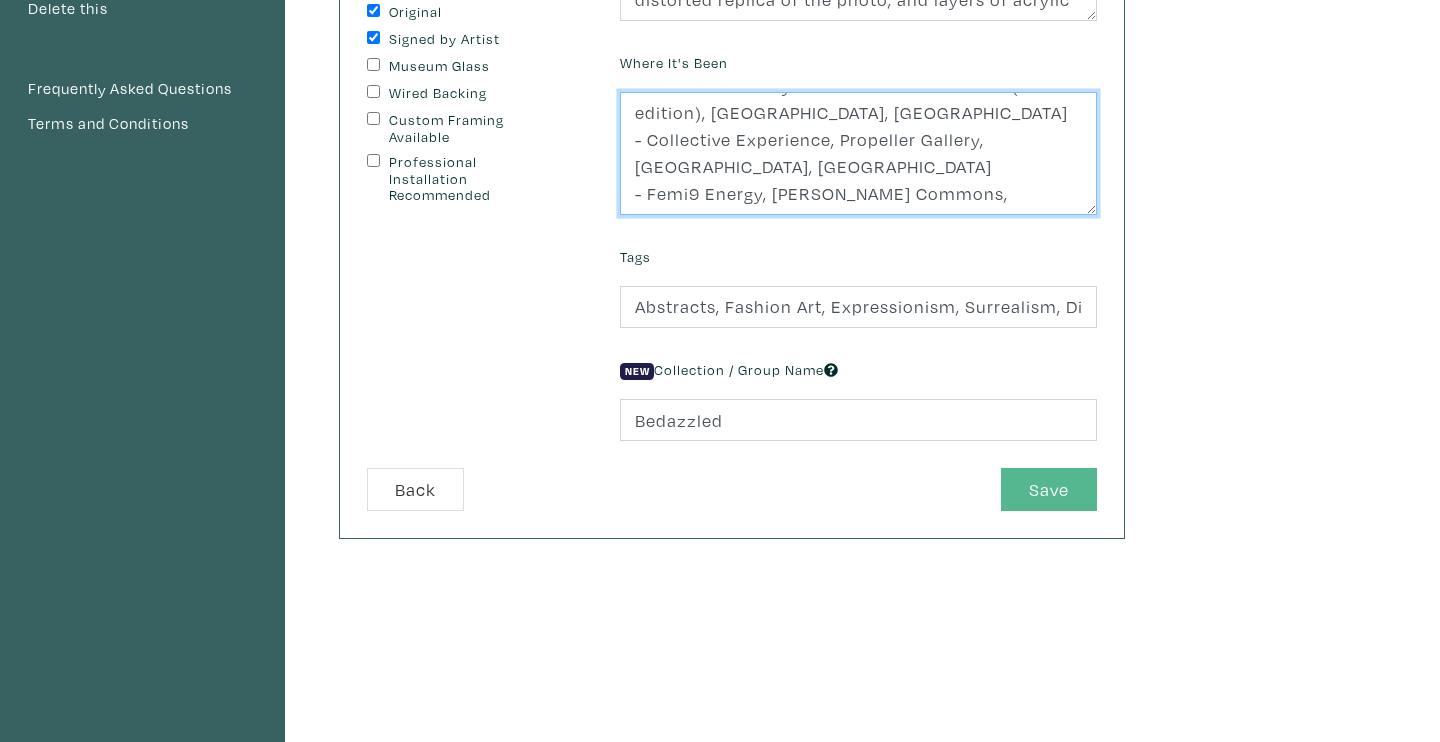 type on "- 60th Anniversary Toronto Outdoor Art Fair (online edition), Toronto, ON
- Collective Experience, Propeller Gallery, Toronto, ON
- Femi9 Energy, Withrow Commons, Toronto, ON" 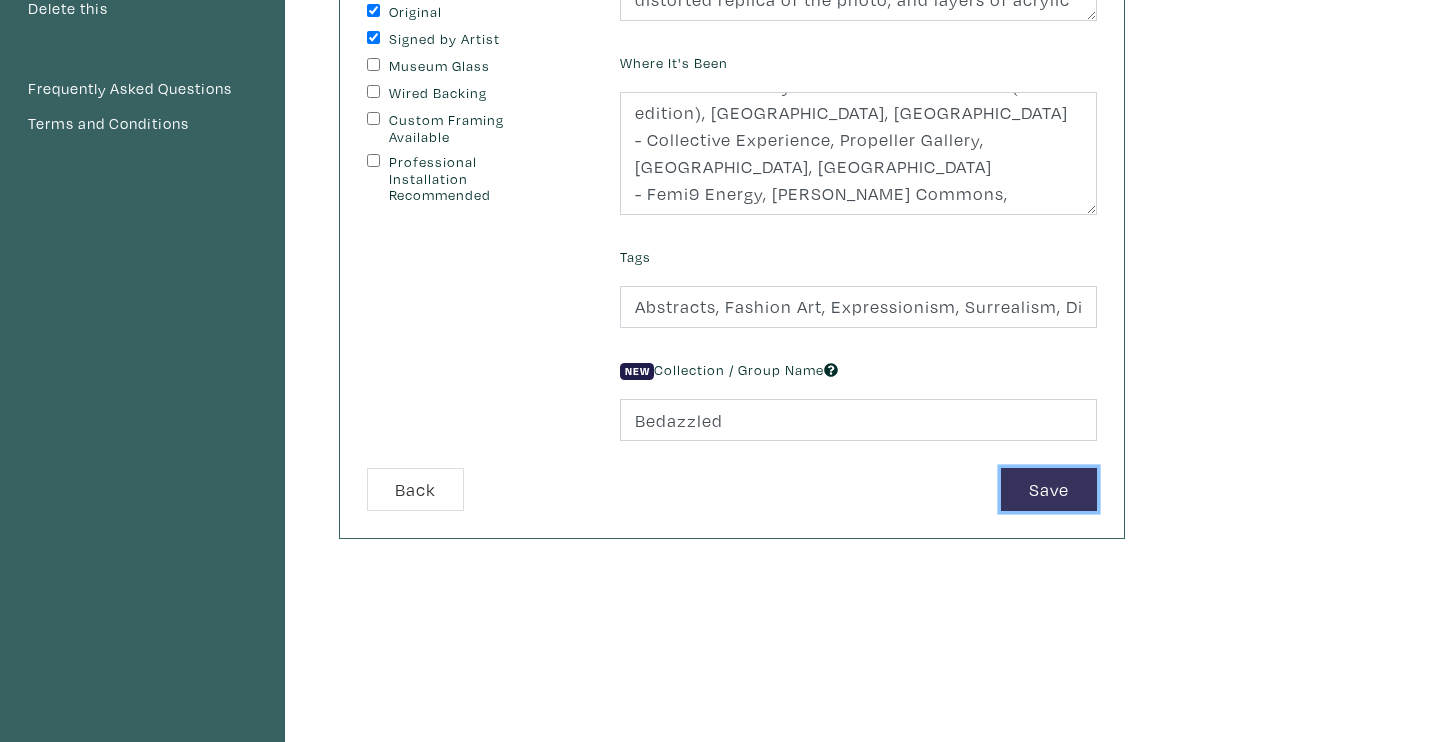 click on "Save" at bounding box center (1049, 489) 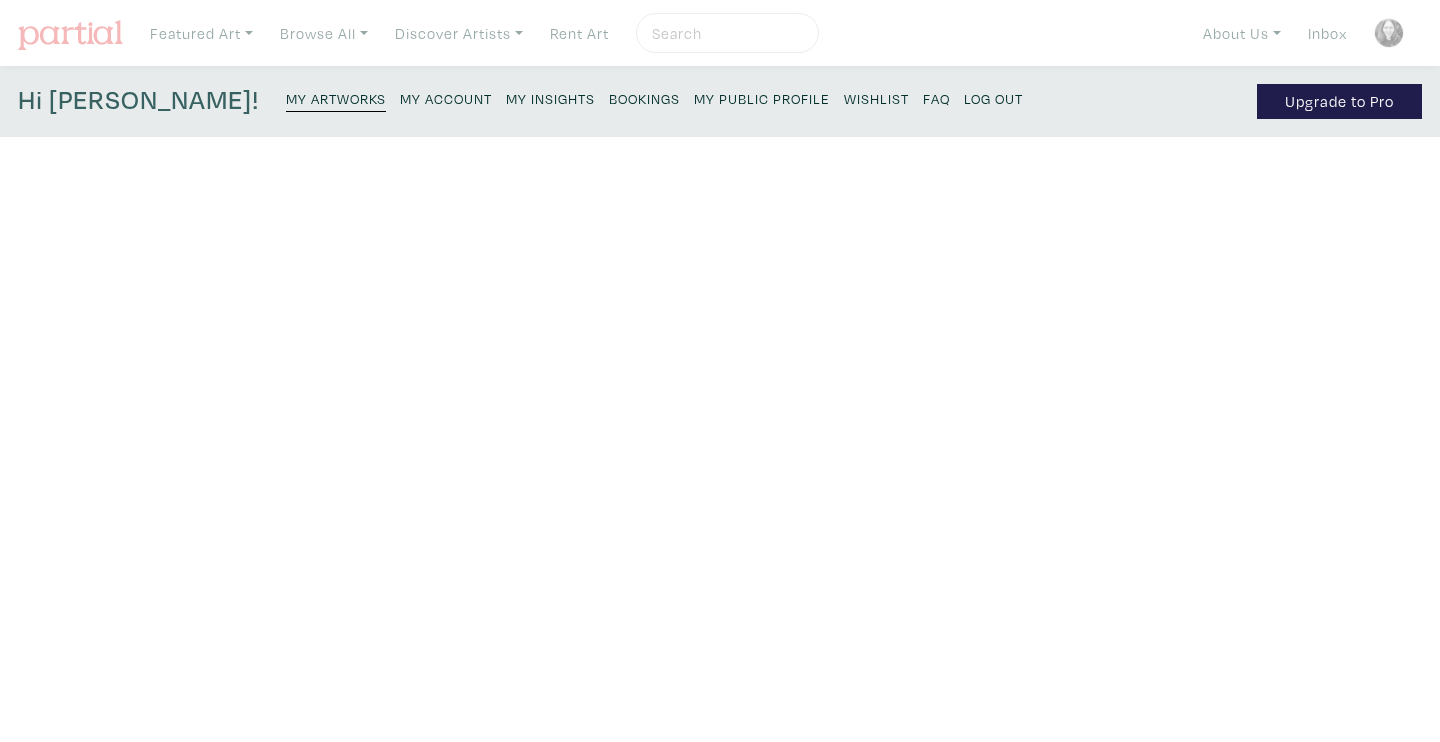 scroll, scrollTop: 0, scrollLeft: 0, axis: both 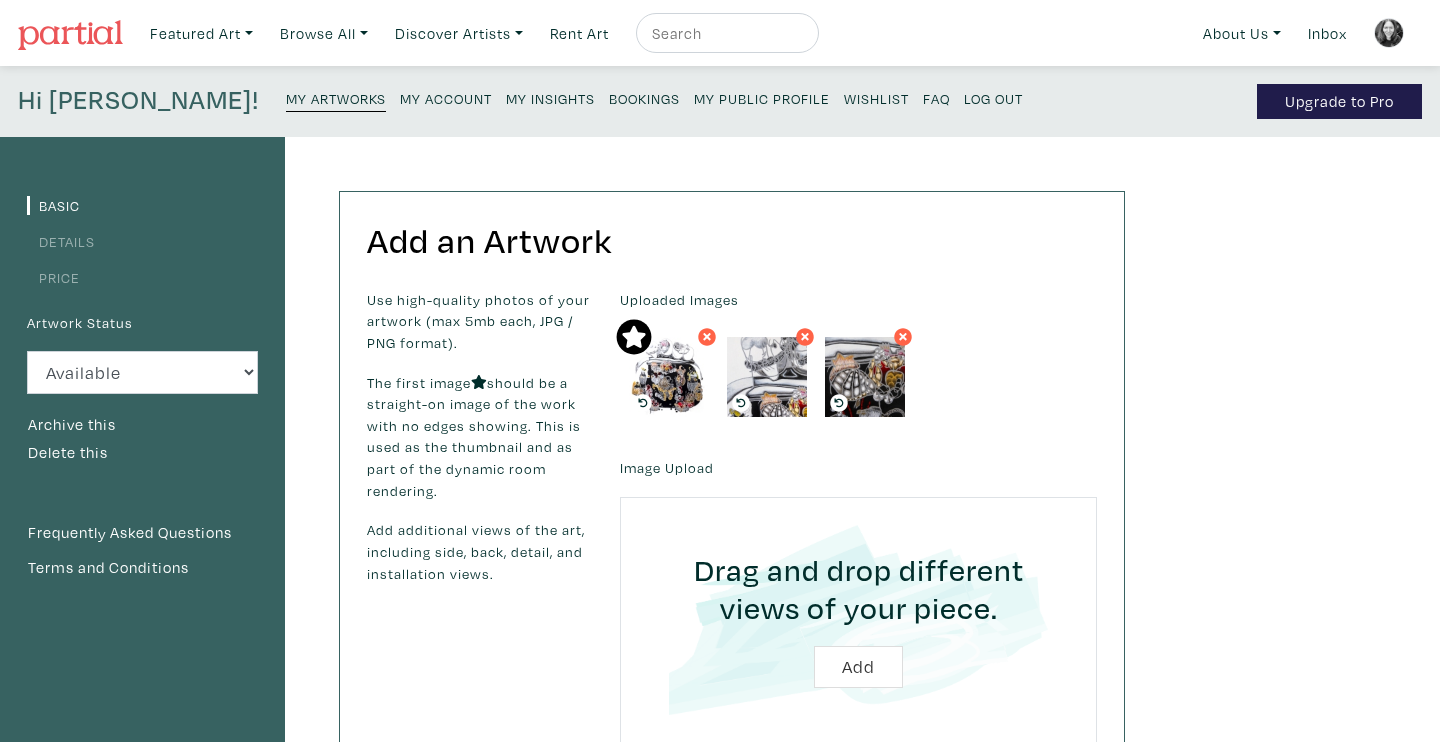 click on "Details" at bounding box center (61, 241) 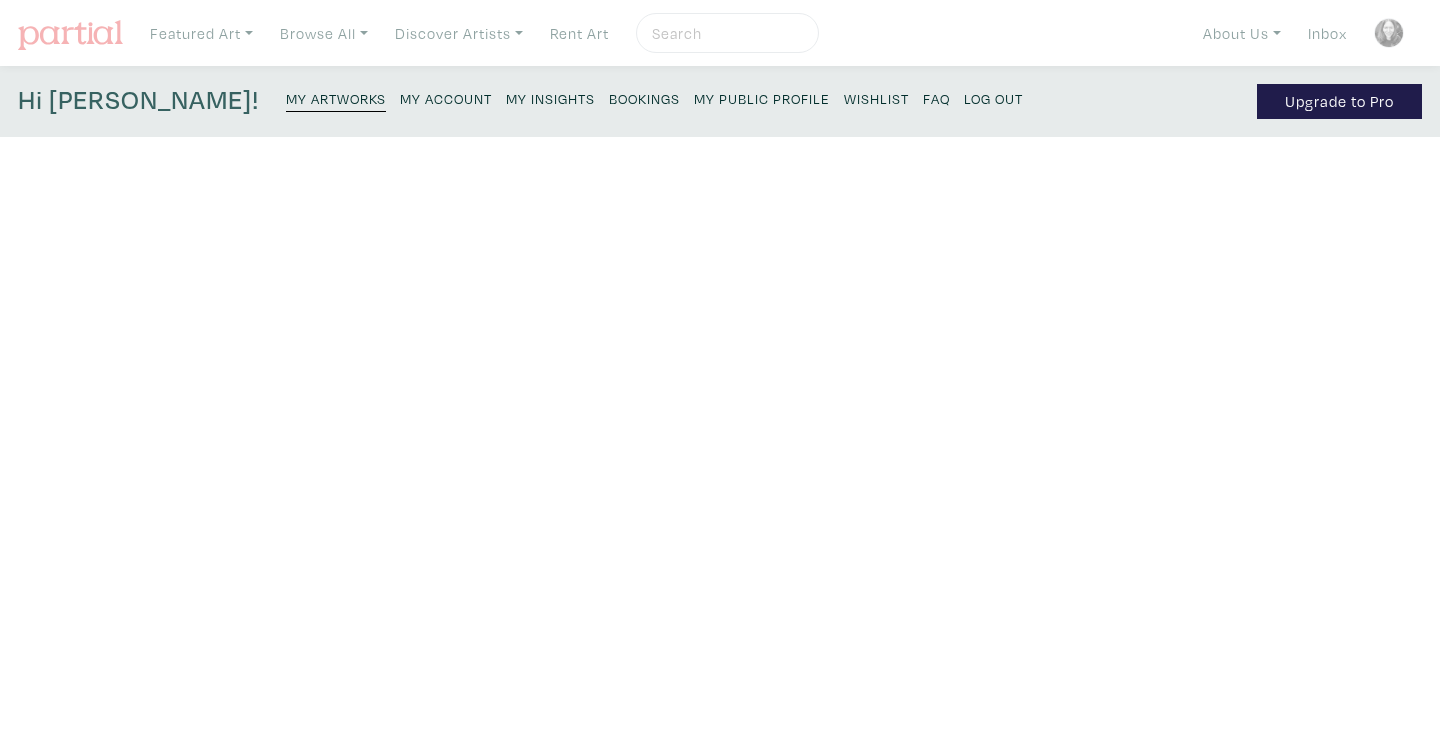 scroll, scrollTop: 0, scrollLeft: 0, axis: both 